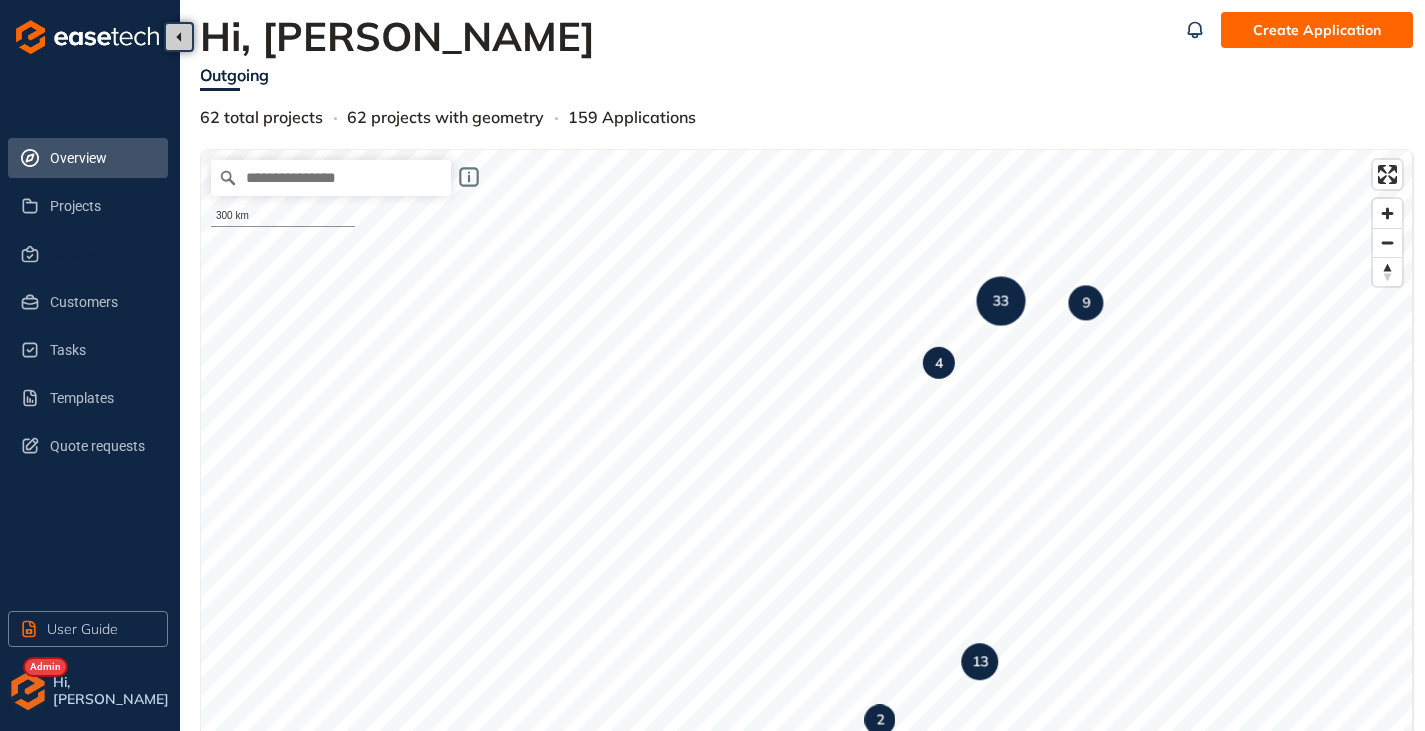 scroll, scrollTop: 0, scrollLeft: 0, axis: both 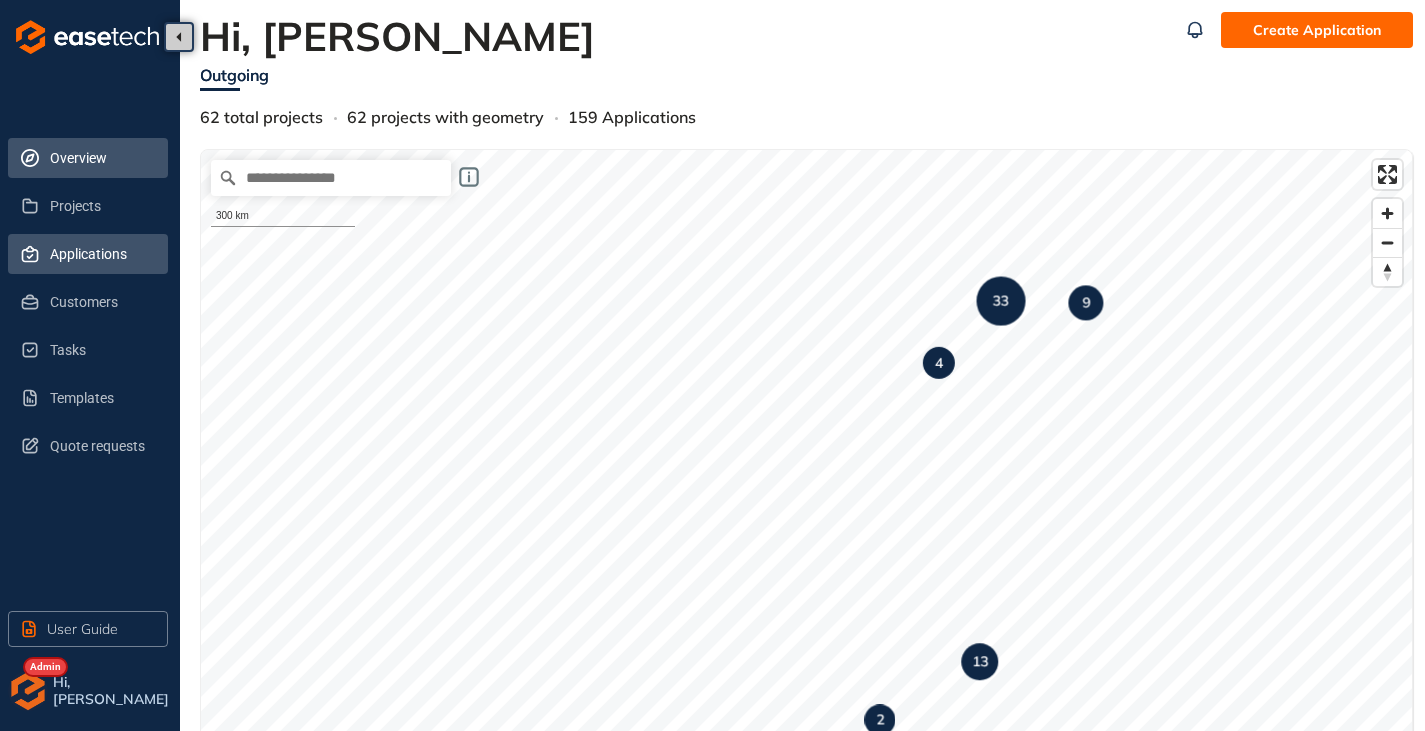 click on "Applications" at bounding box center [101, 254] 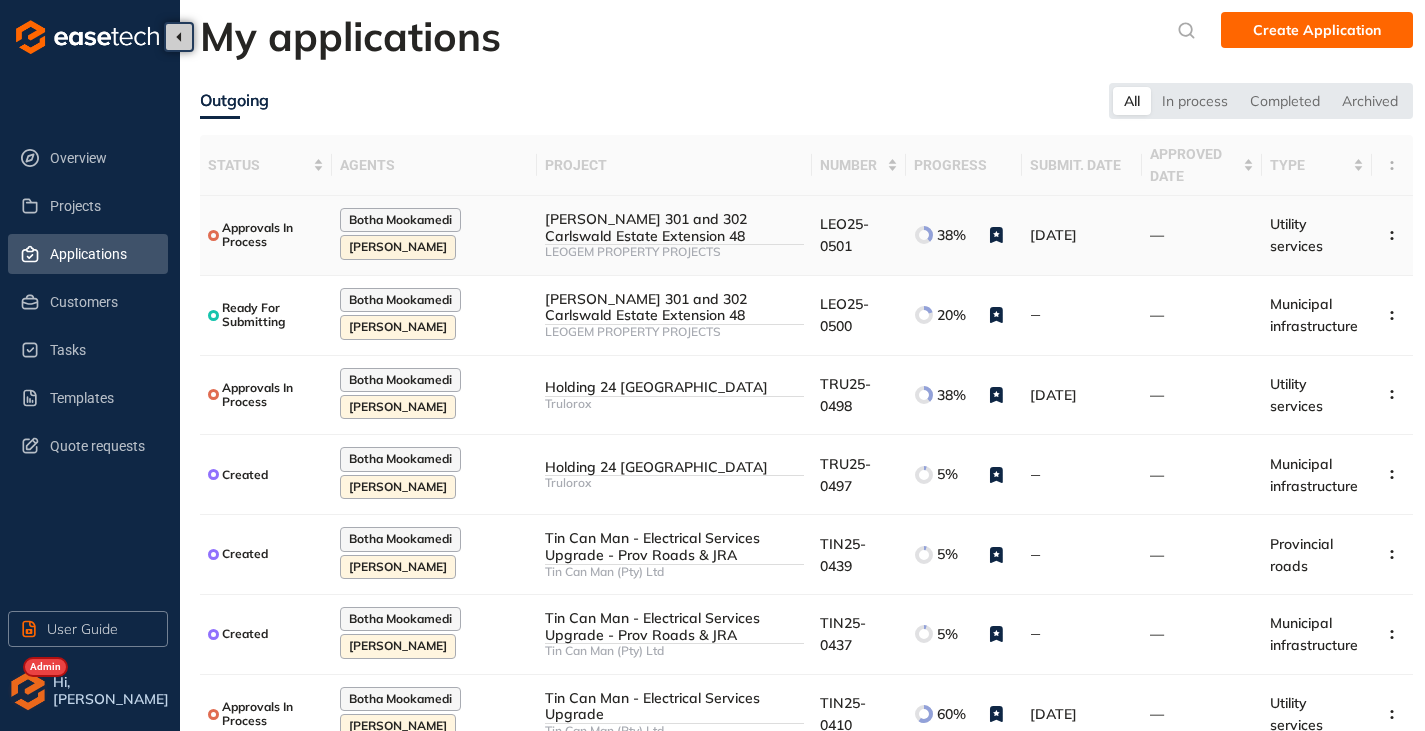 click on "LEOGEM PROPERTY PROJECTS" at bounding box center (674, 252) 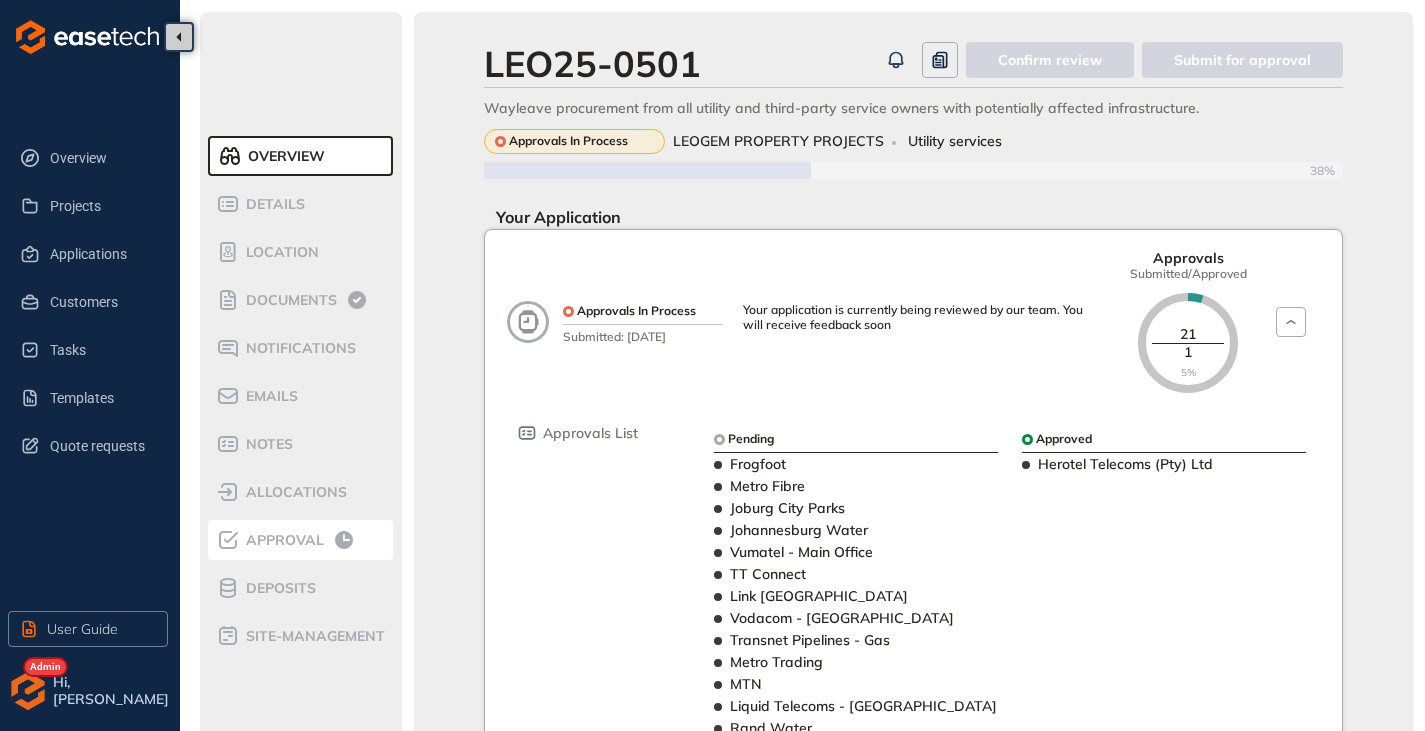 click on "Approval" at bounding box center [282, 540] 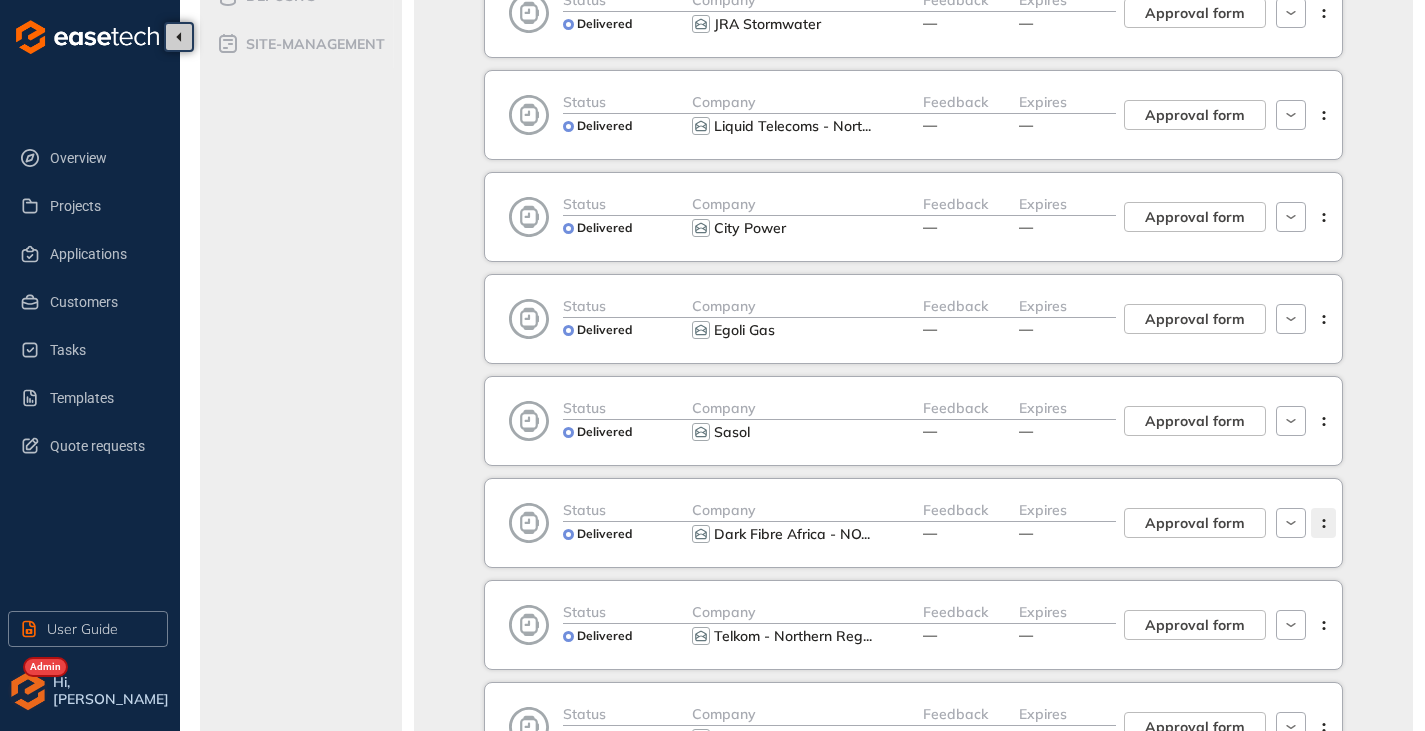 scroll, scrollTop: 500, scrollLeft: 0, axis: vertical 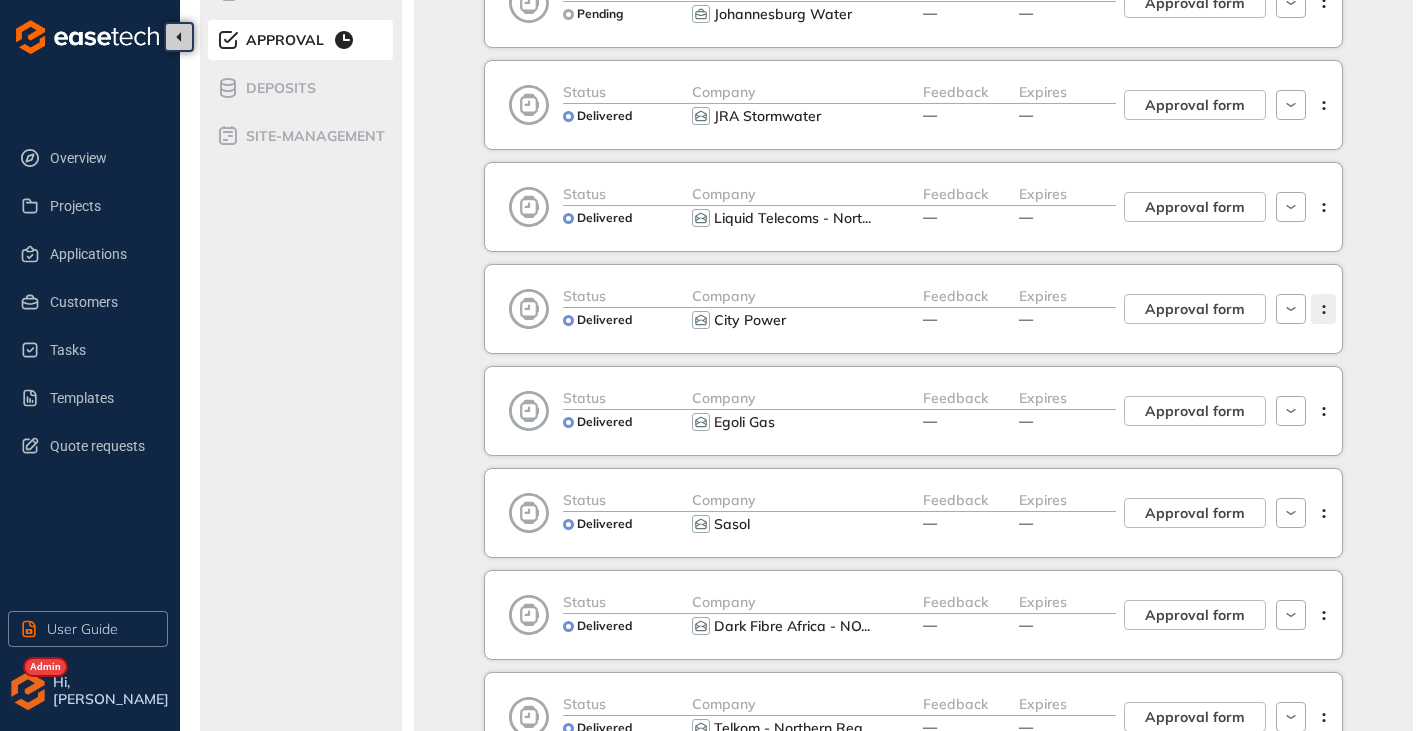 click 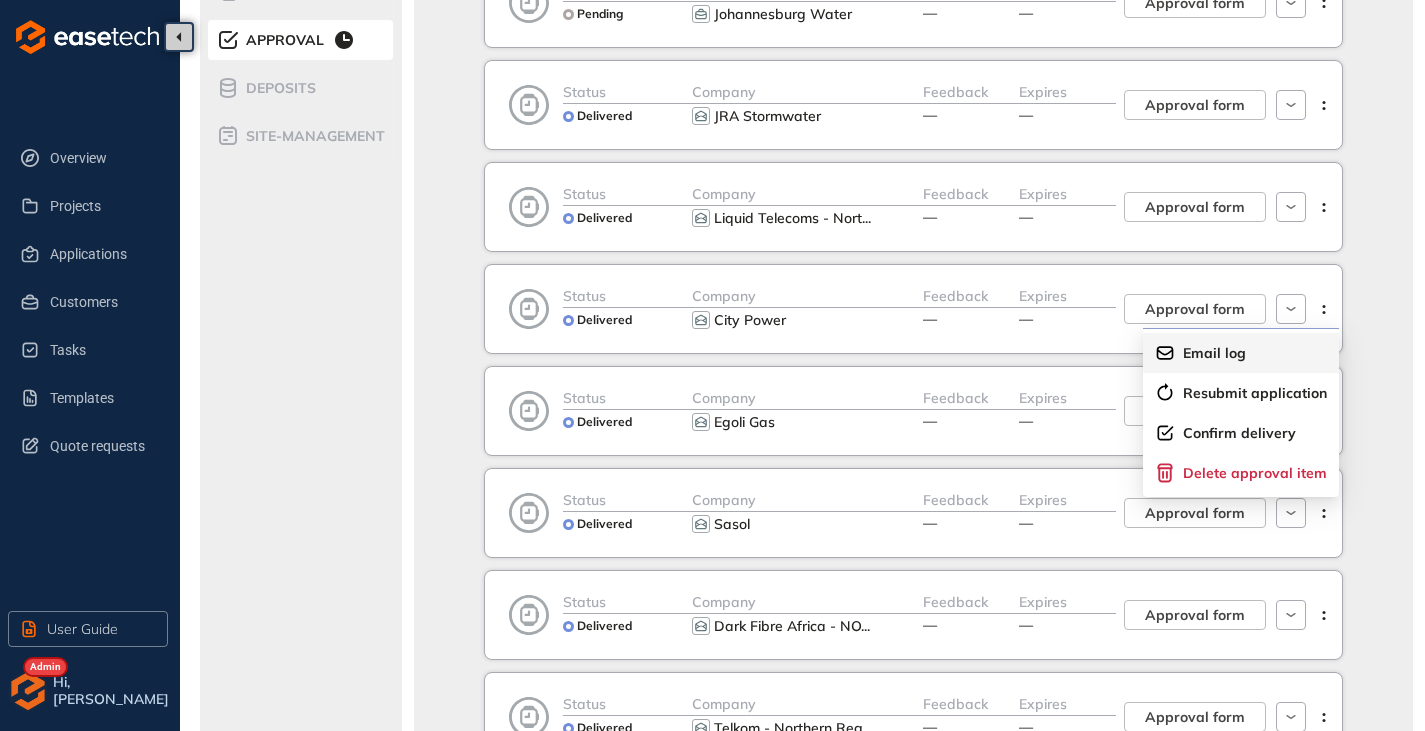 click on "Email log" at bounding box center (1214, 353) 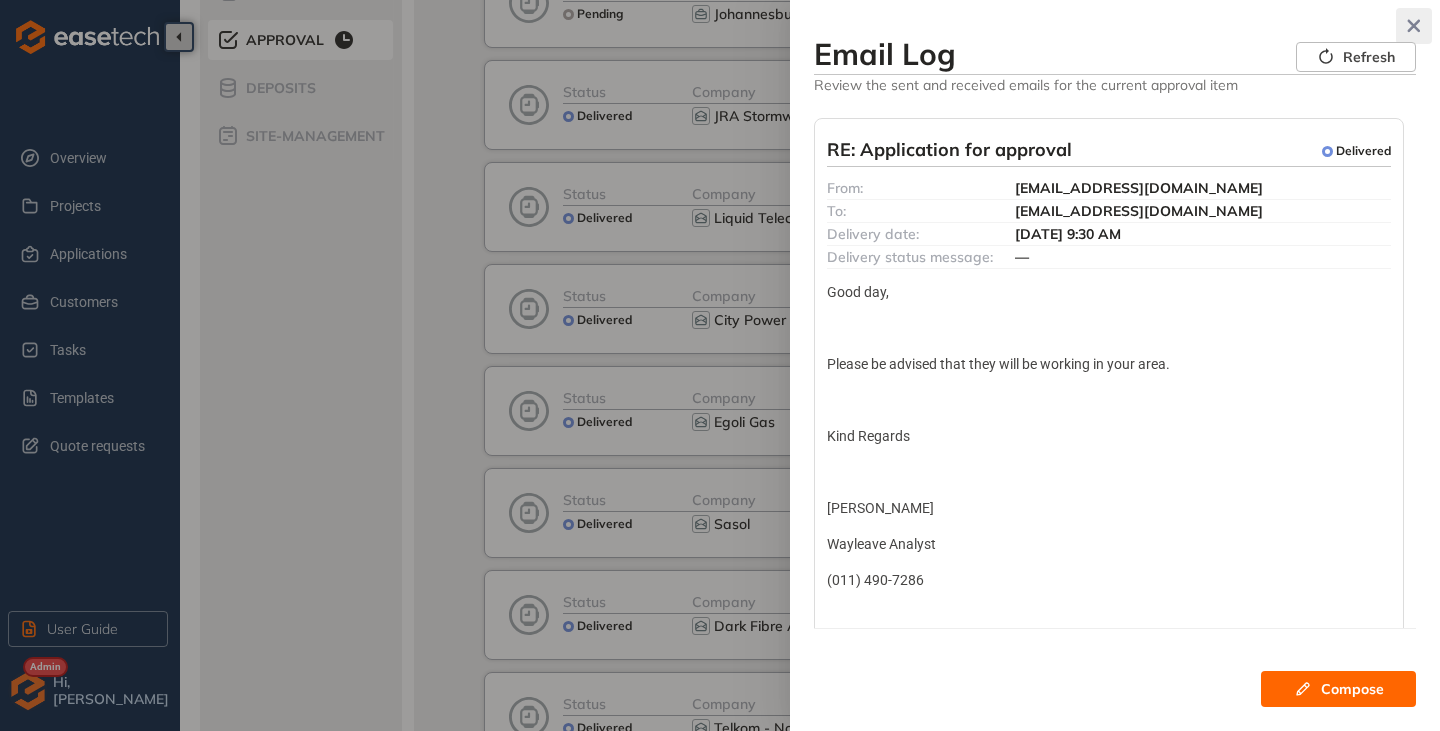 click 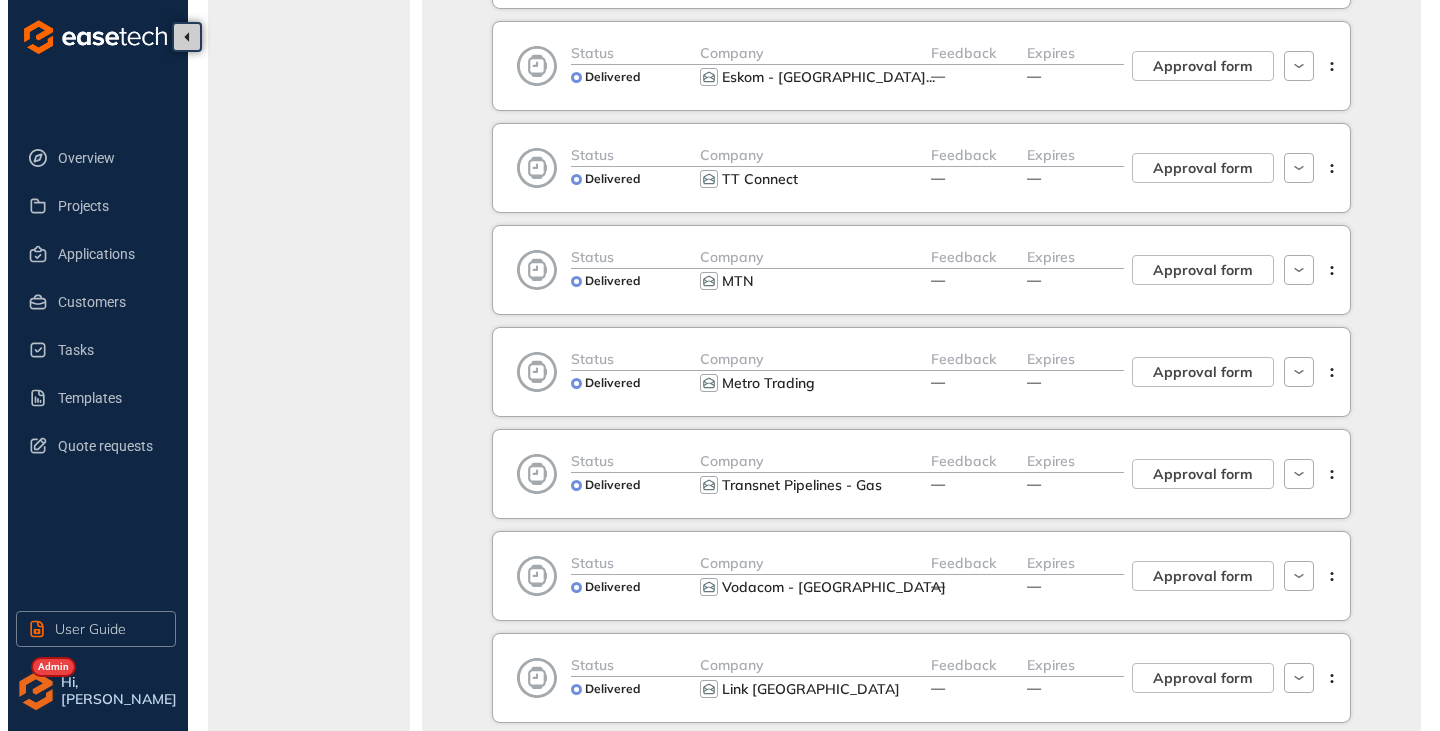 scroll, scrollTop: 1300, scrollLeft: 0, axis: vertical 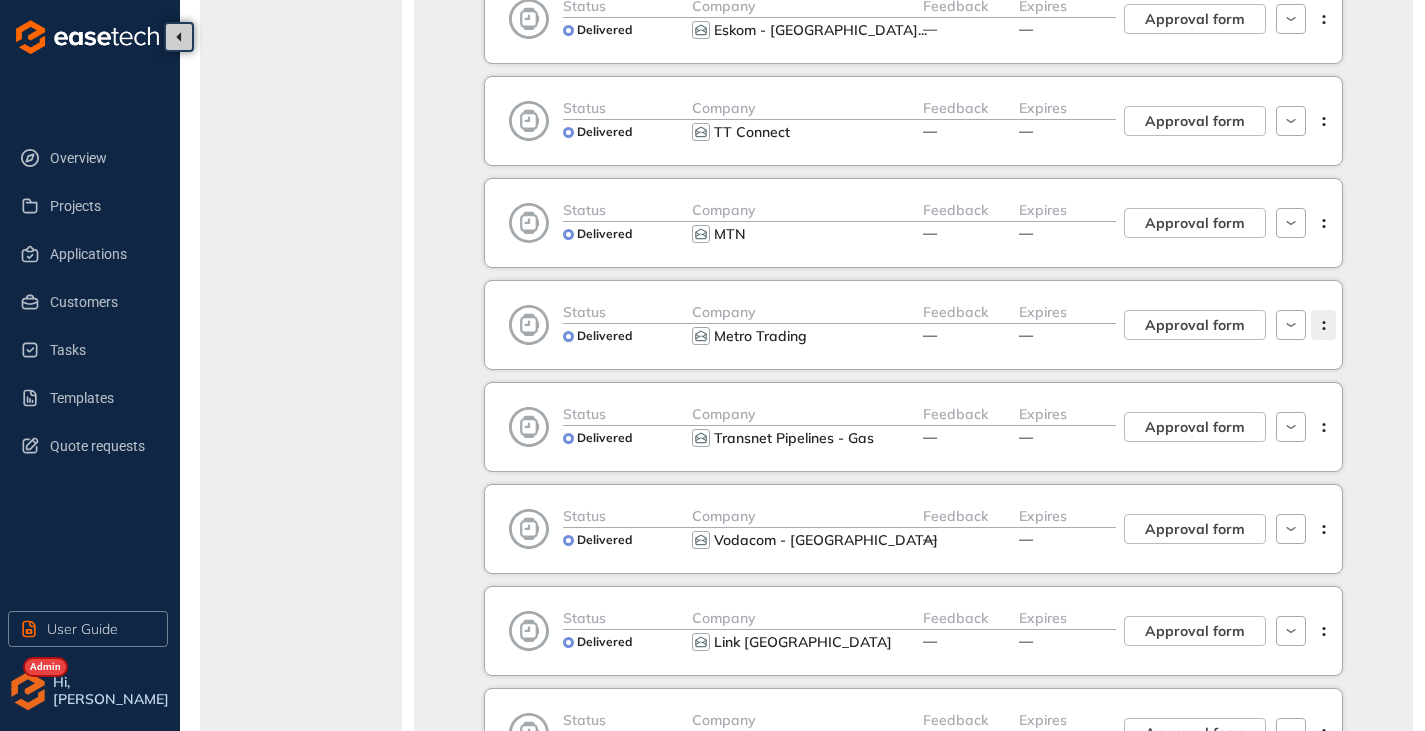 click 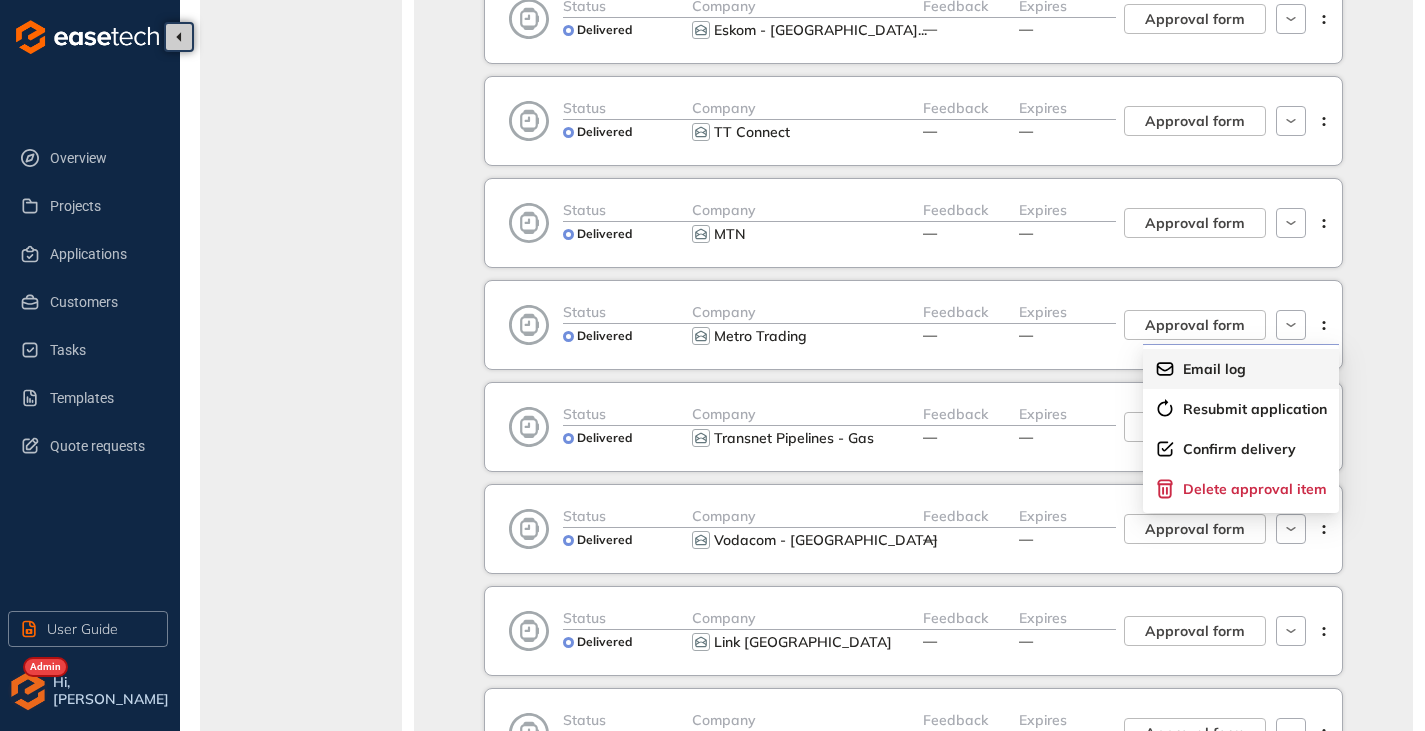 click on "Email log" at bounding box center [1241, 369] 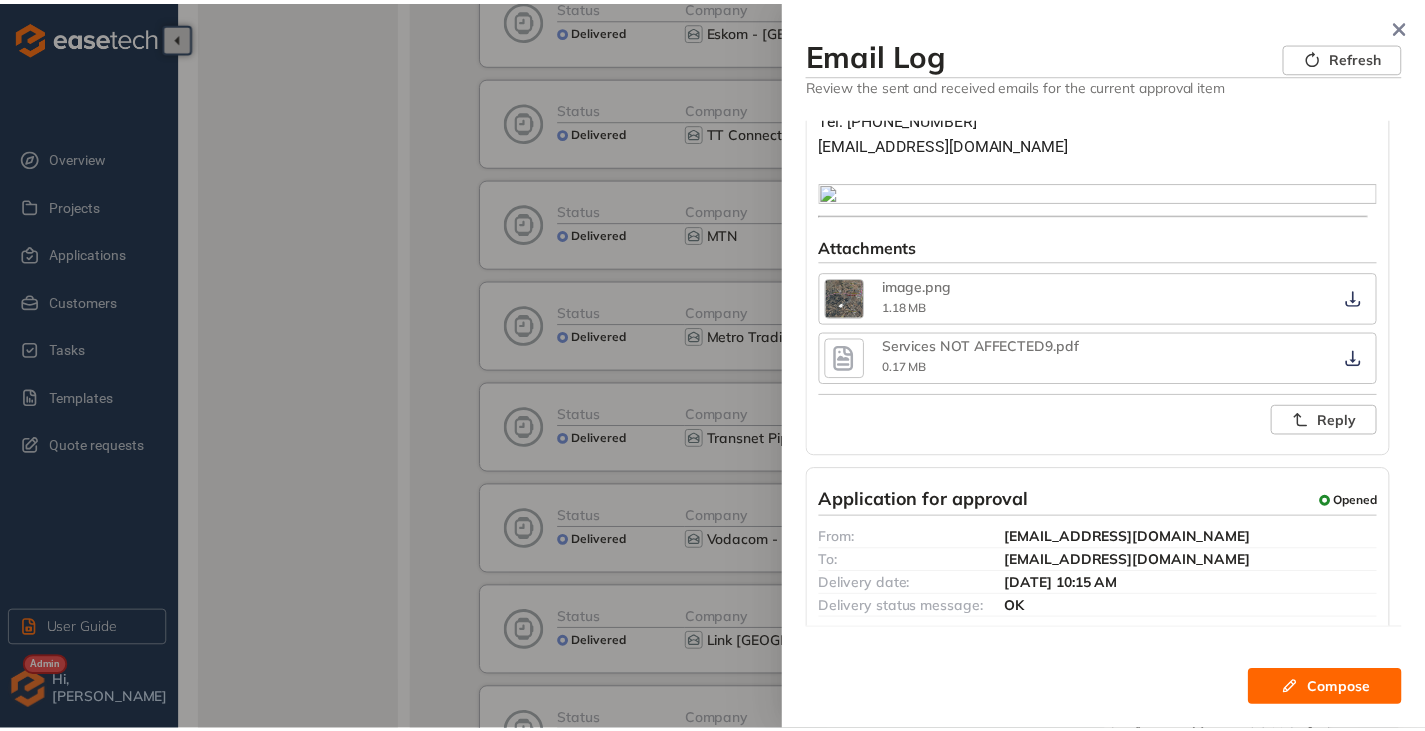 scroll, scrollTop: 500, scrollLeft: 0, axis: vertical 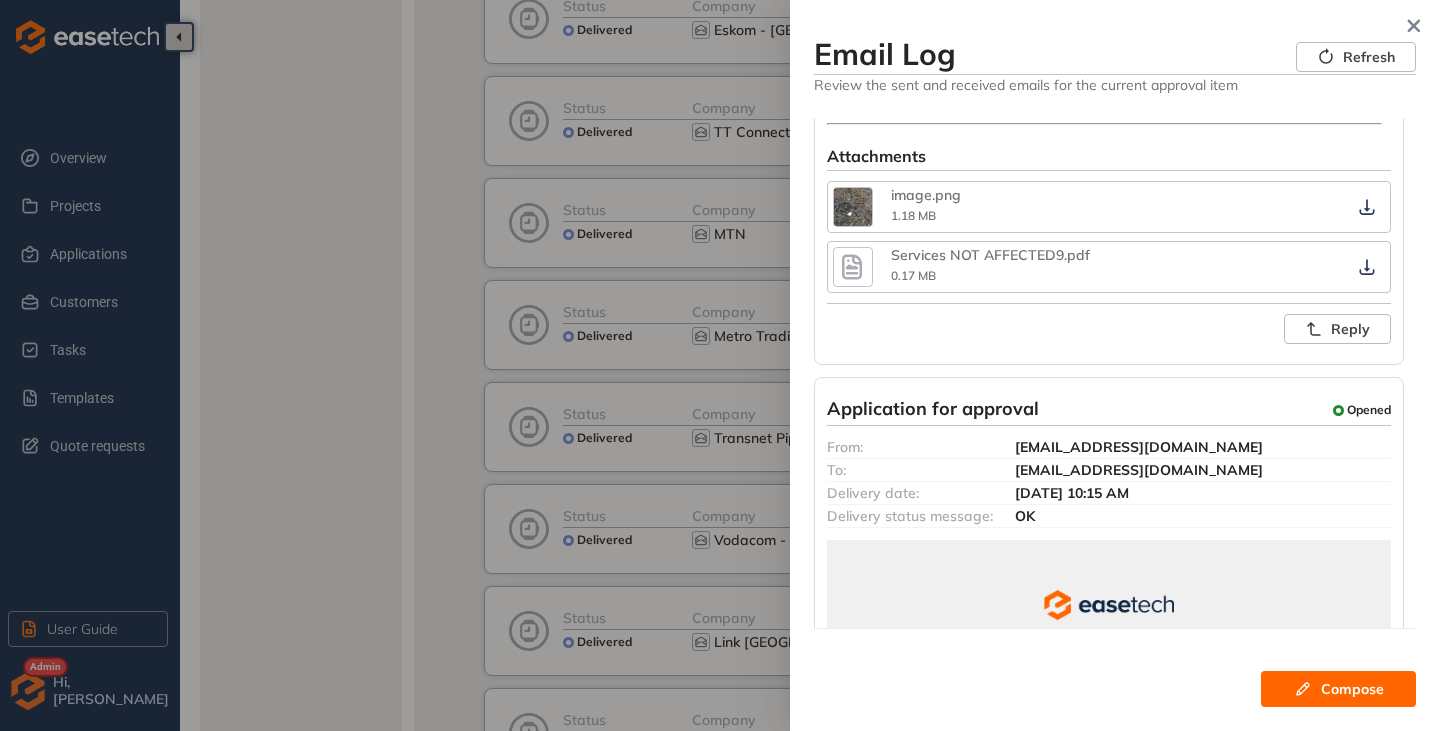 click 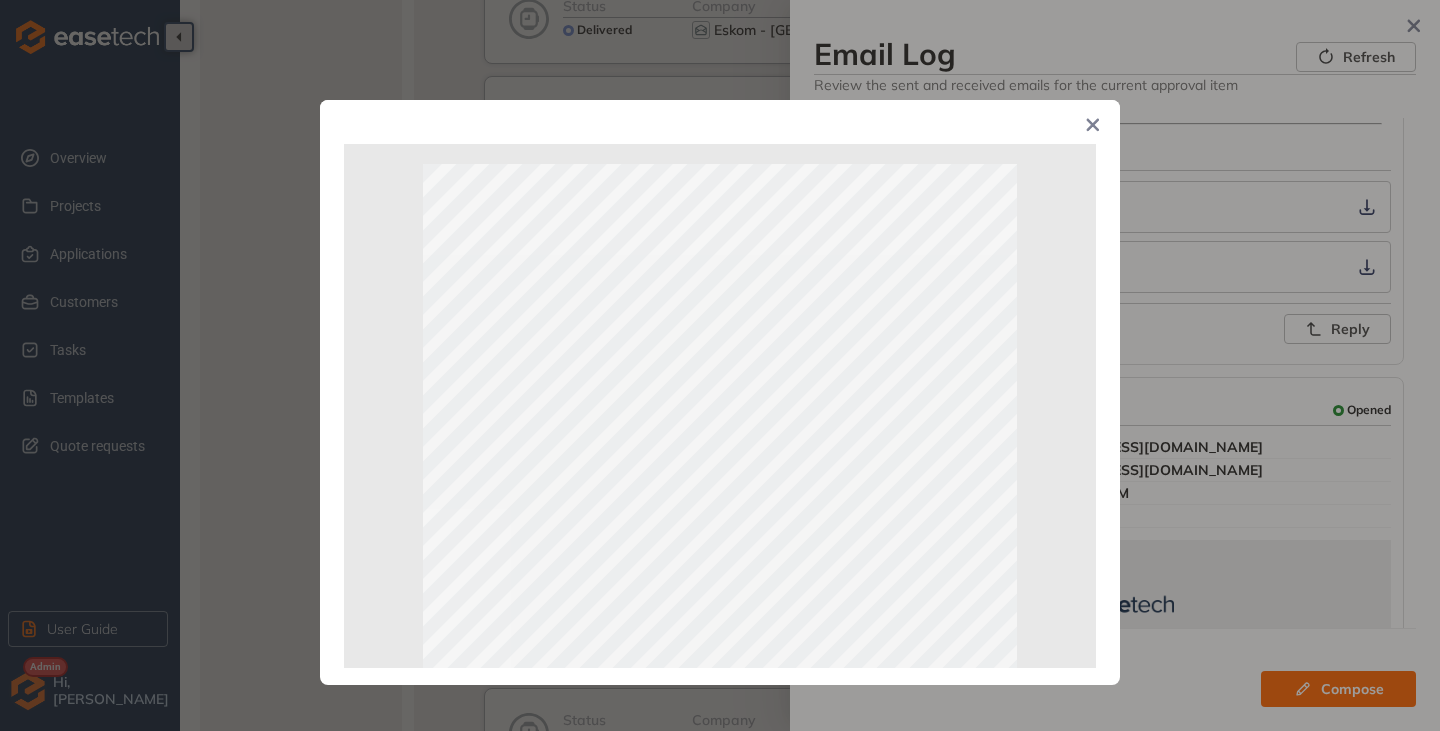 click at bounding box center [1093, 127] 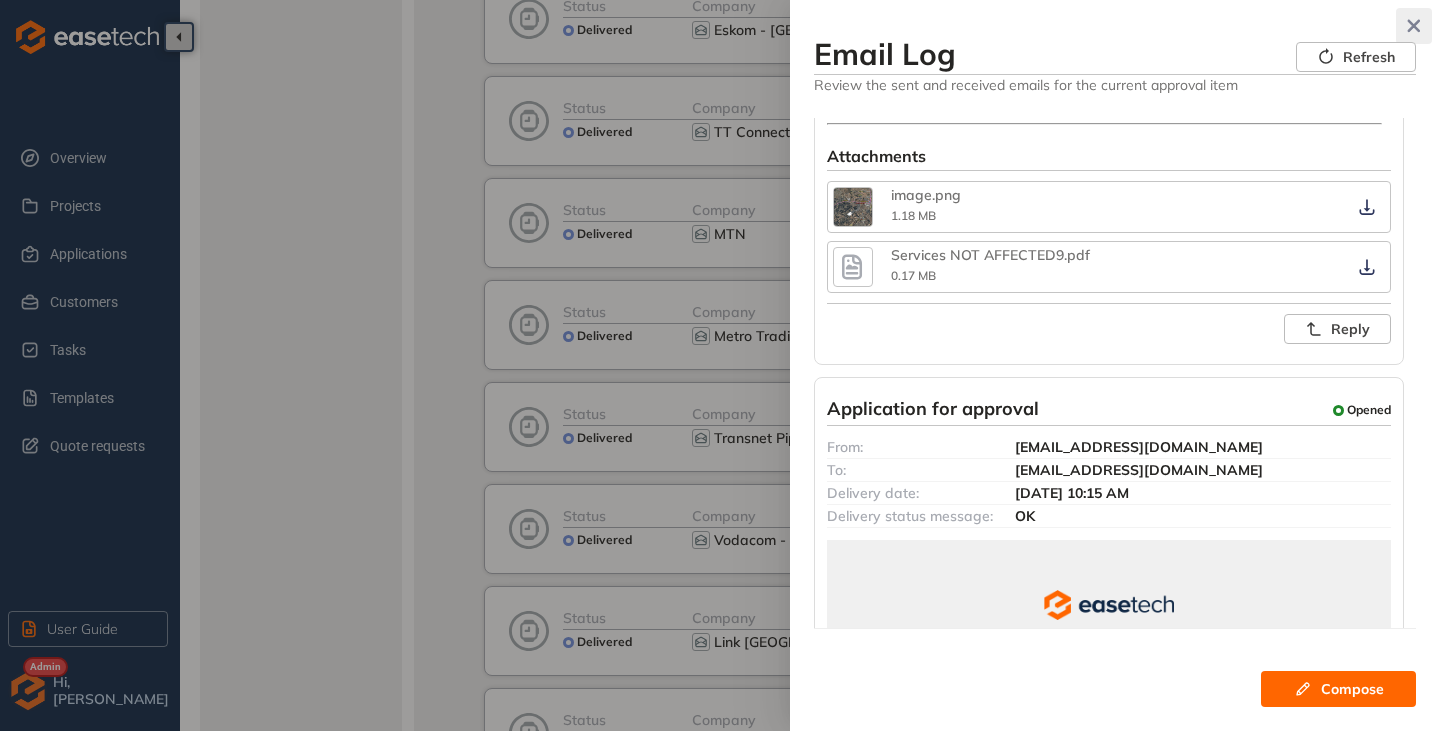 click 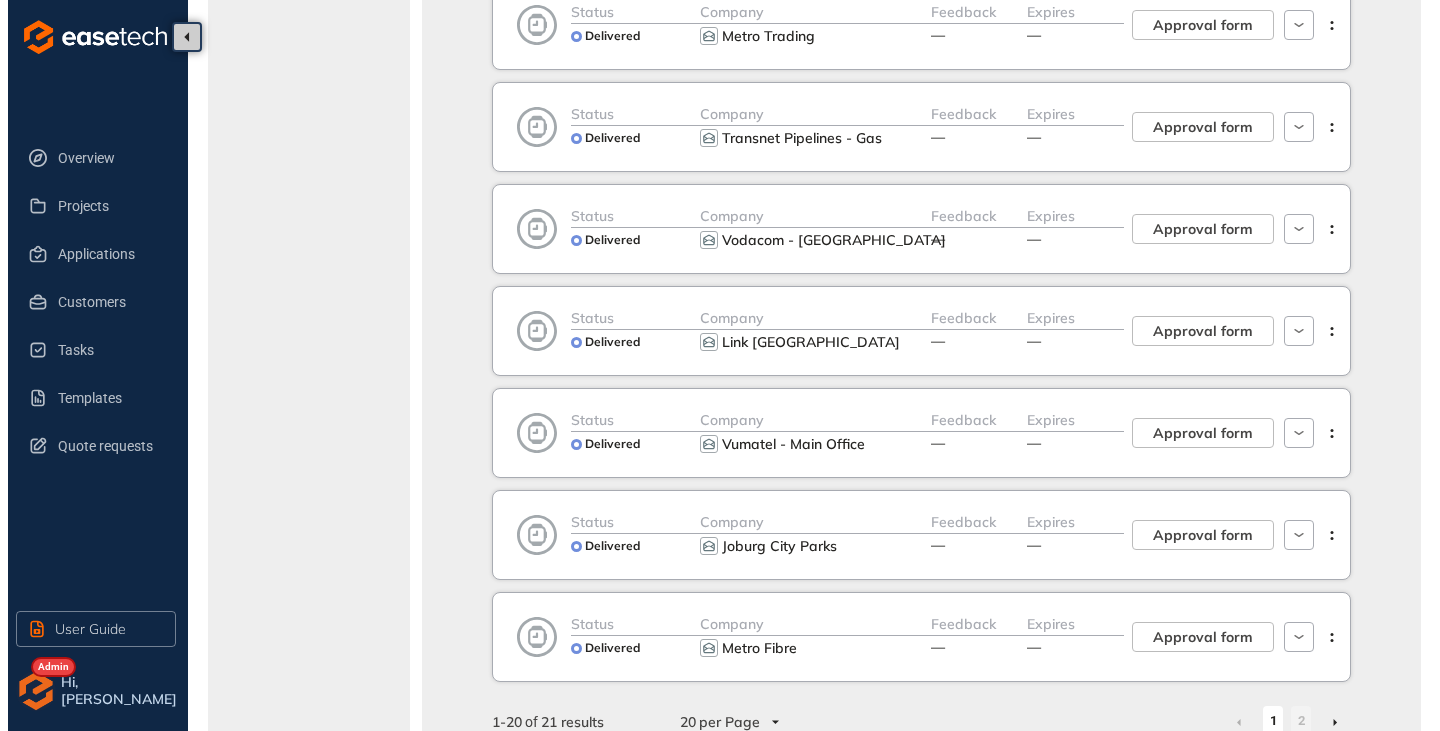 scroll, scrollTop: 1700, scrollLeft: 0, axis: vertical 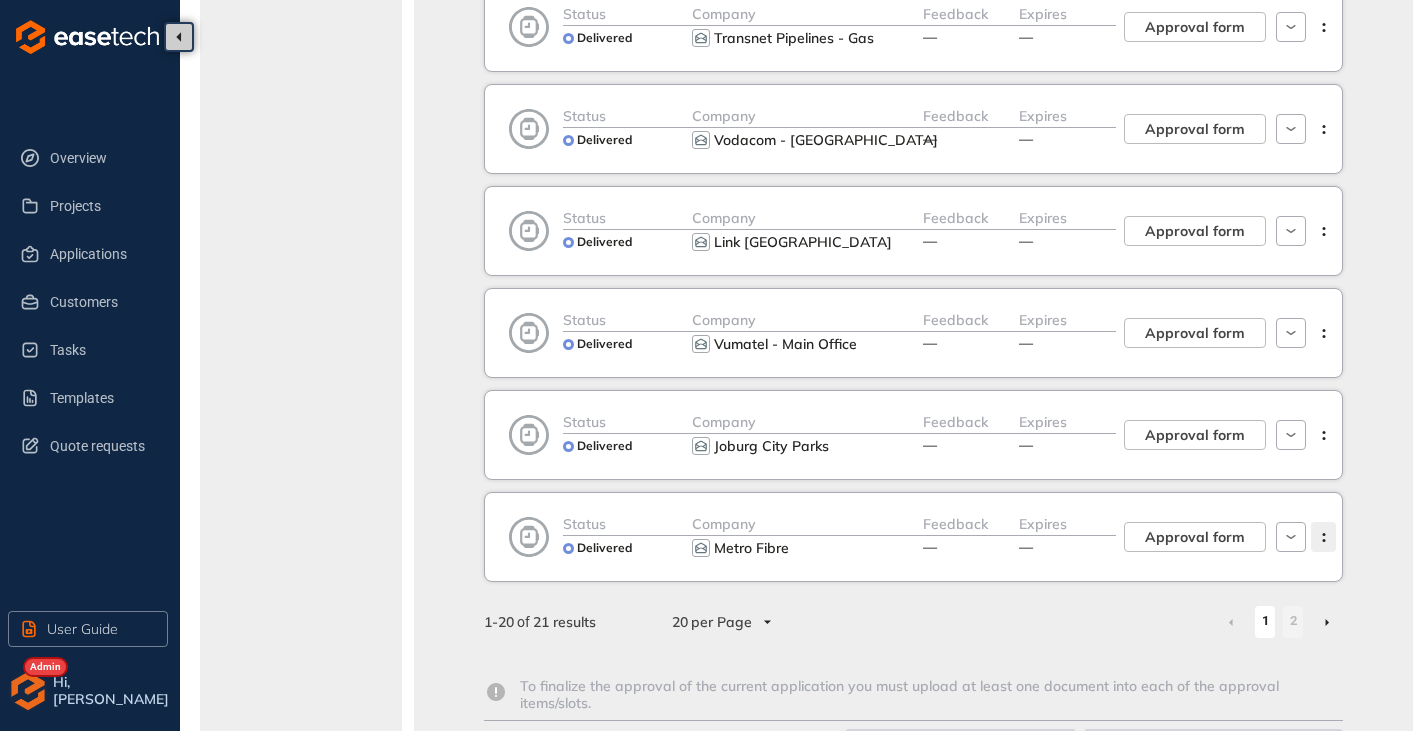 click at bounding box center (1323, 537) 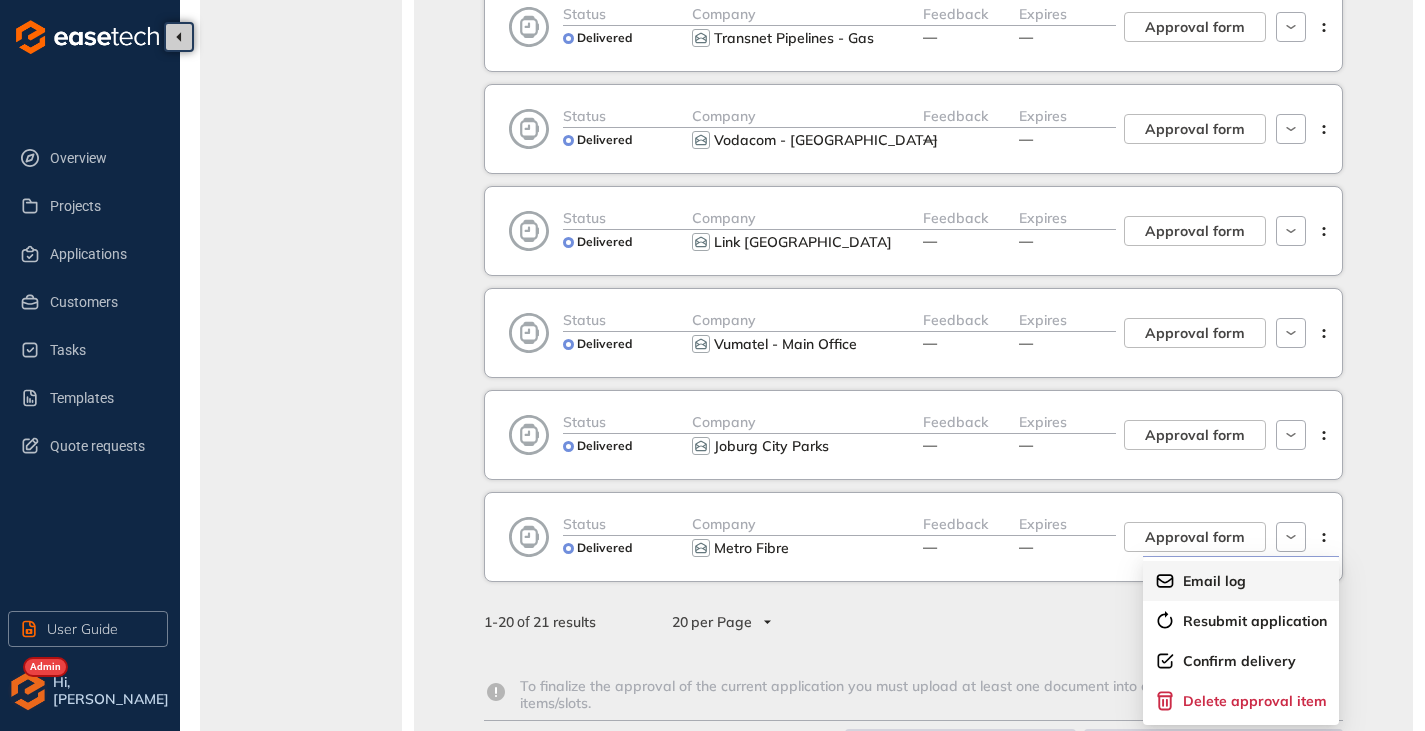 click on "Email log" at bounding box center (1241, 581) 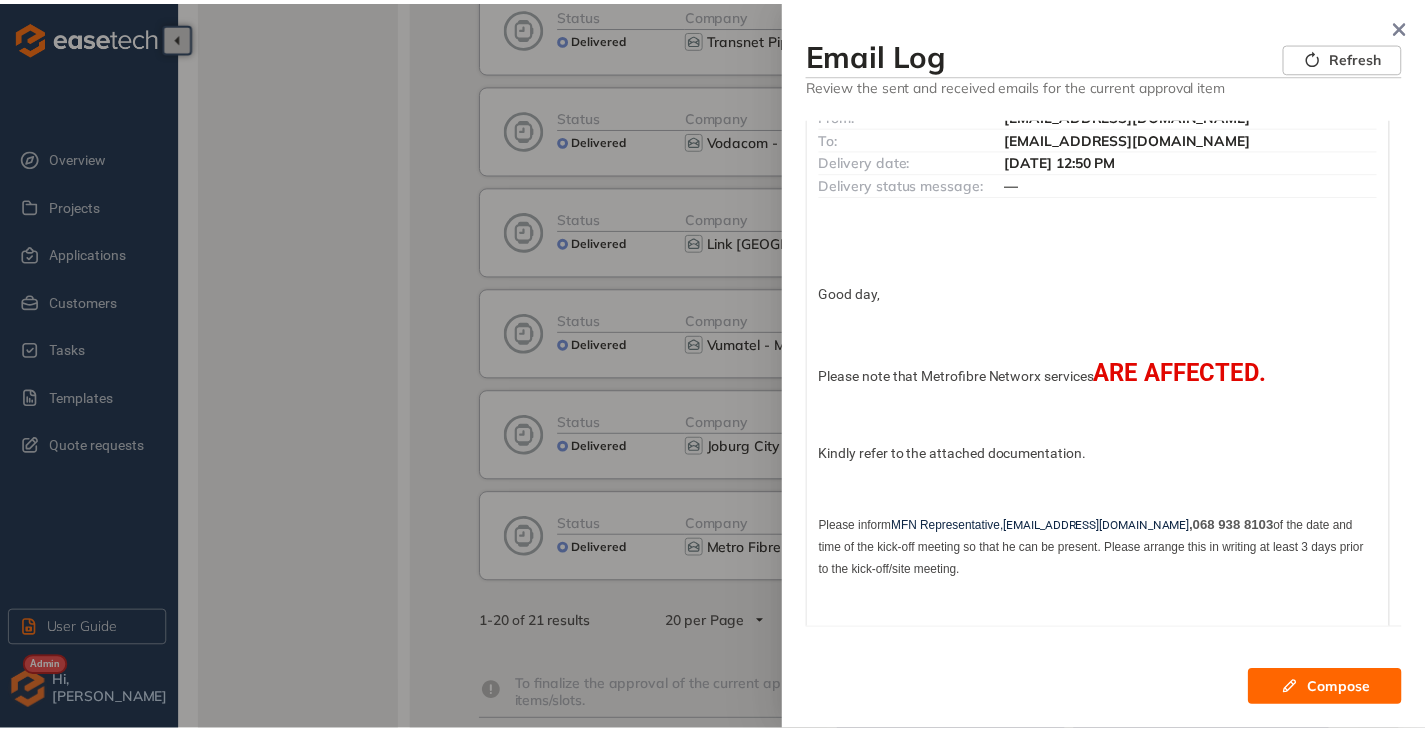 scroll, scrollTop: 0, scrollLeft: 0, axis: both 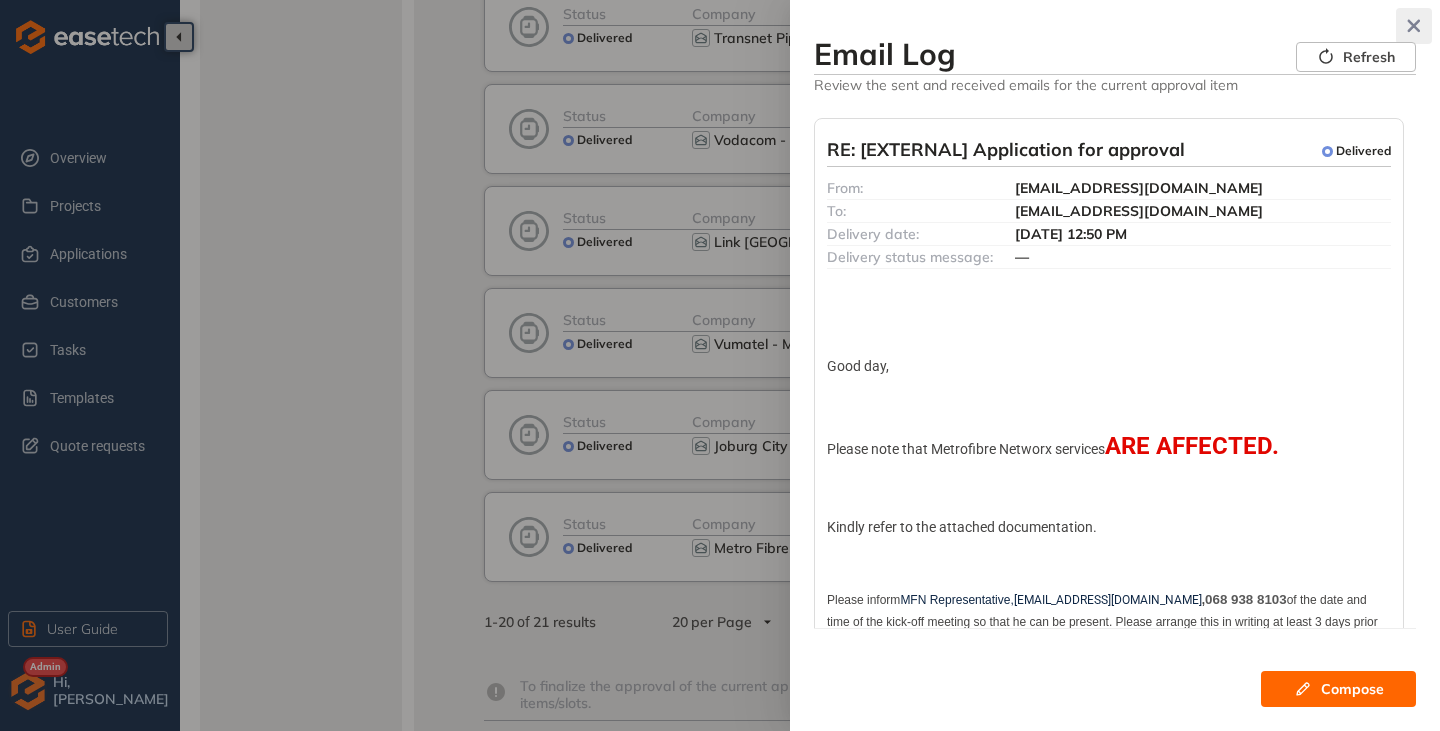 click 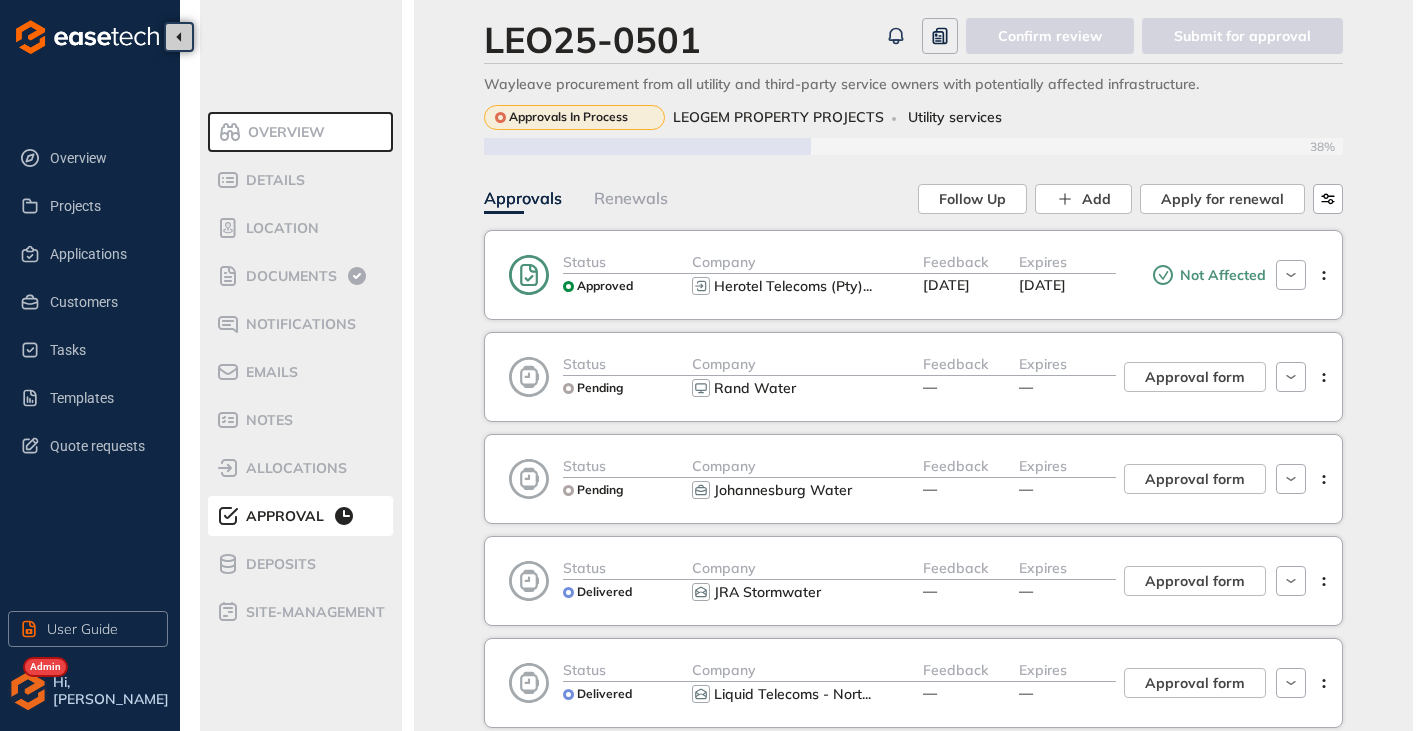 scroll, scrollTop: 0, scrollLeft: 0, axis: both 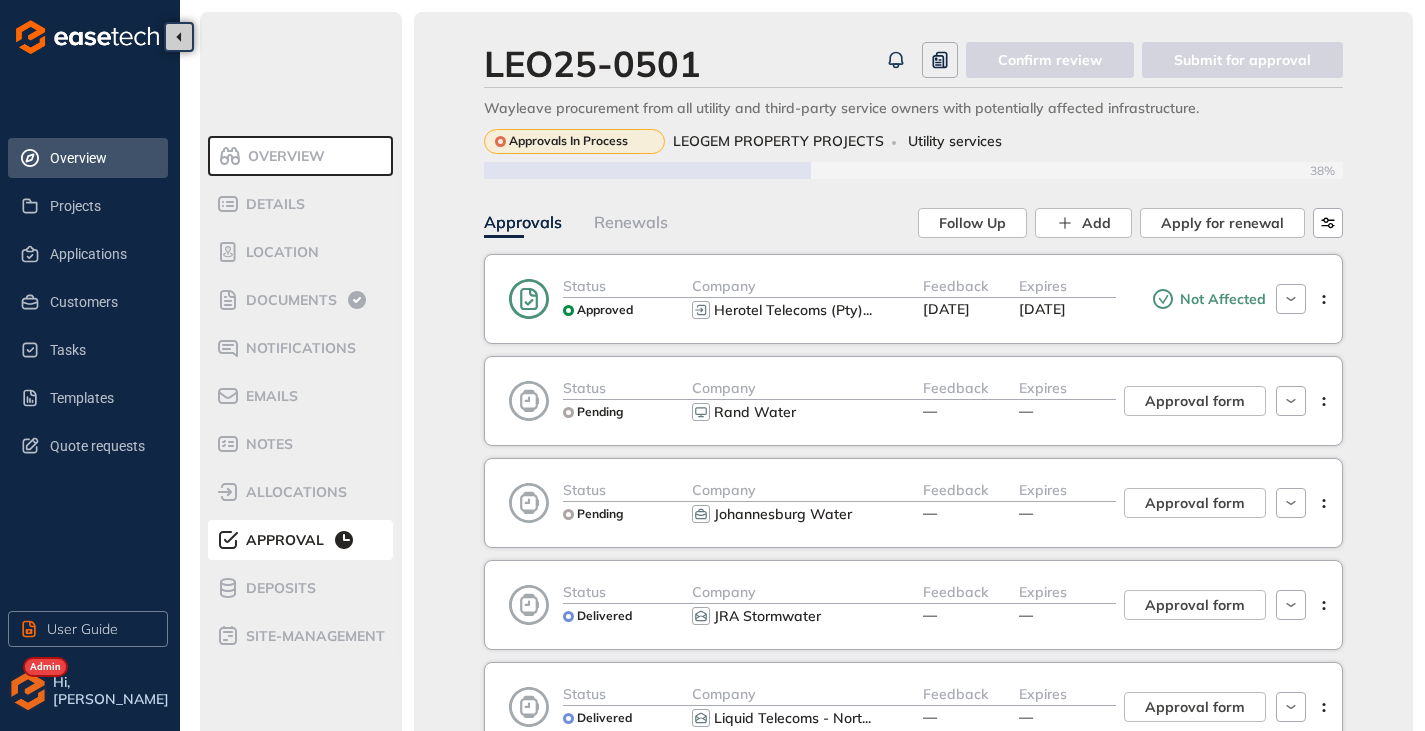 click on "Overview" at bounding box center [101, 158] 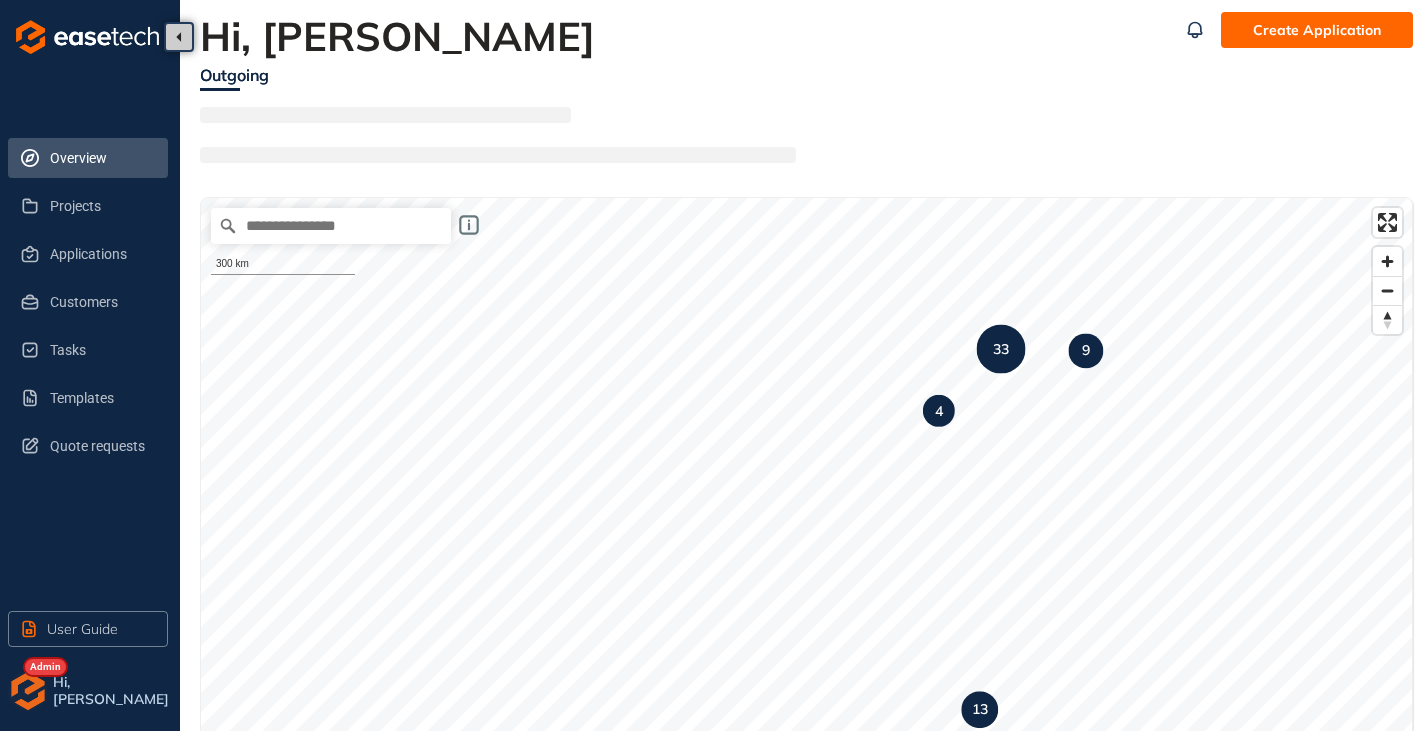 click at bounding box center [28, 691] 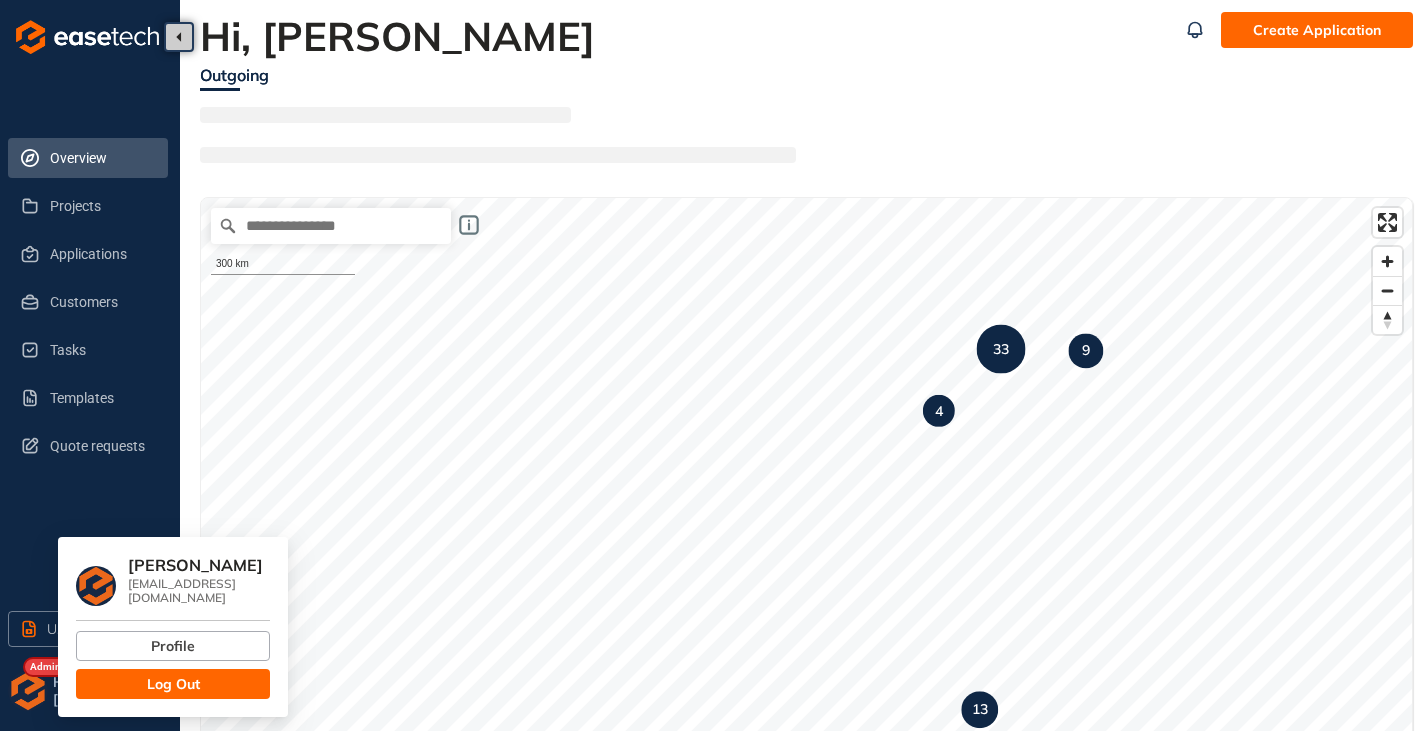 click on "Log Out" at bounding box center [173, 684] 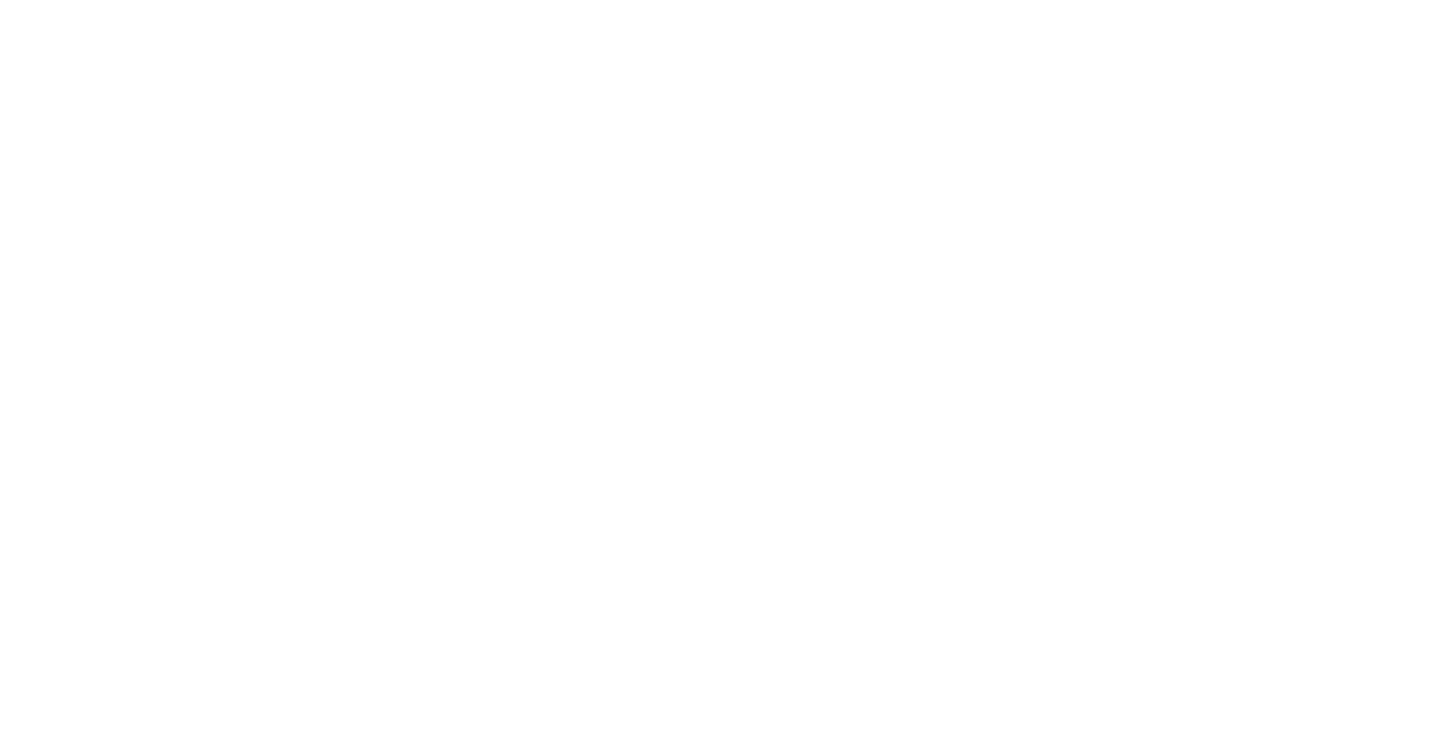 scroll, scrollTop: 0, scrollLeft: 0, axis: both 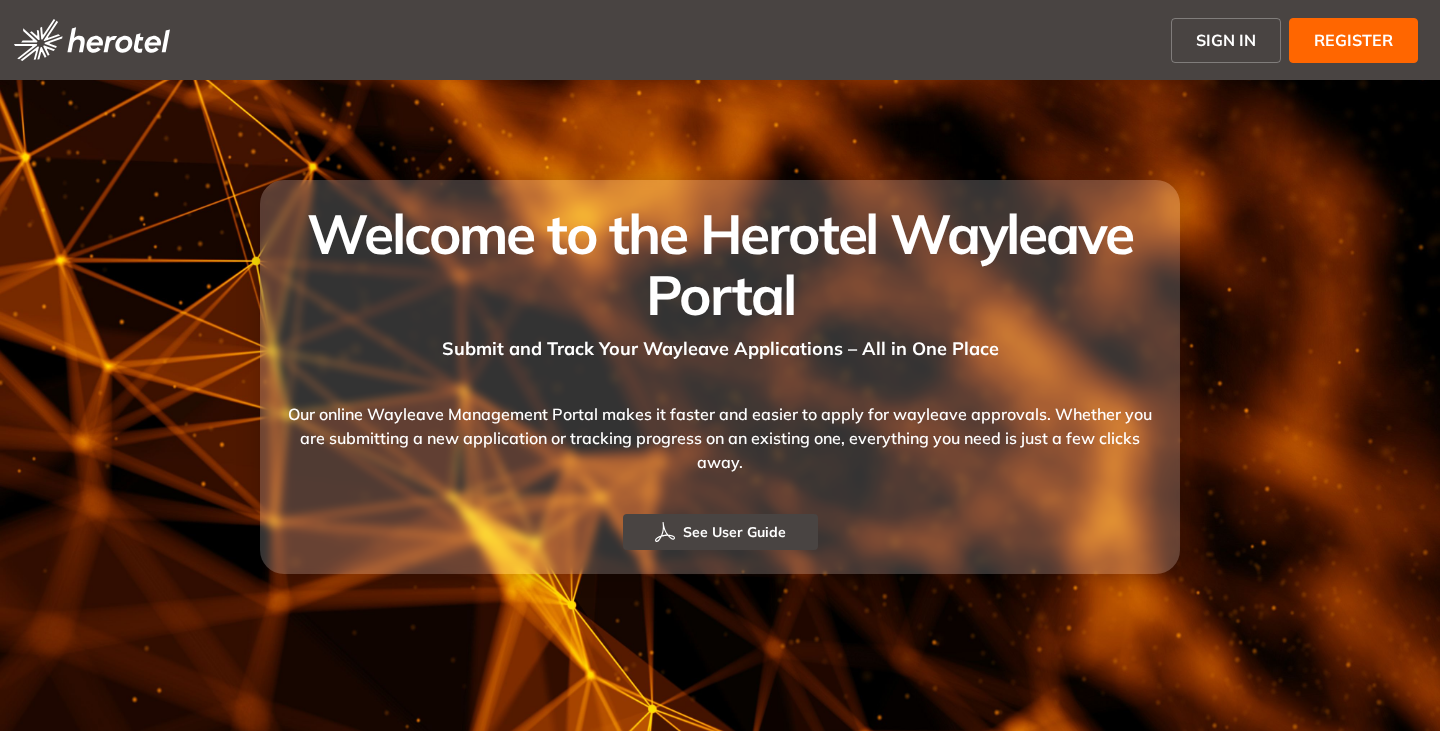 click on "SIGN IN" at bounding box center [1226, 40] 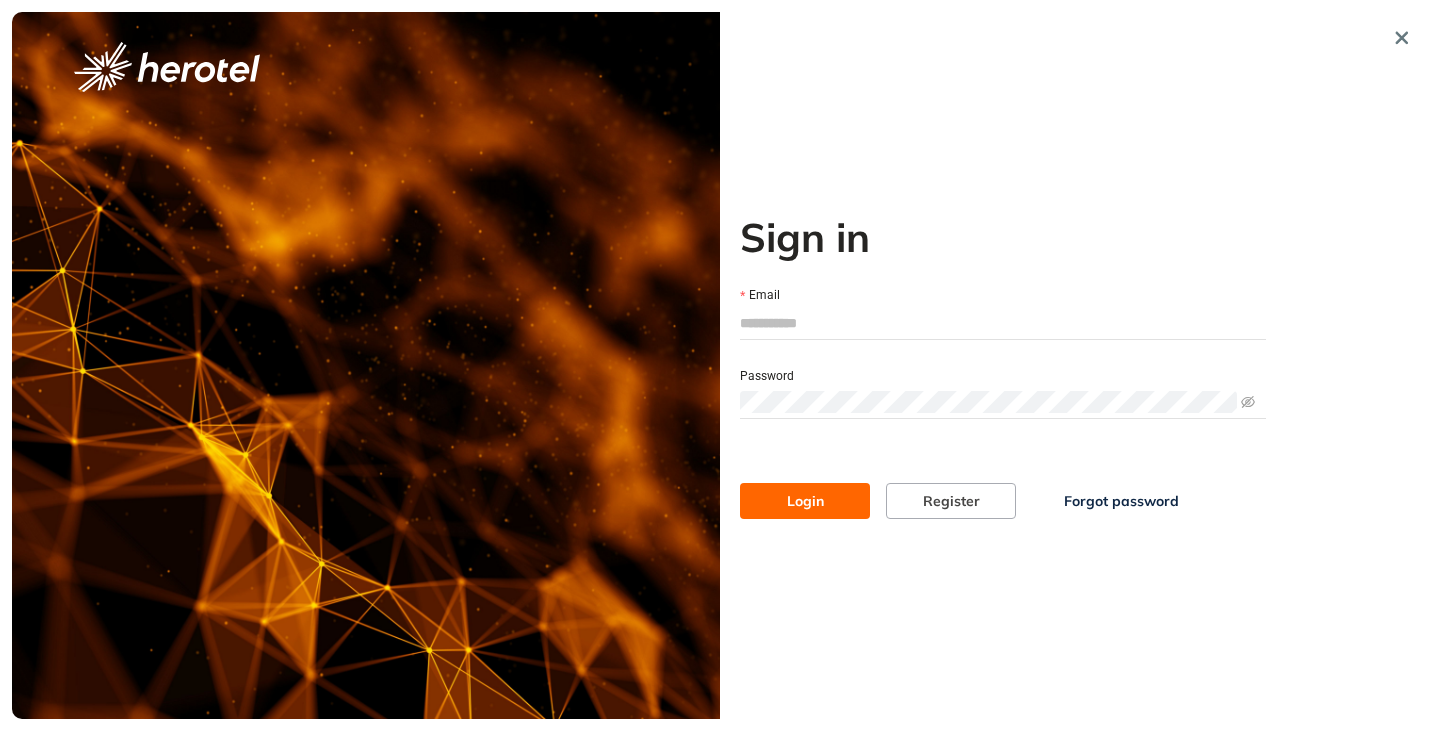click on "Email" at bounding box center [1003, 323] 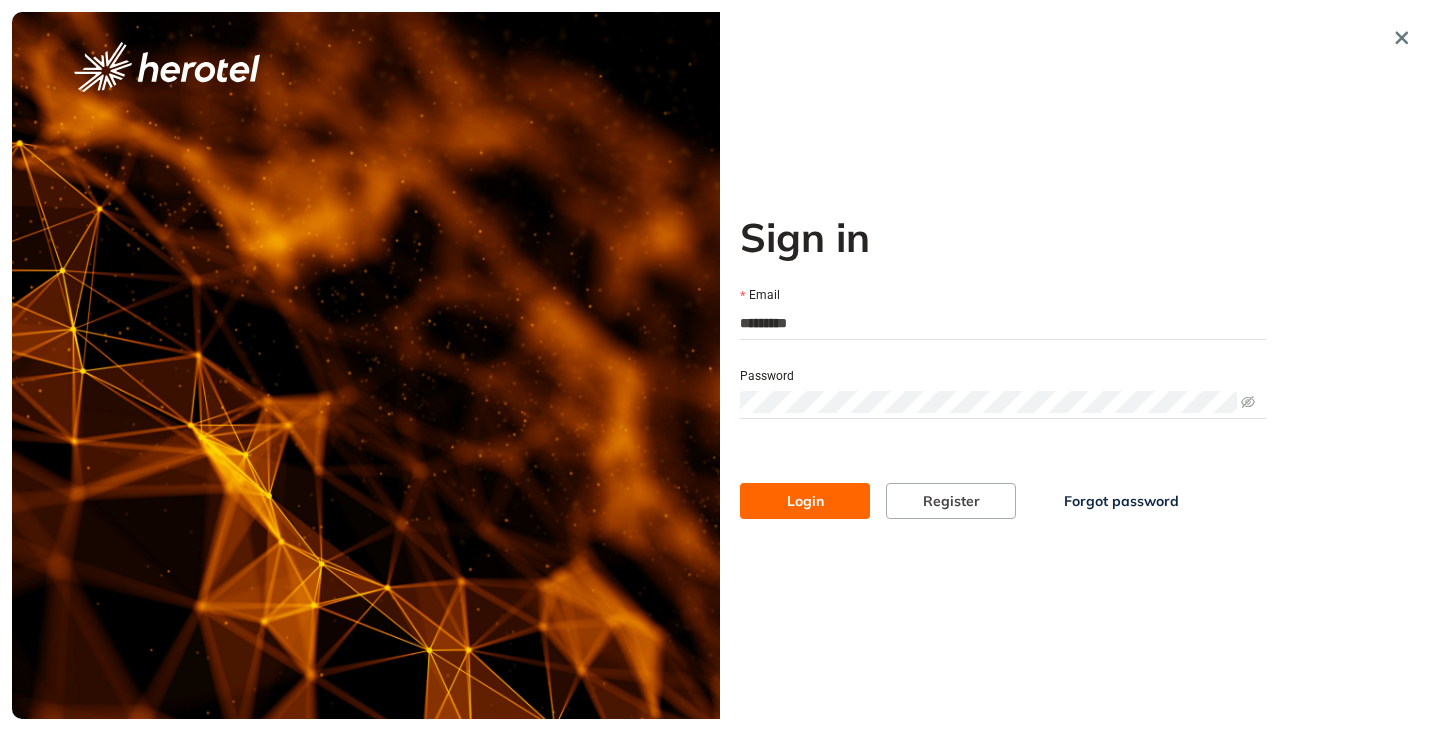 type on "**********" 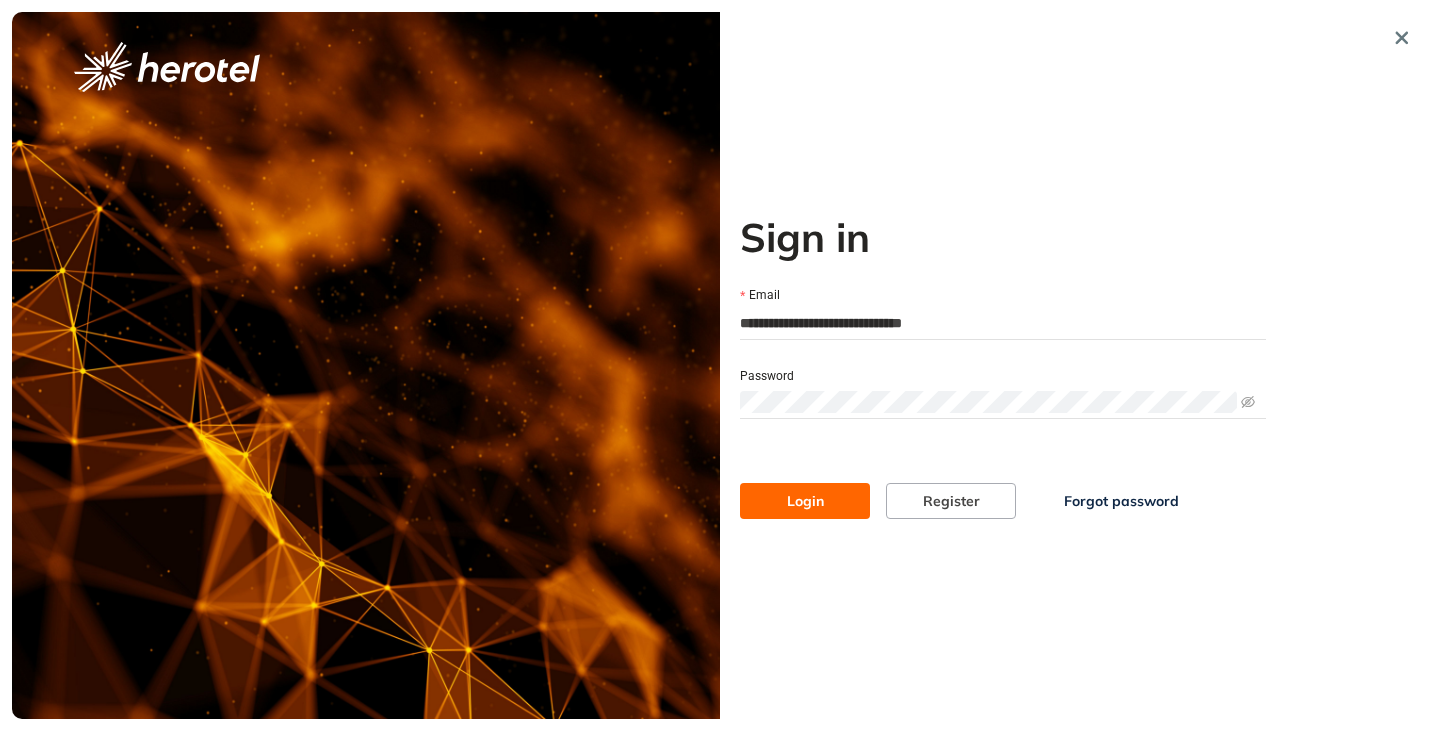 click on "Login" at bounding box center [805, 501] 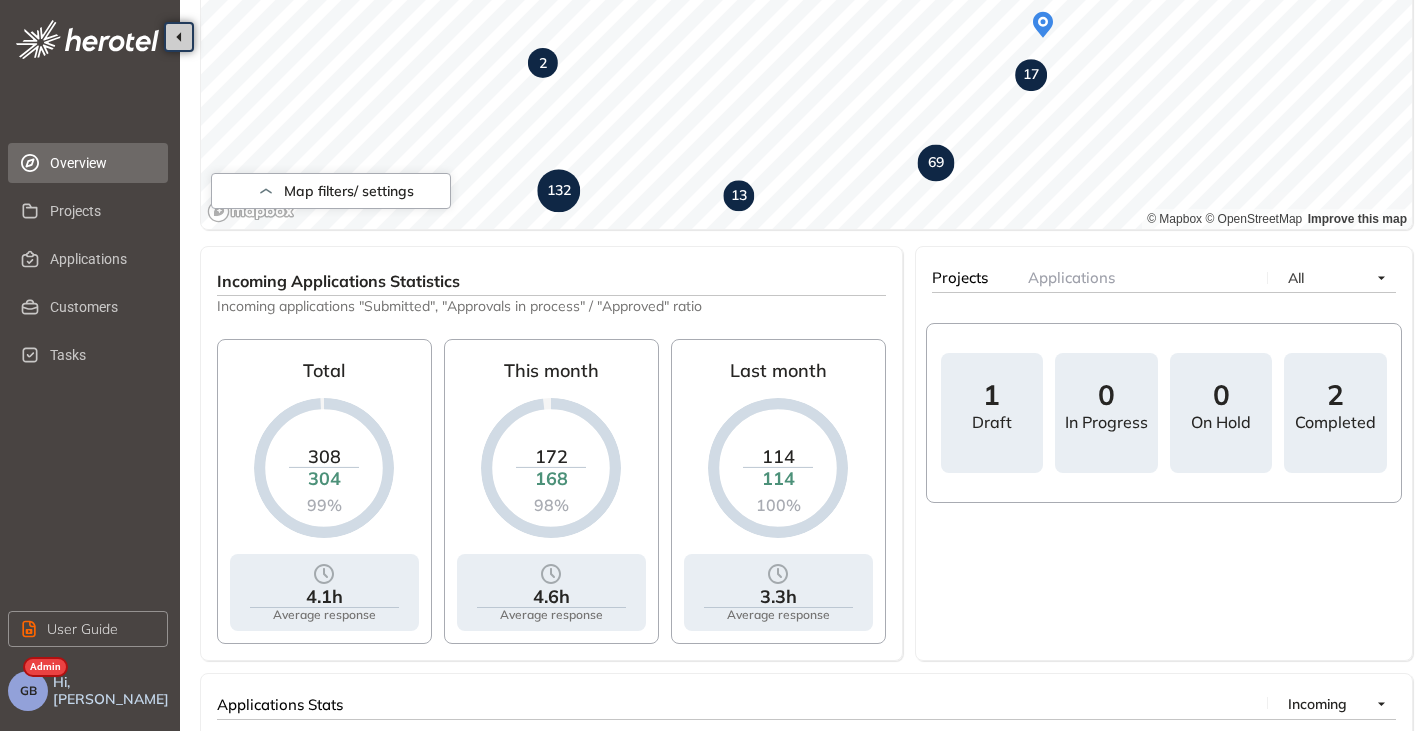 scroll, scrollTop: 700, scrollLeft: 0, axis: vertical 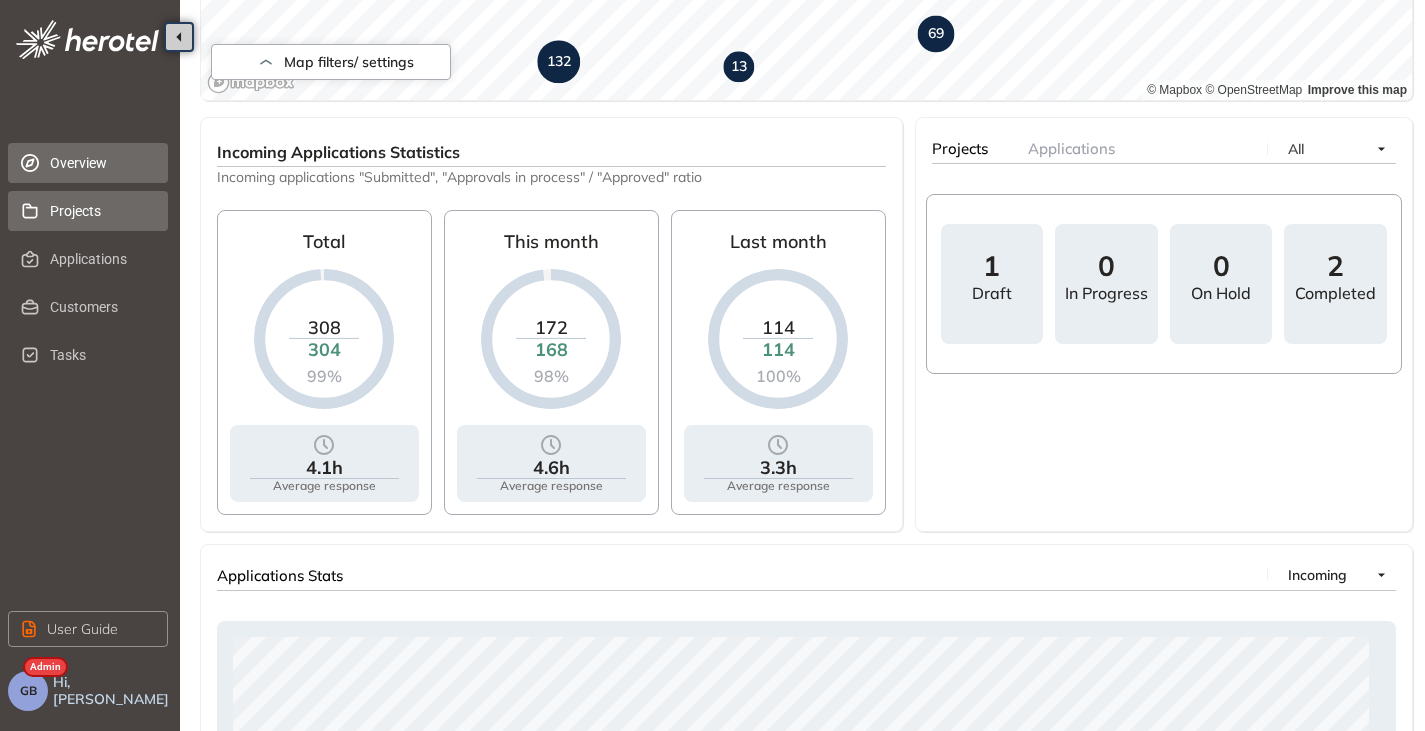 click on "Projects" at bounding box center (101, 211) 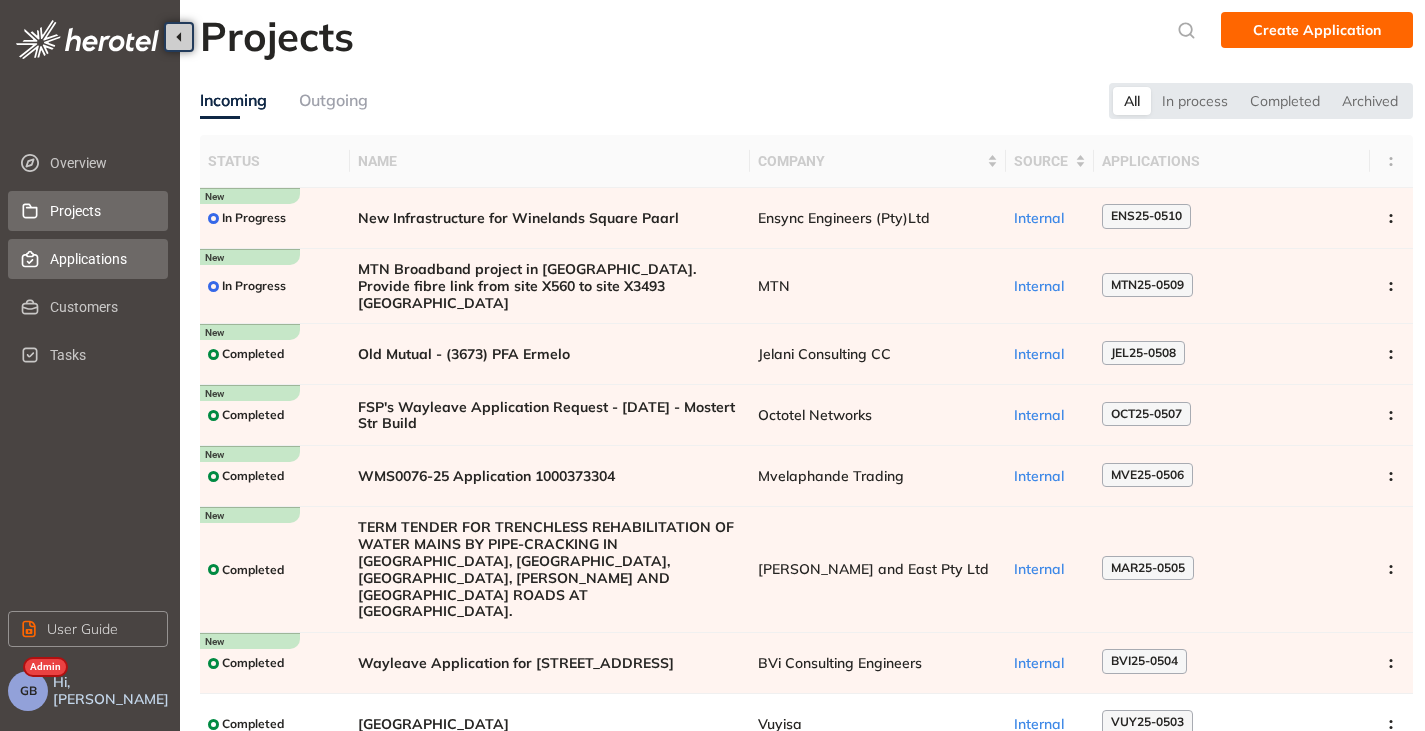click on "Applications" at bounding box center (101, 259) 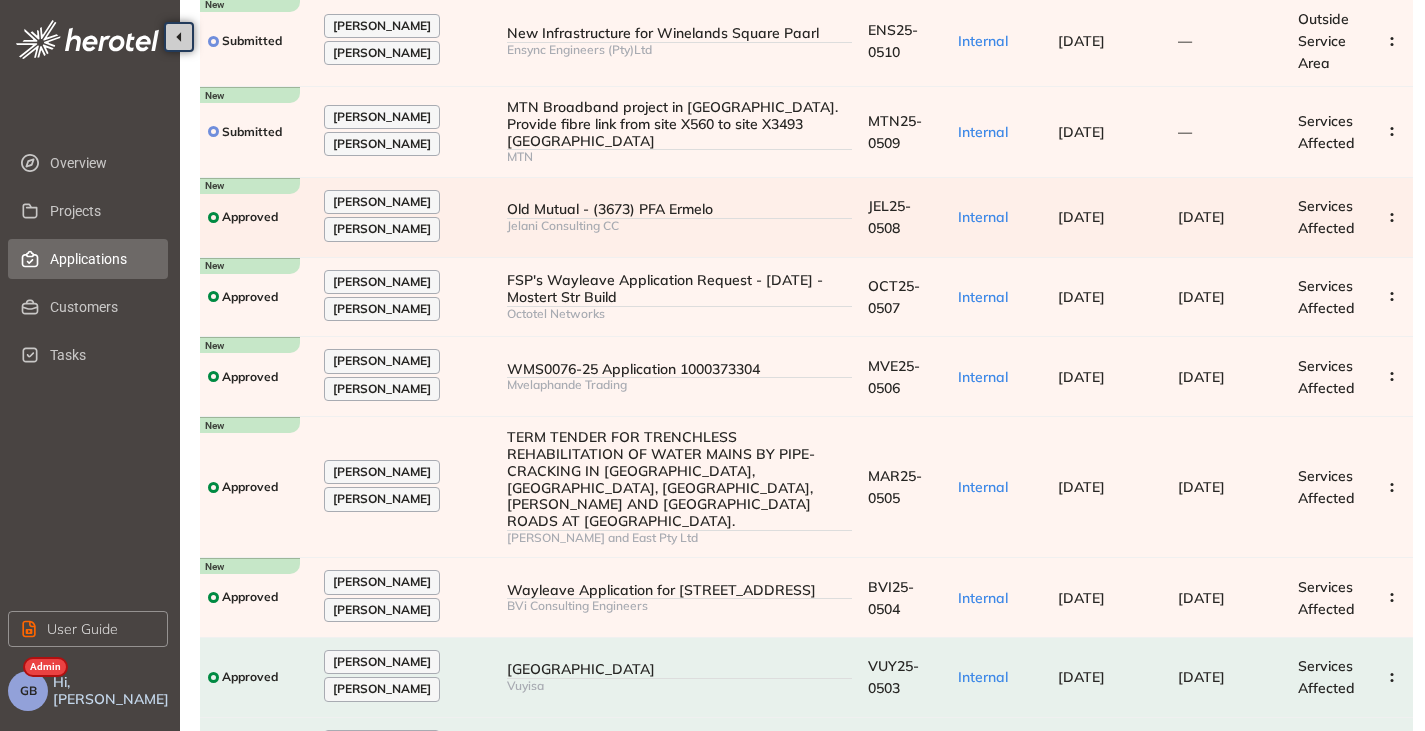 scroll, scrollTop: 383, scrollLeft: 0, axis: vertical 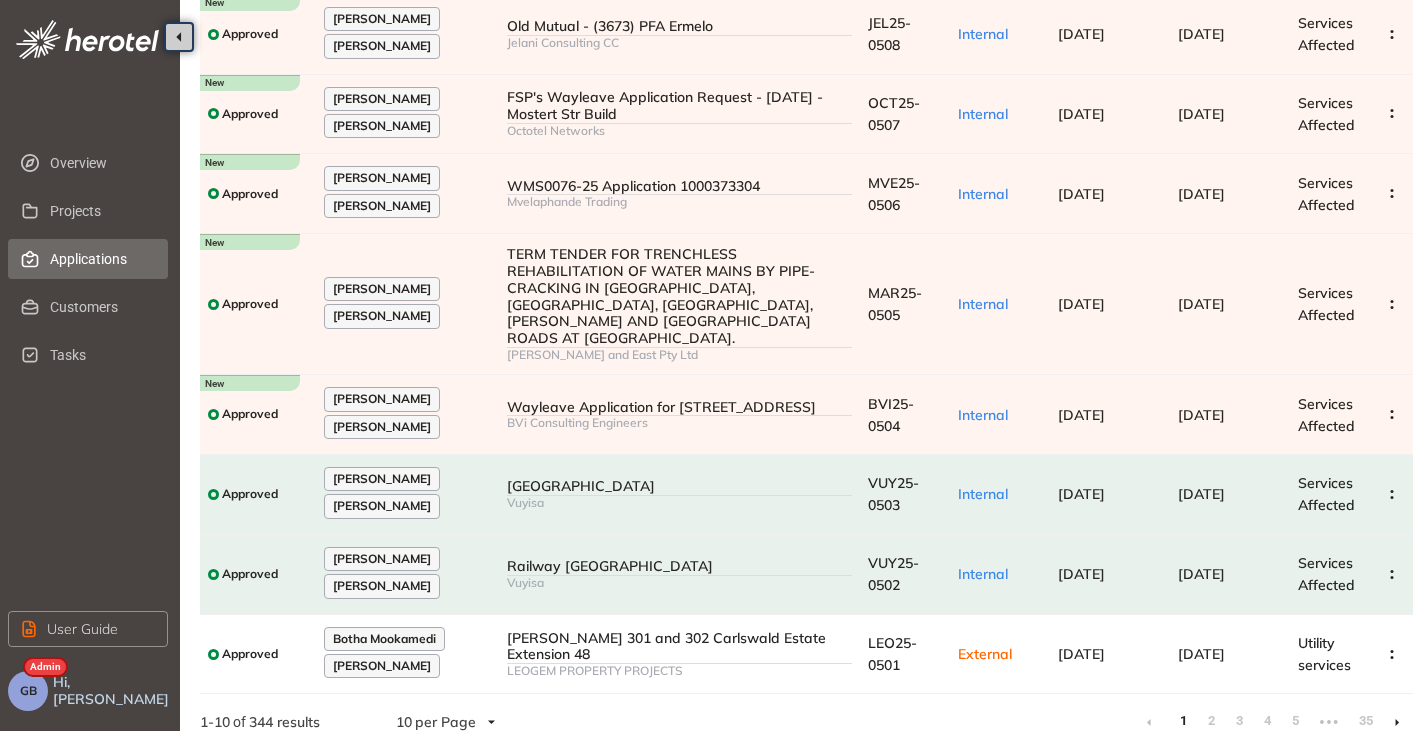 click at bounding box center [1397, 722] 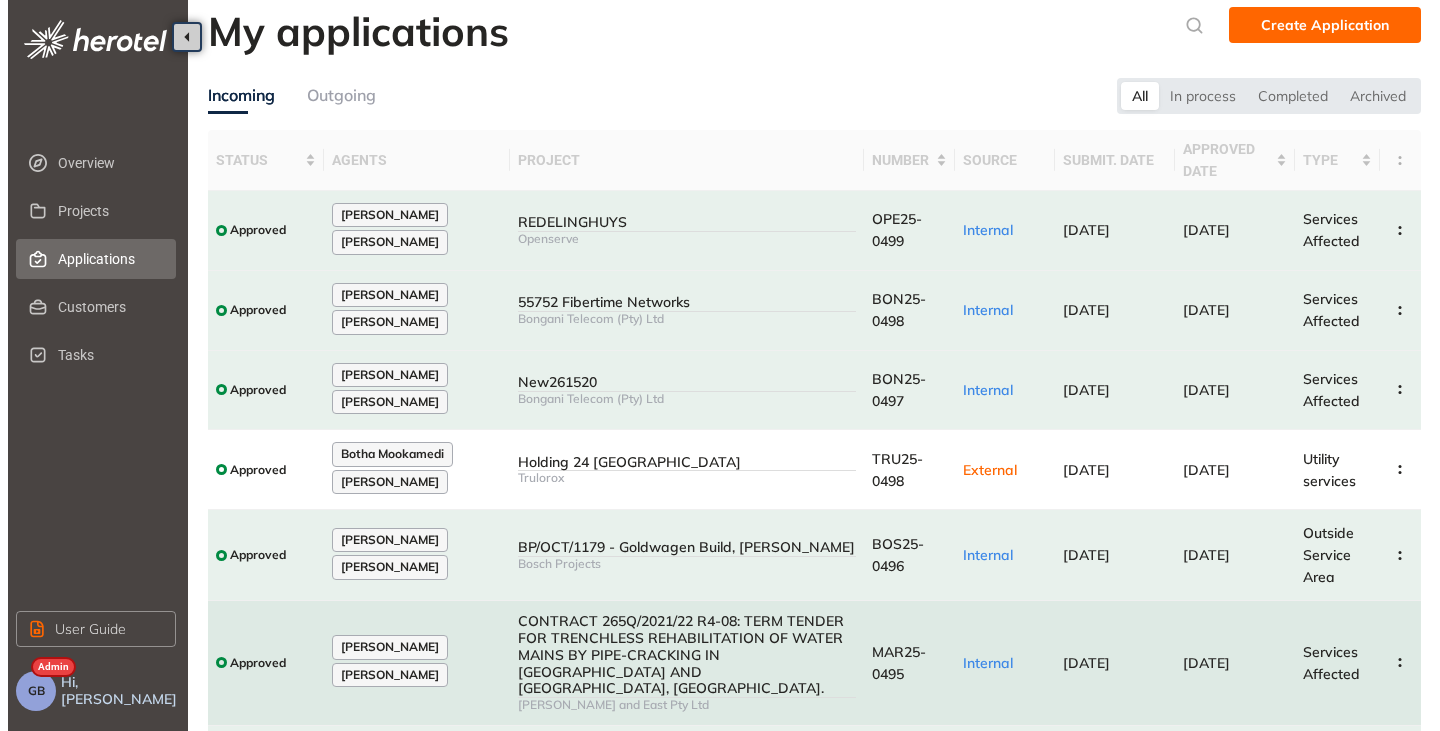 scroll, scrollTop: 0, scrollLeft: 0, axis: both 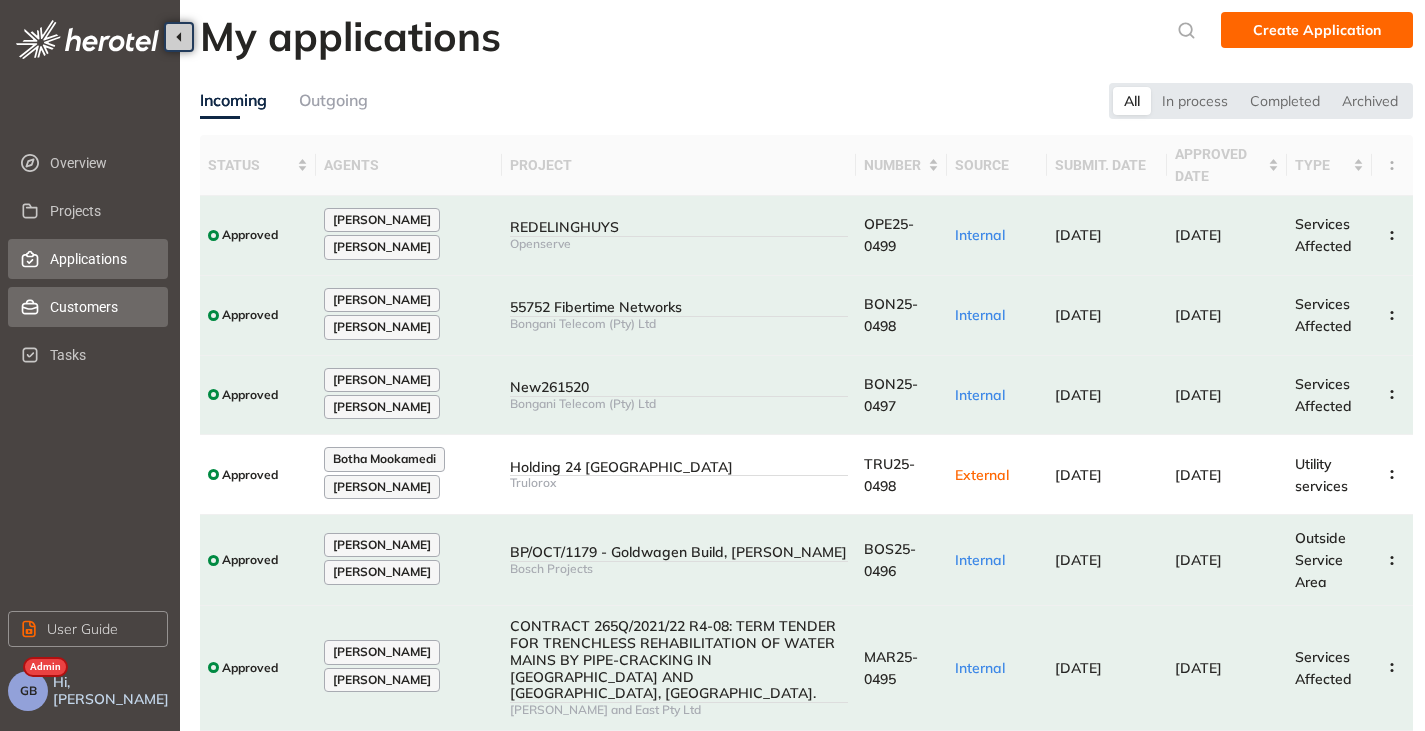 click on "Customers" at bounding box center [101, 307] 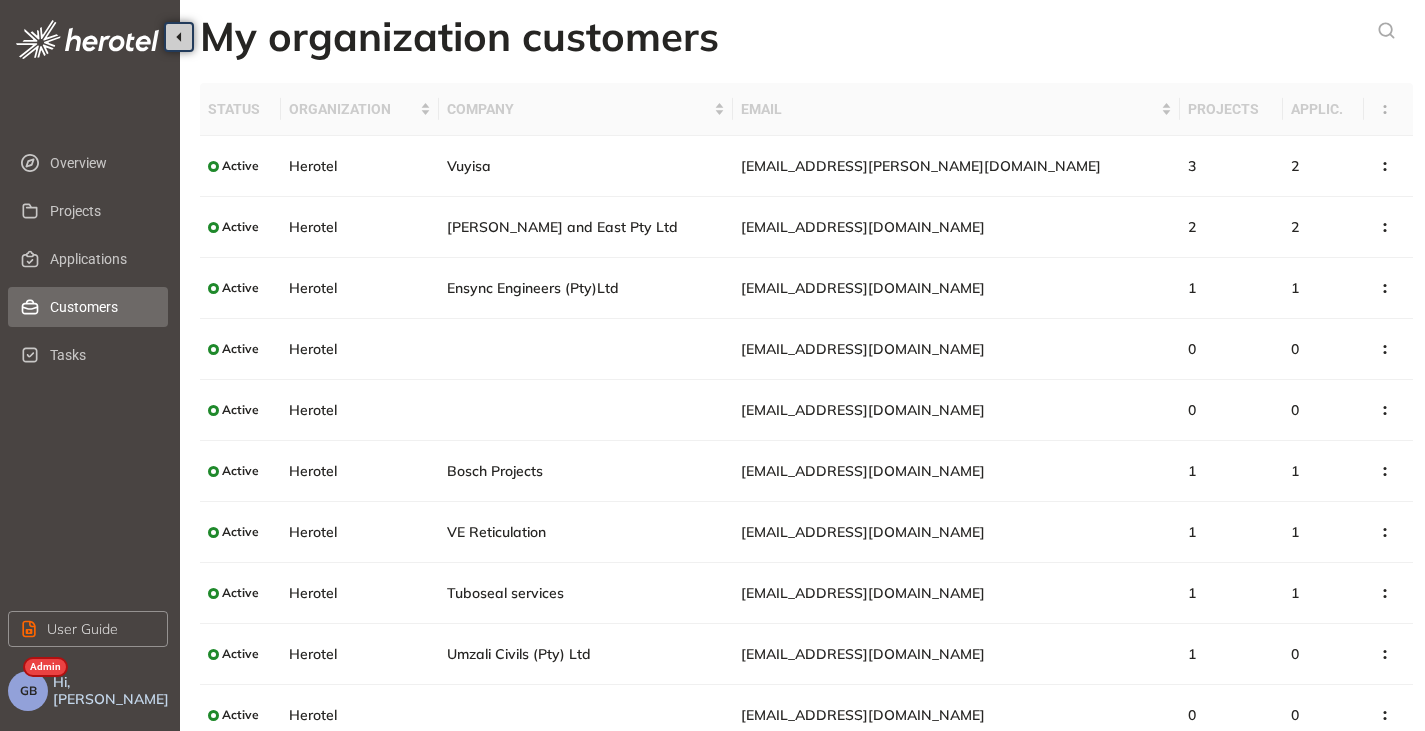 click on "GB" at bounding box center [28, 691] 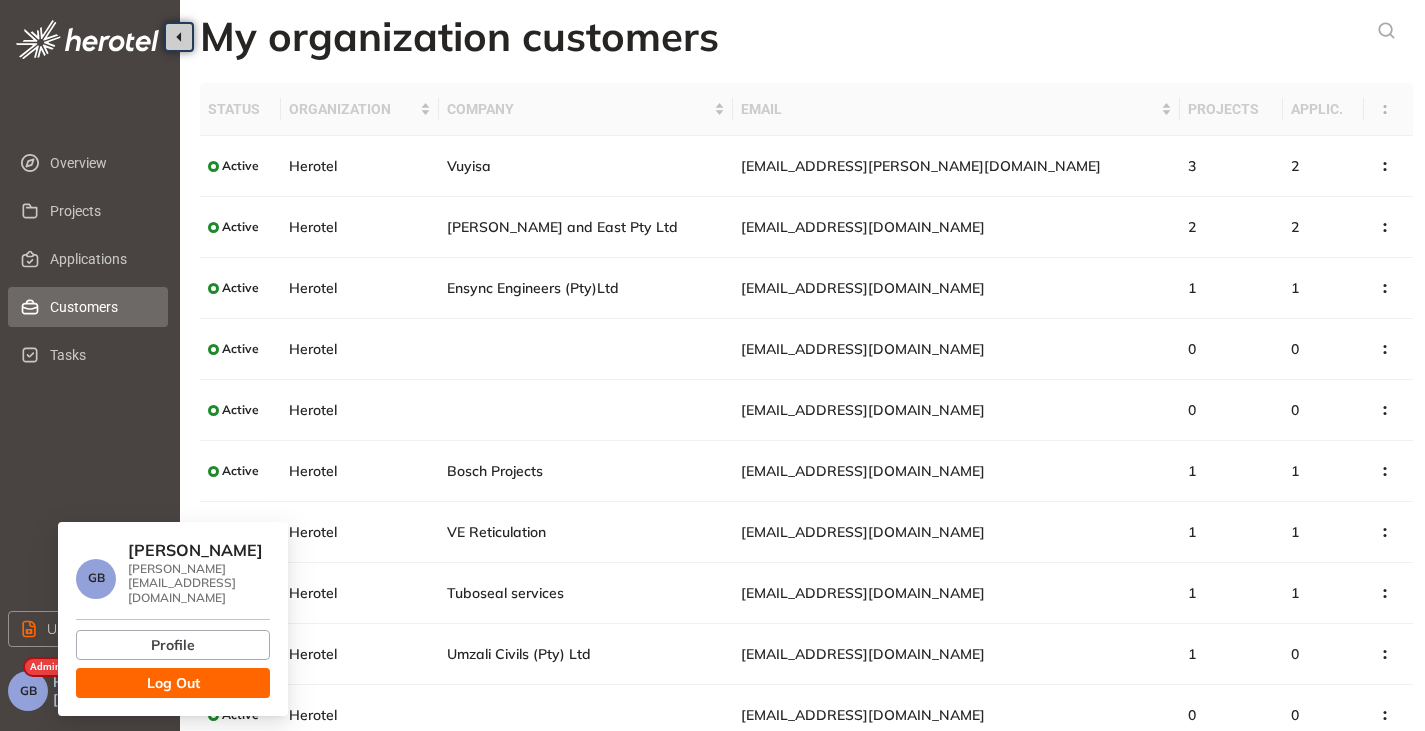click on "Log Out" at bounding box center (173, 683) 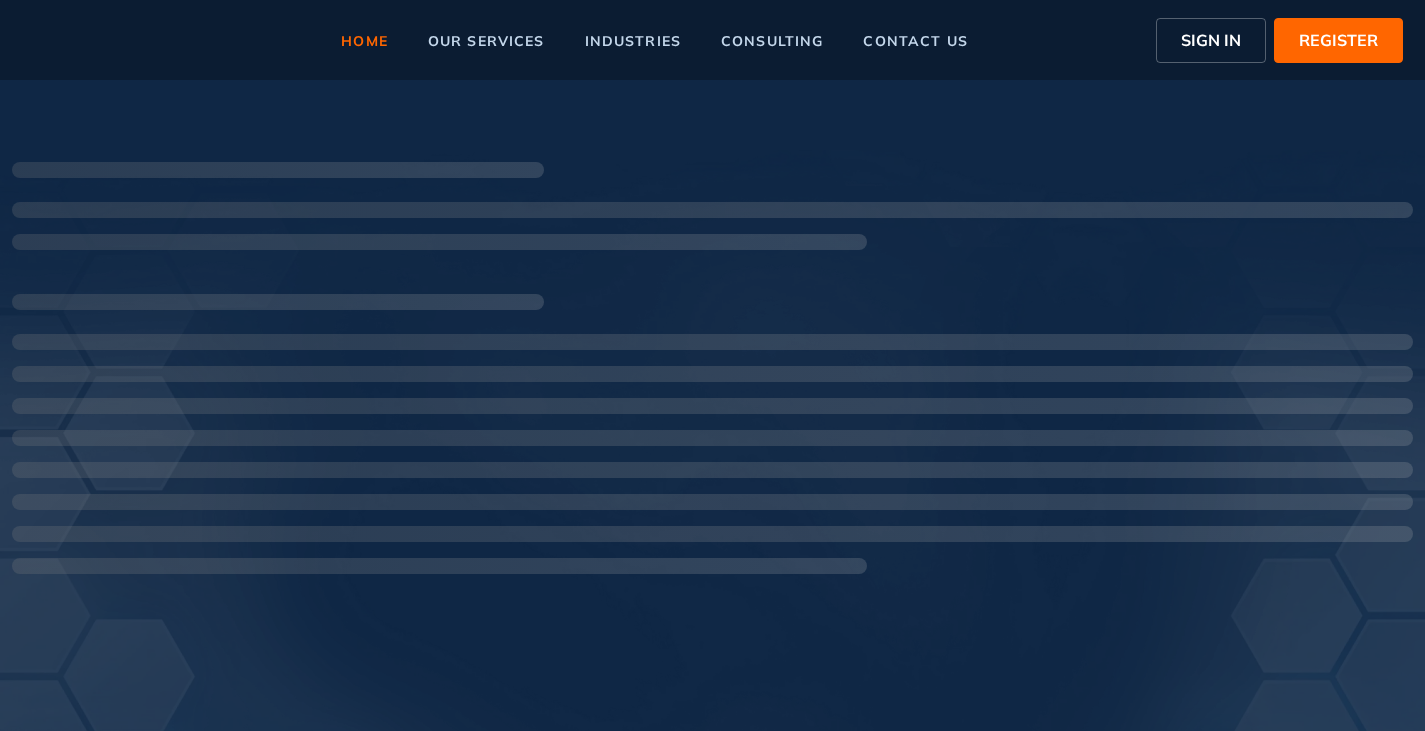scroll, scrollTop: 0, scrollLeft: 0, axis: both 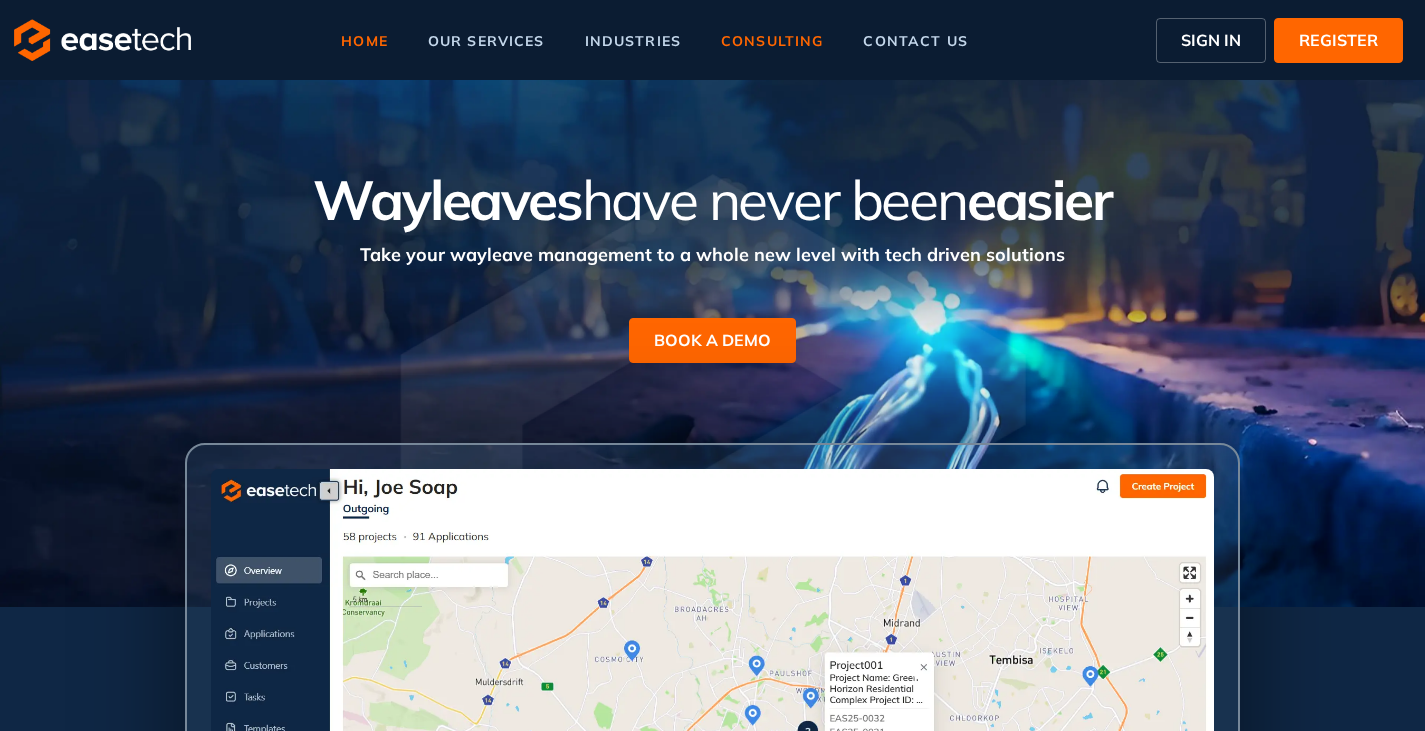 click on "consulting" at bounding box center [772, 41] 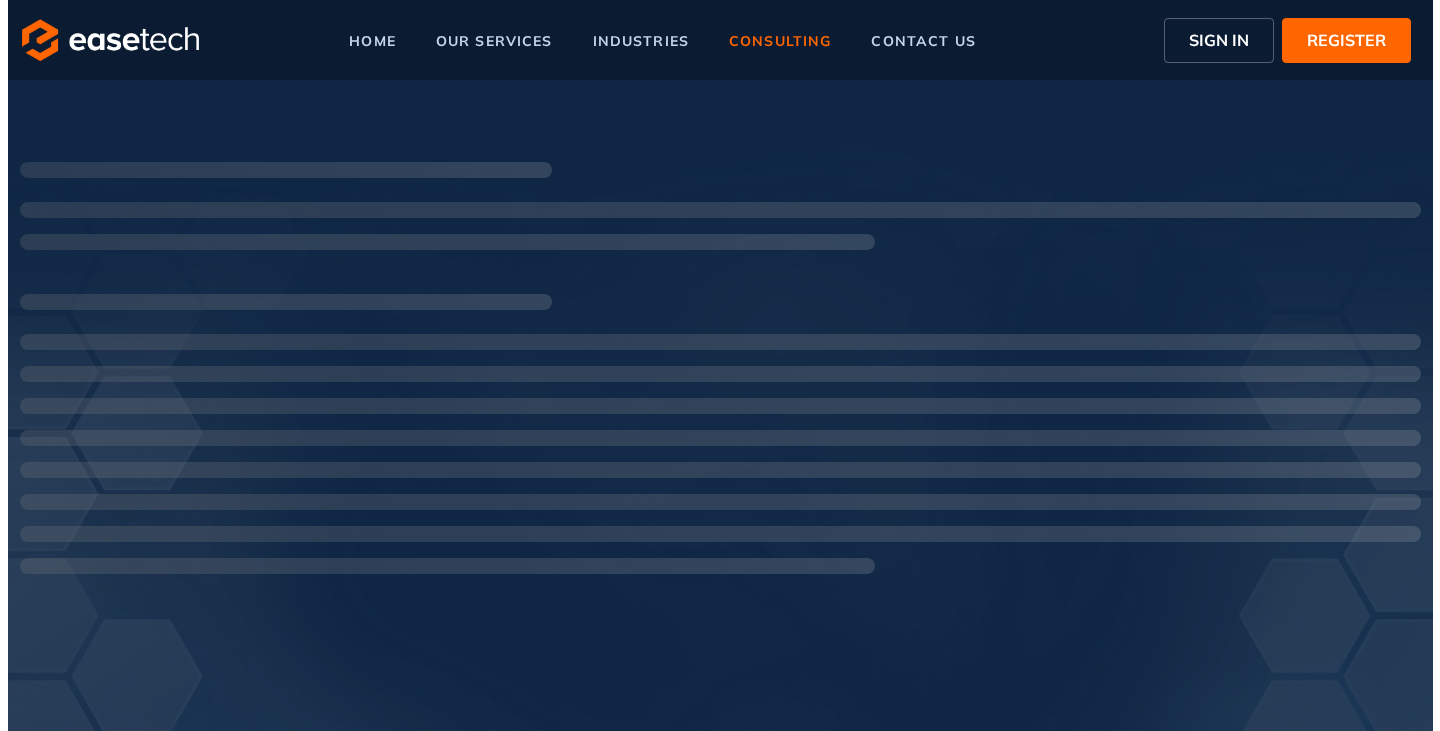 scroll, scrollTop: 0, scrollLeft: 0, axis: both 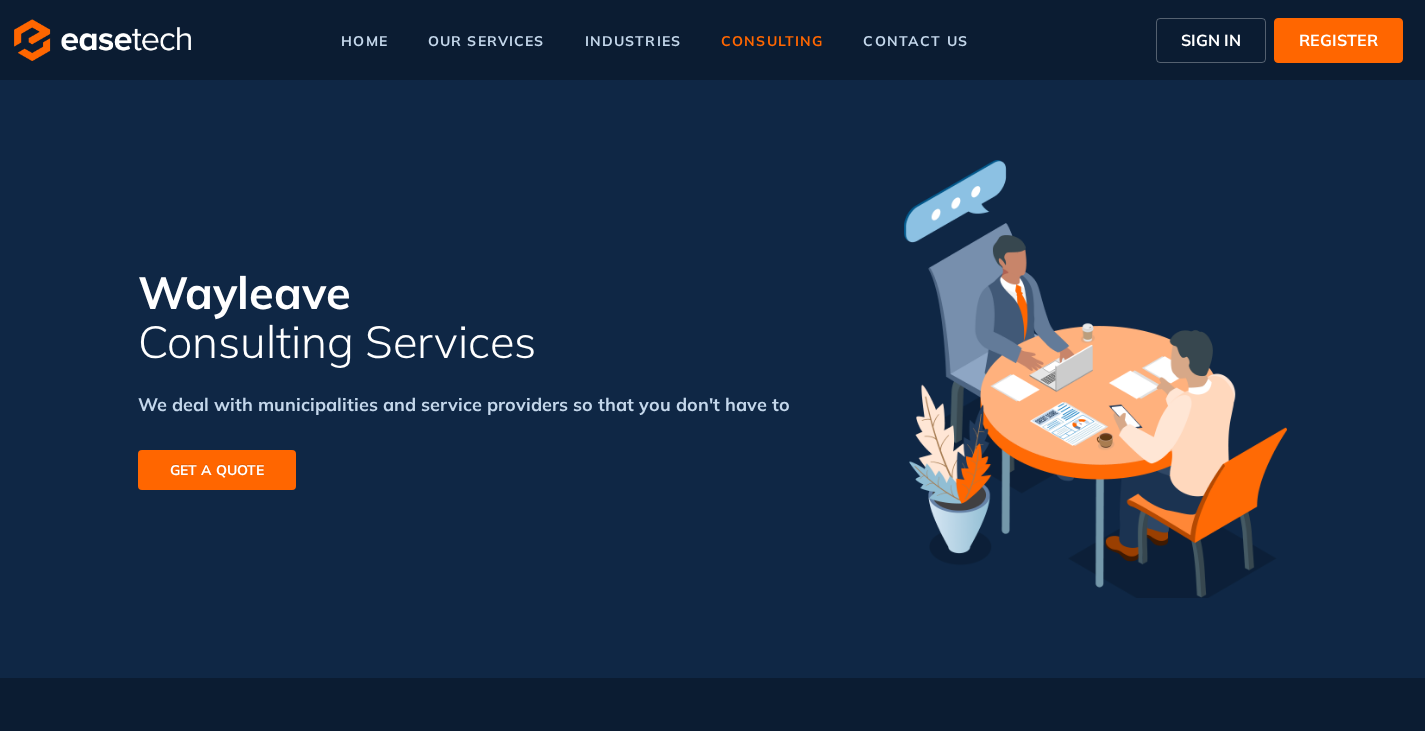 click on "GET A QUOTE" at bounding box center (217, 470) 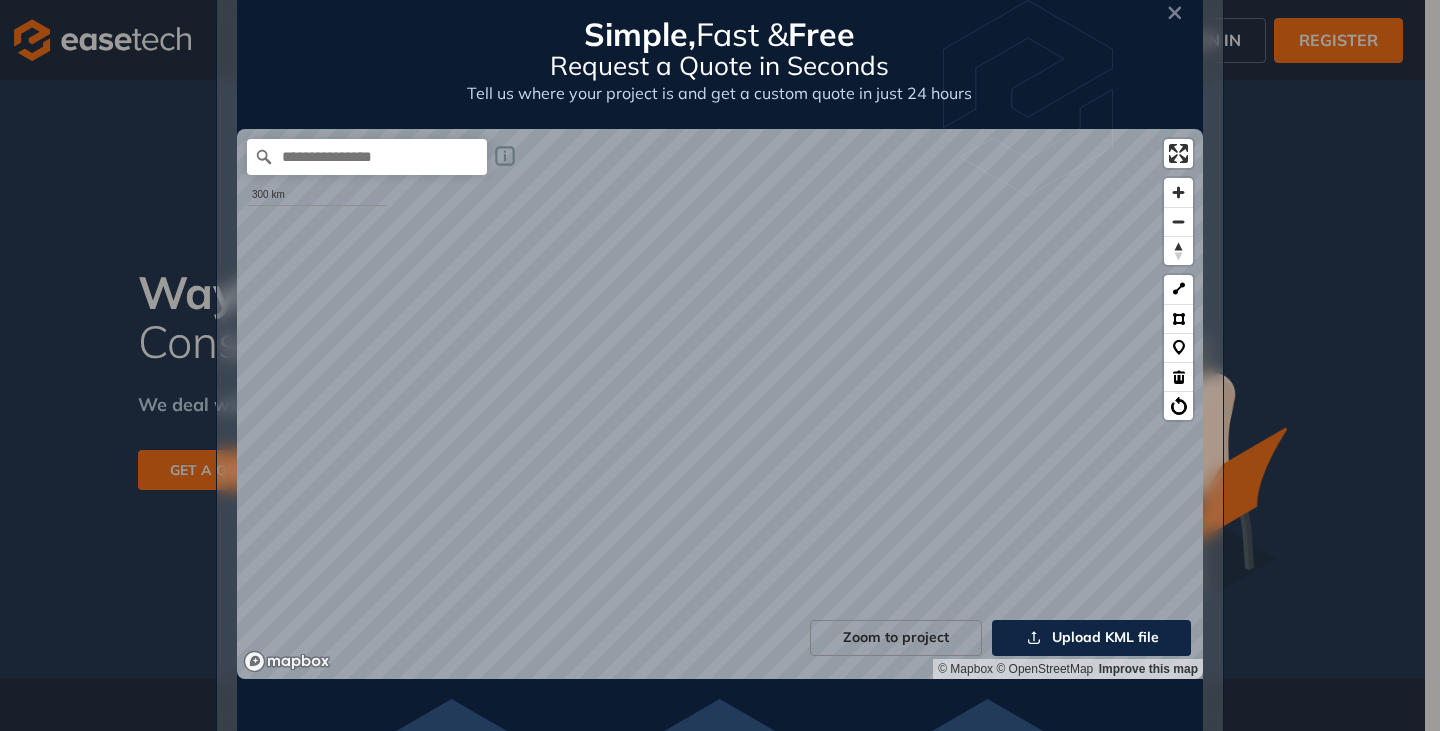 scroll, scrollTop: 200, scrollLeft: 0, axis: vertical 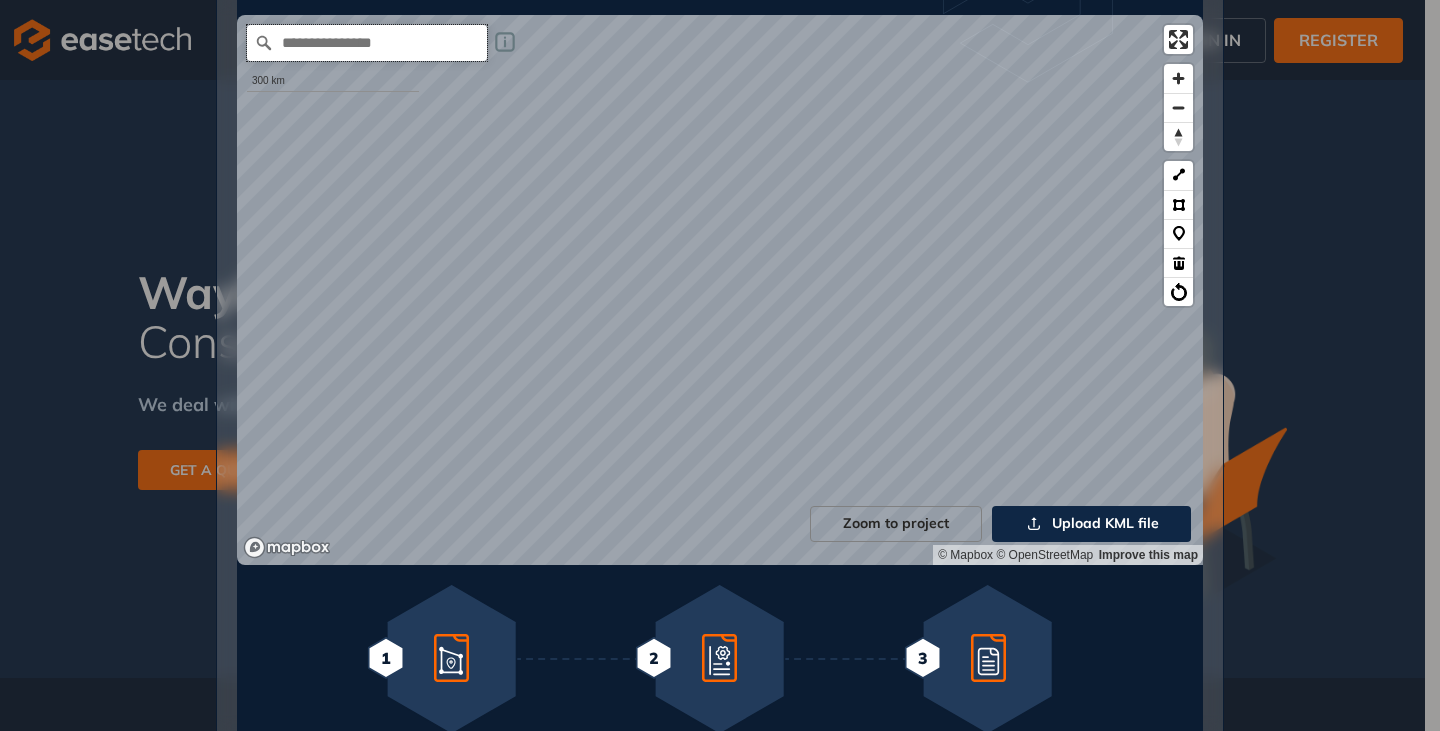paste on "**********" 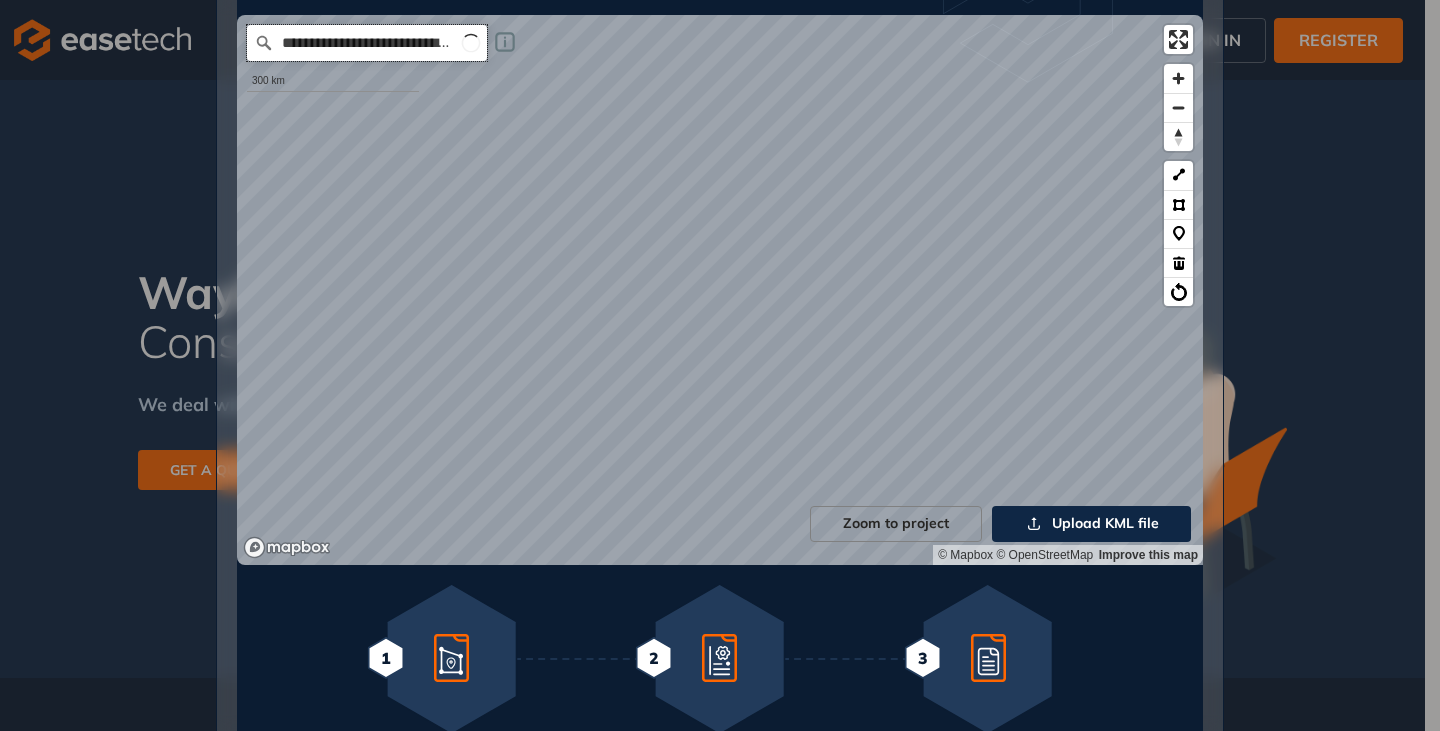 scroll, scrollTop: 0, scrollLeft: 37, axis: horizontal 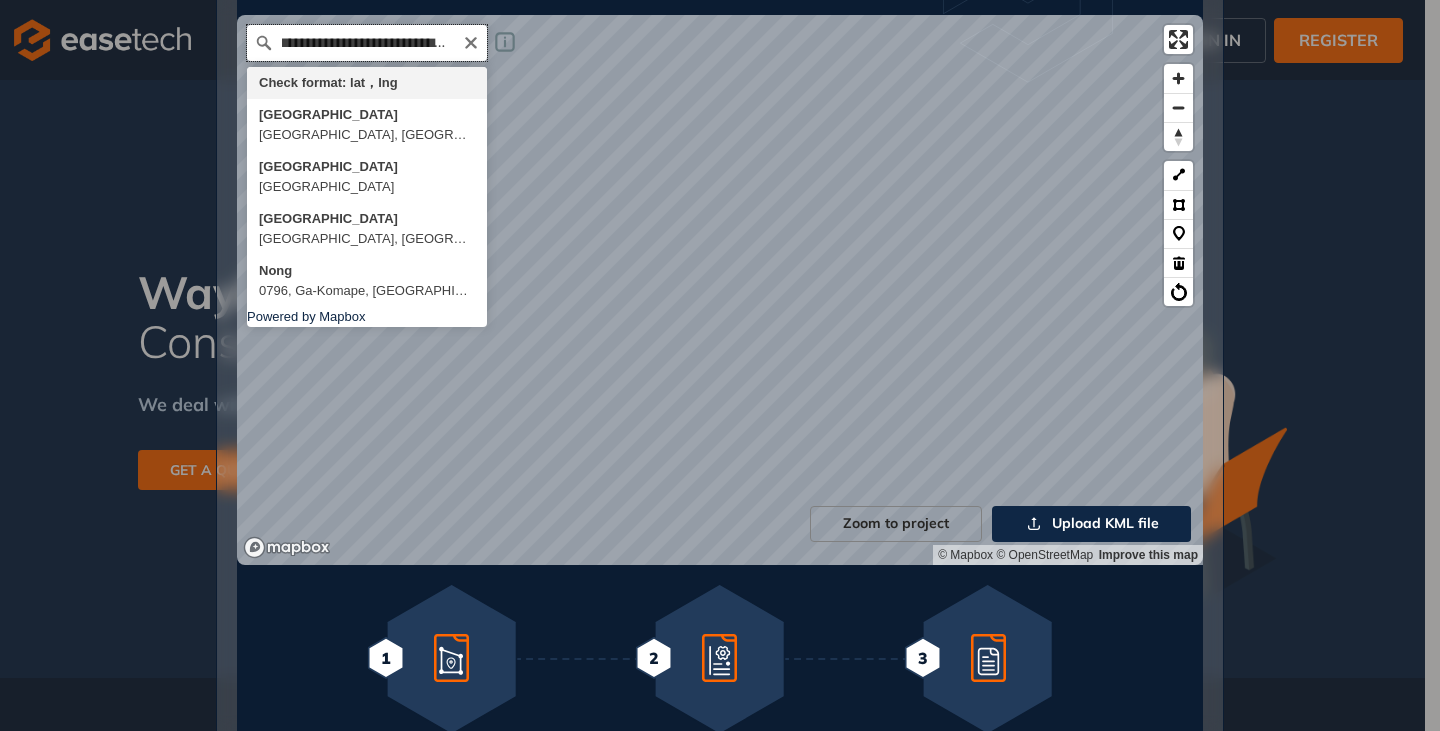 click on "**********" at bounding box center (367, 43) 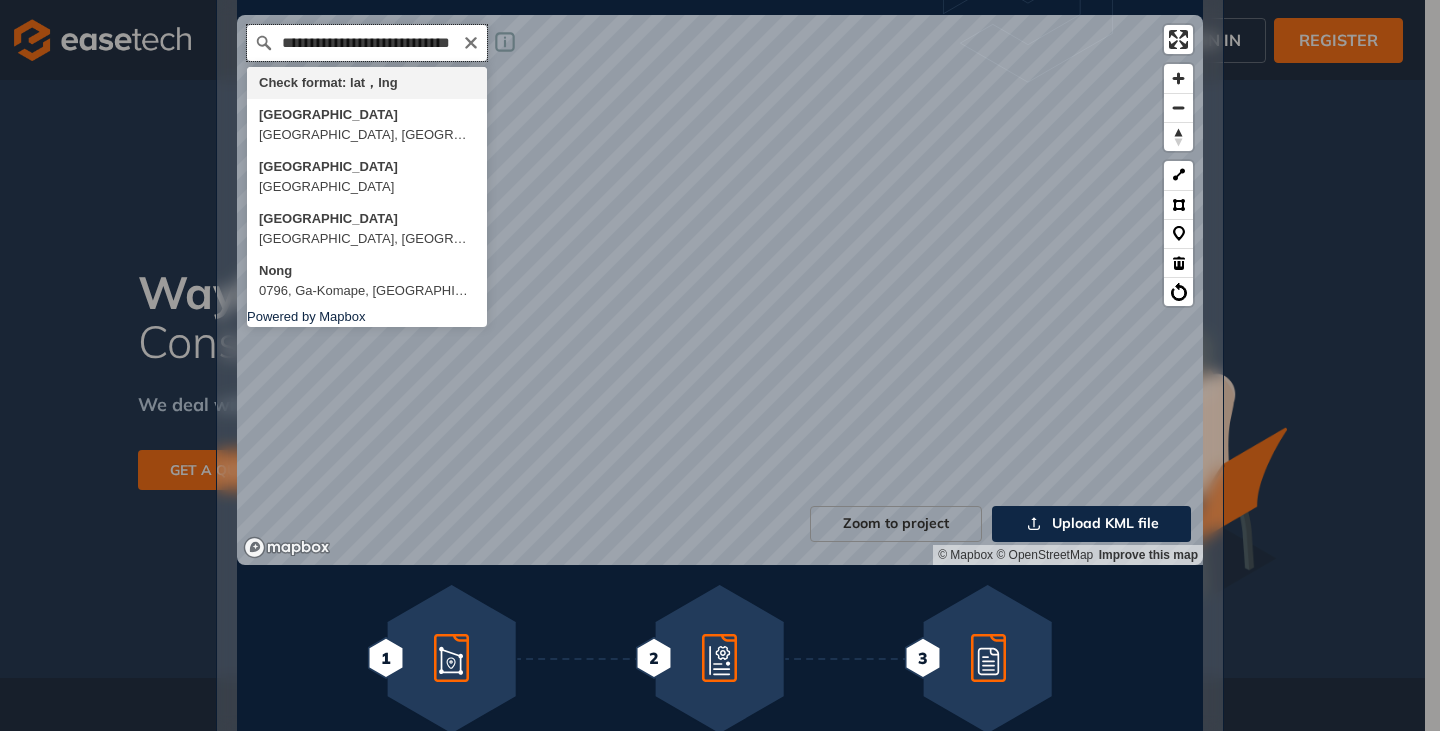 scroll, scrollTop: 0, scrollLeft: 31, axis: horizontal 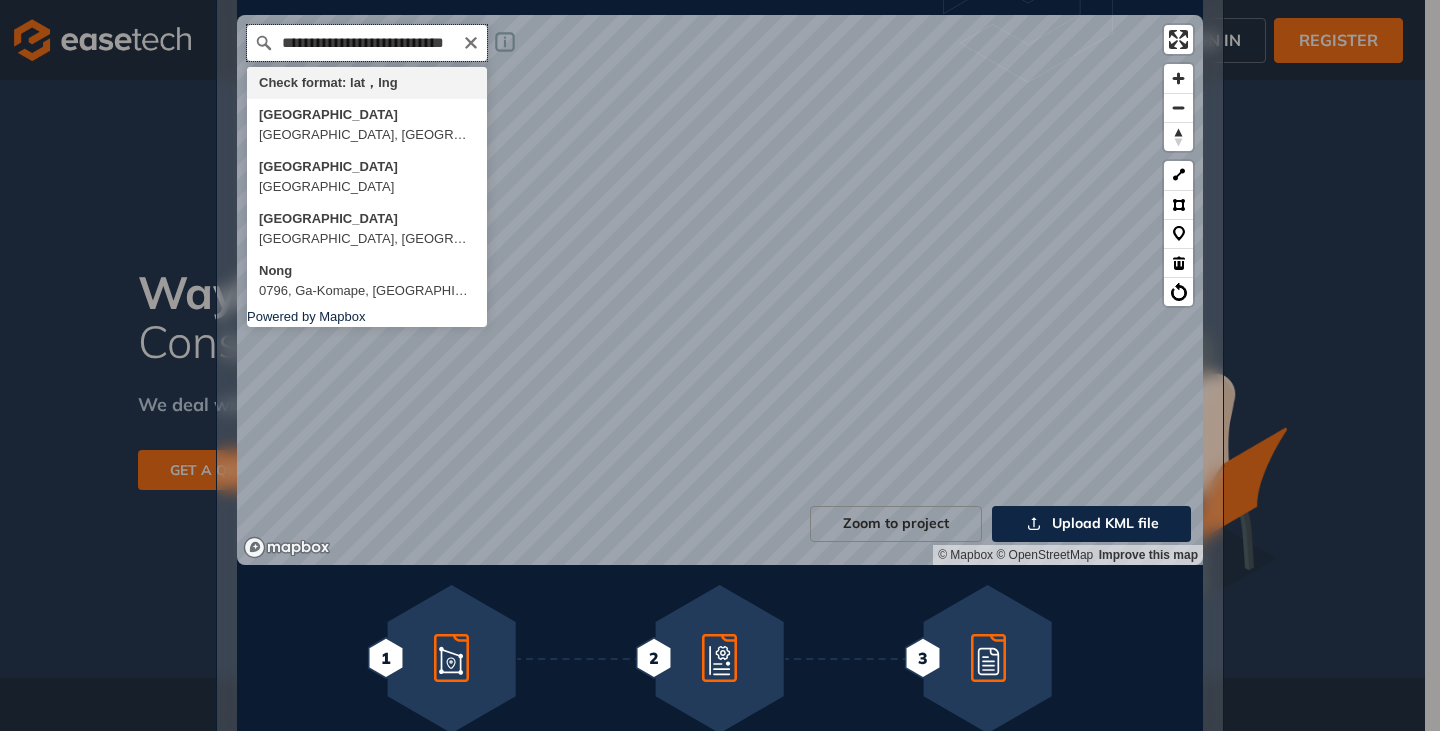 click on "**********" at bounding box center [367, 43] 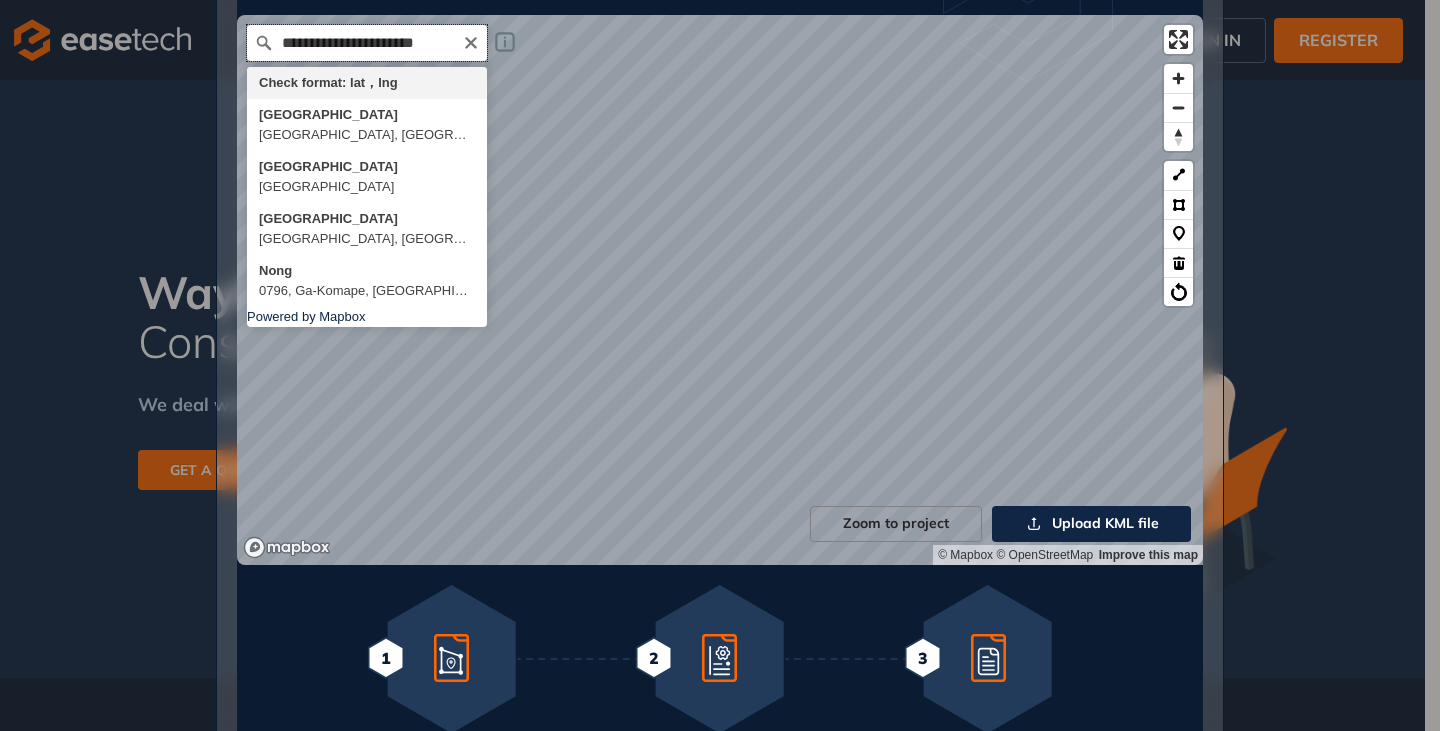 scroll, scrollTop: 0, scrollLeft: 0, axis: both 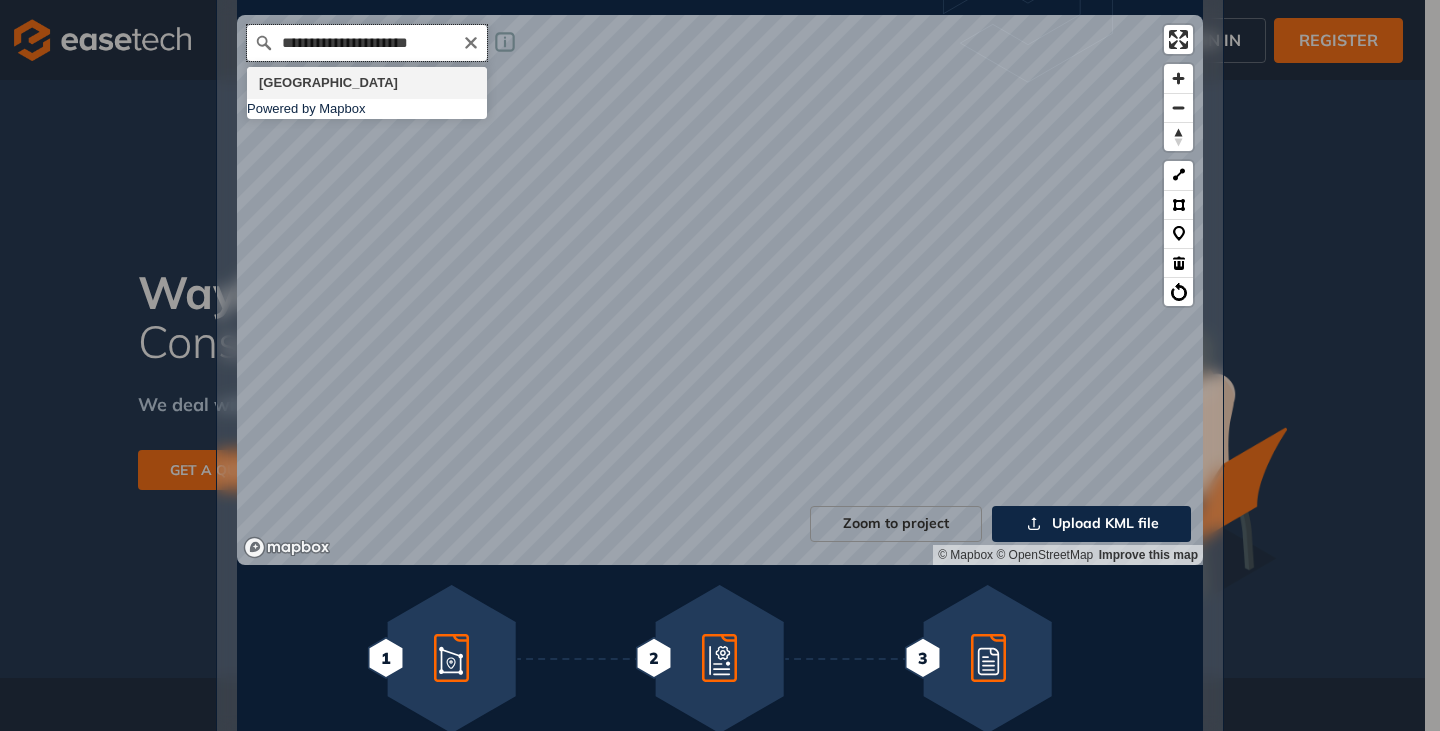 click on "**********" at bounding box center [367, 43] 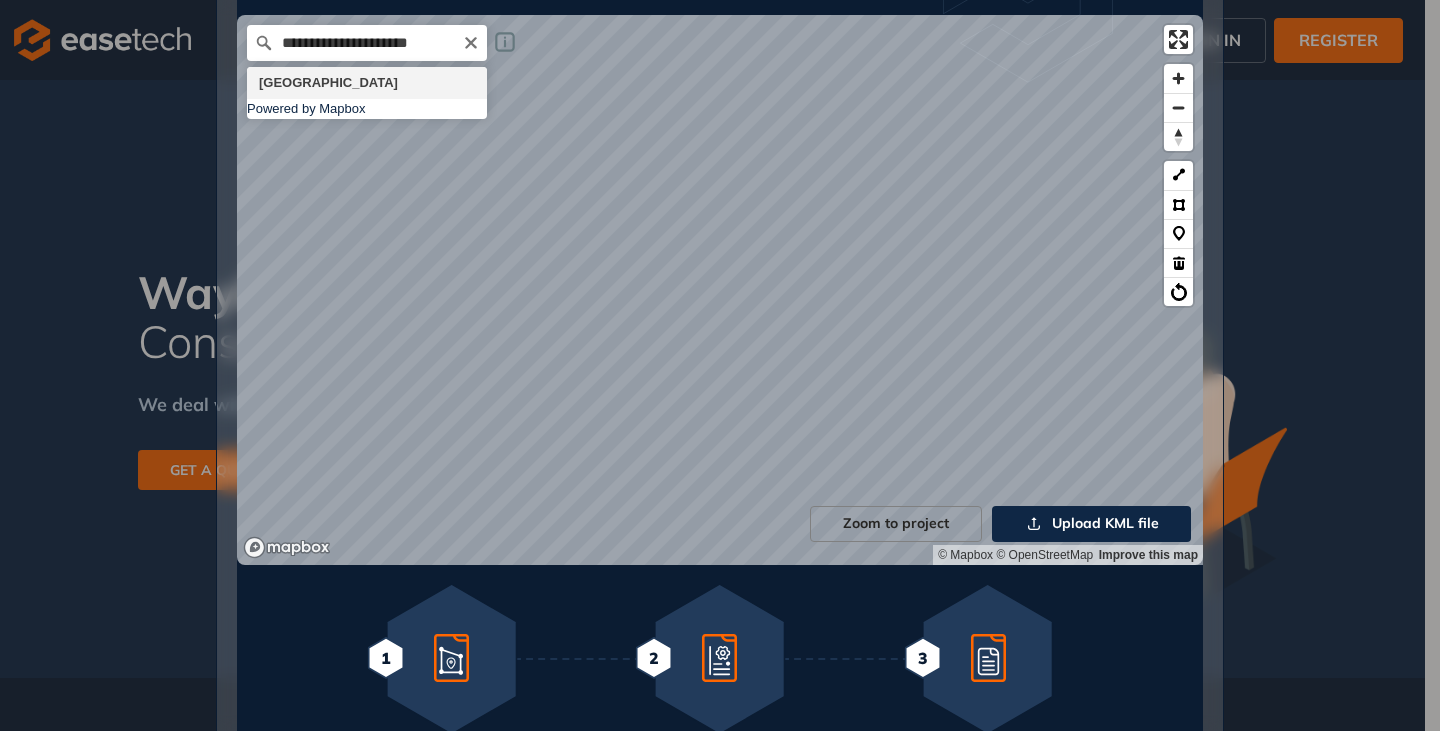 type on "**********" 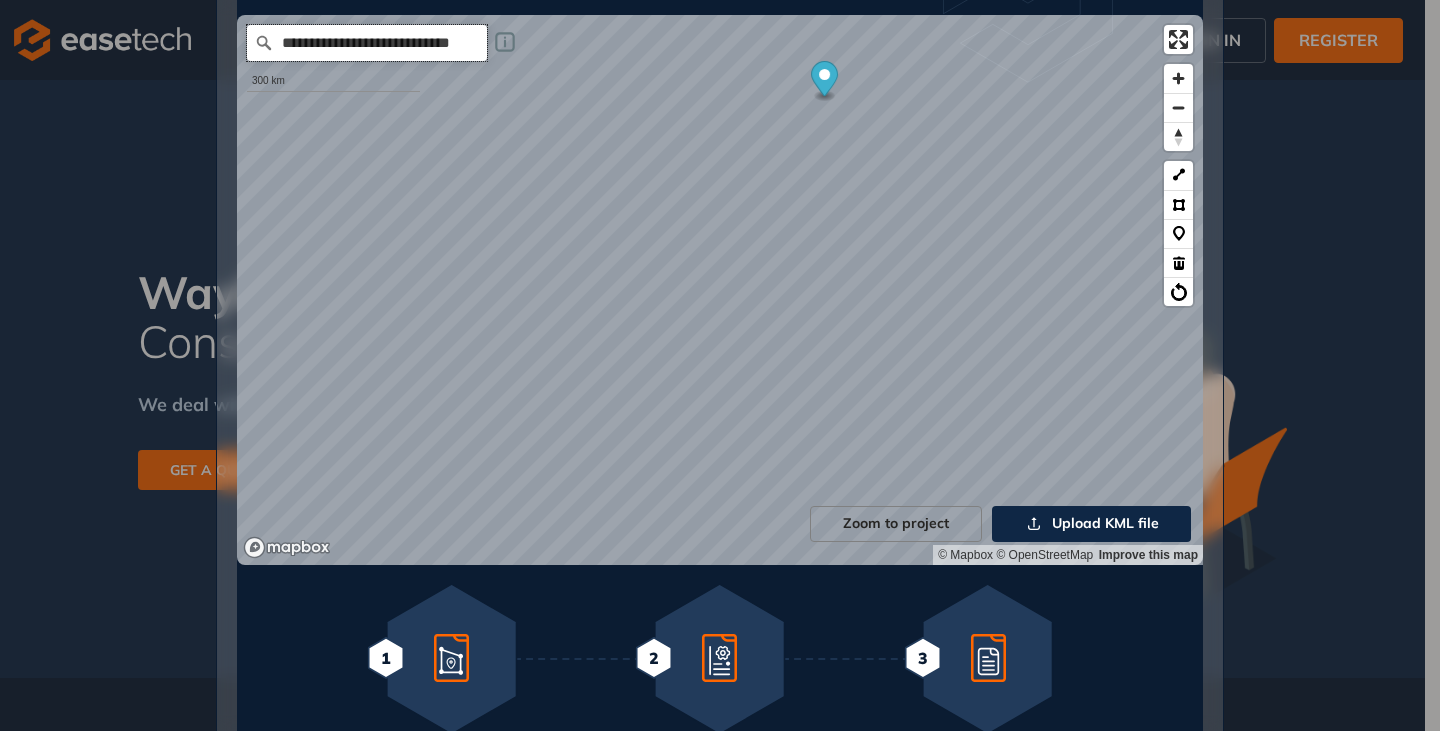 scroll, scrollTop: 0, scrollLeft: 0, axis: both 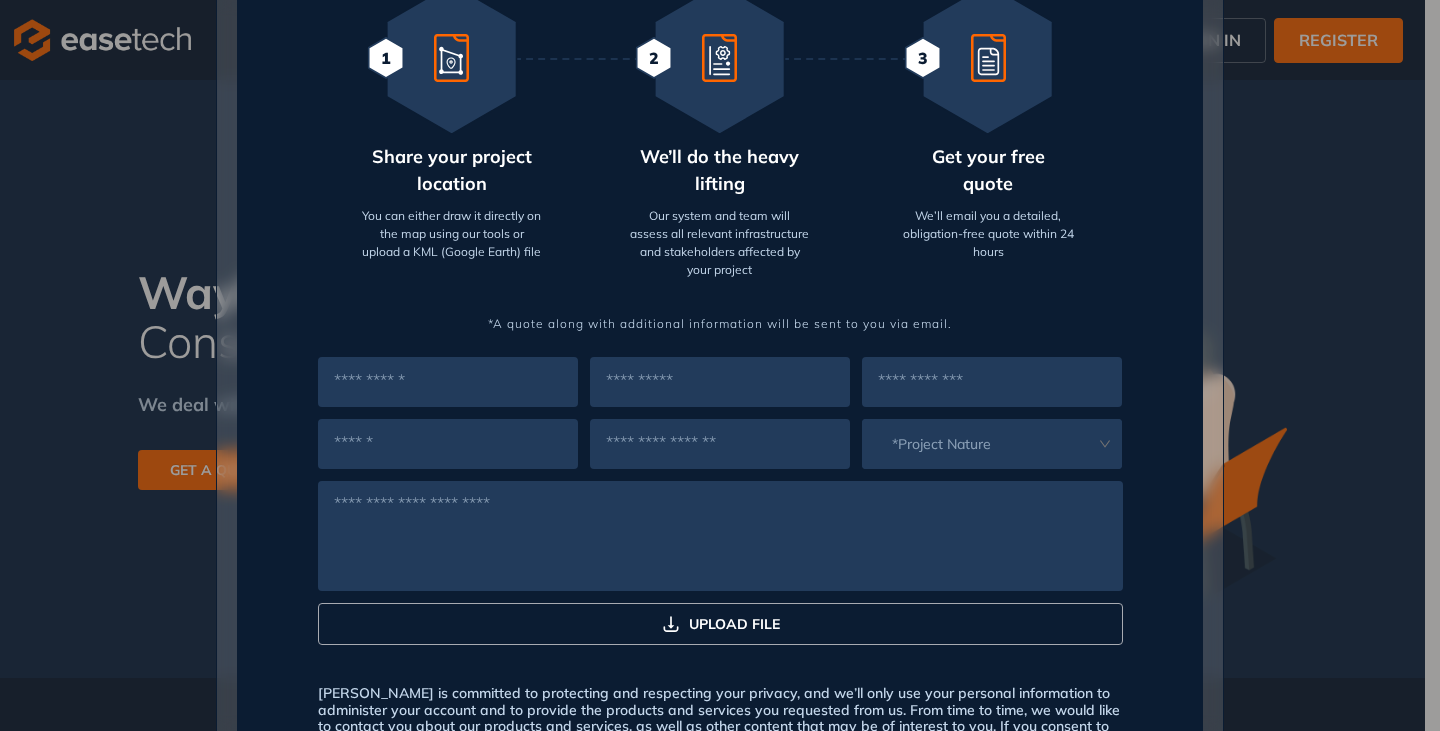 paste on "********" 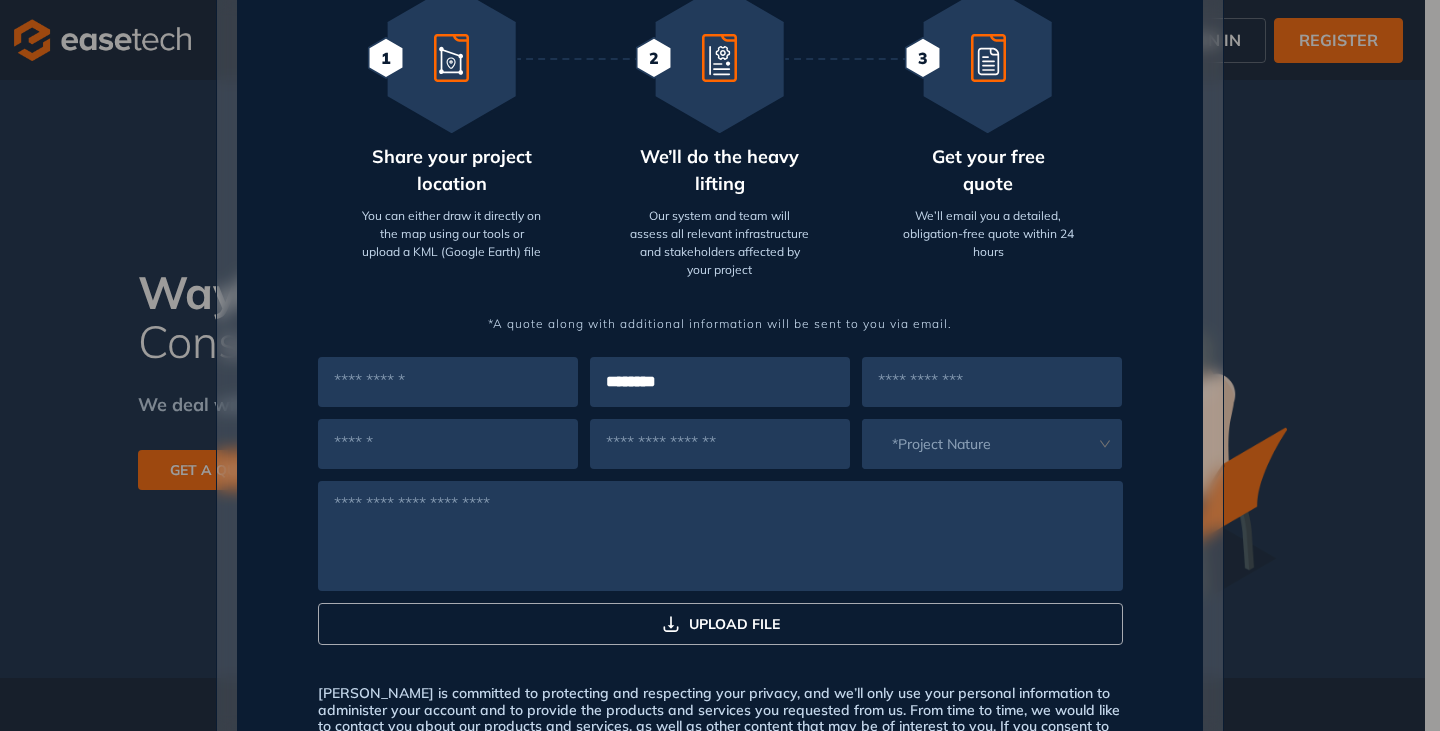 type on "********" 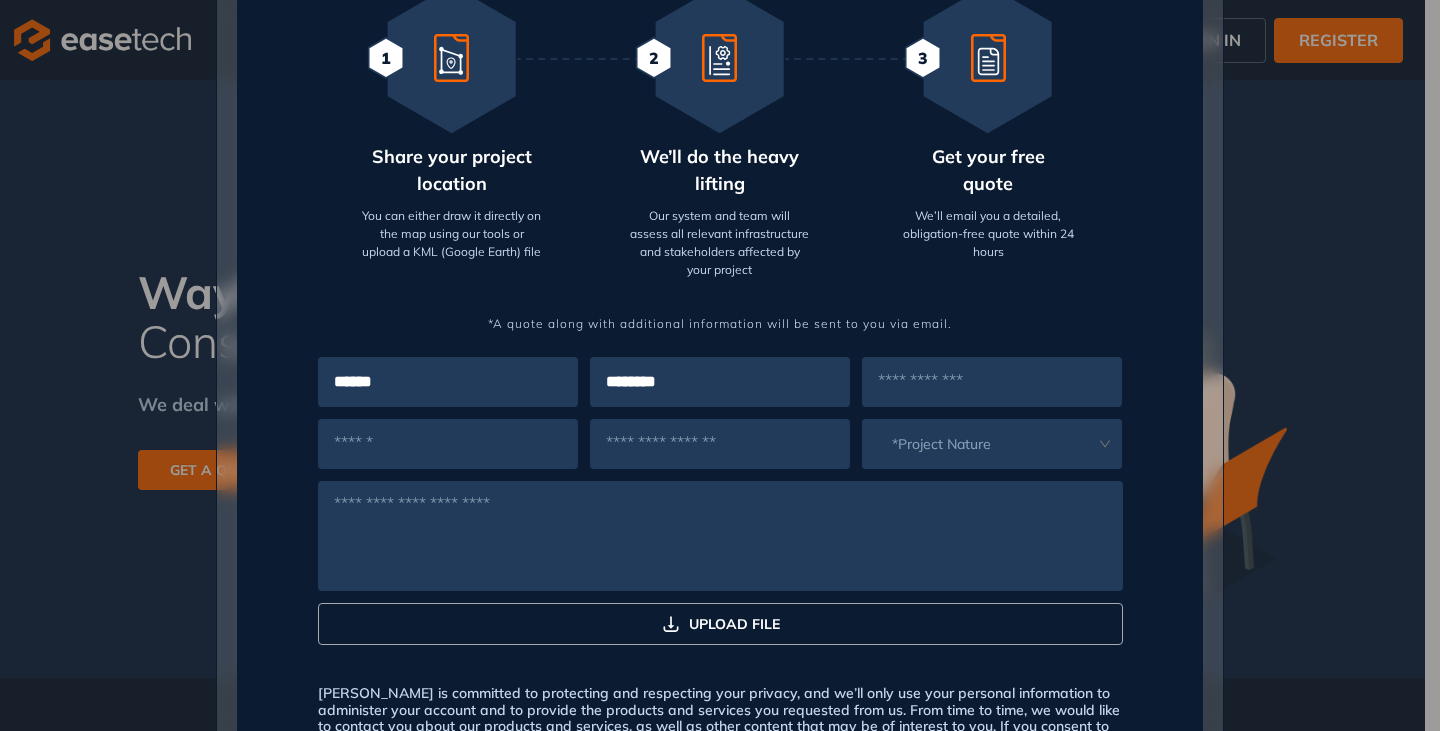 type on "******" 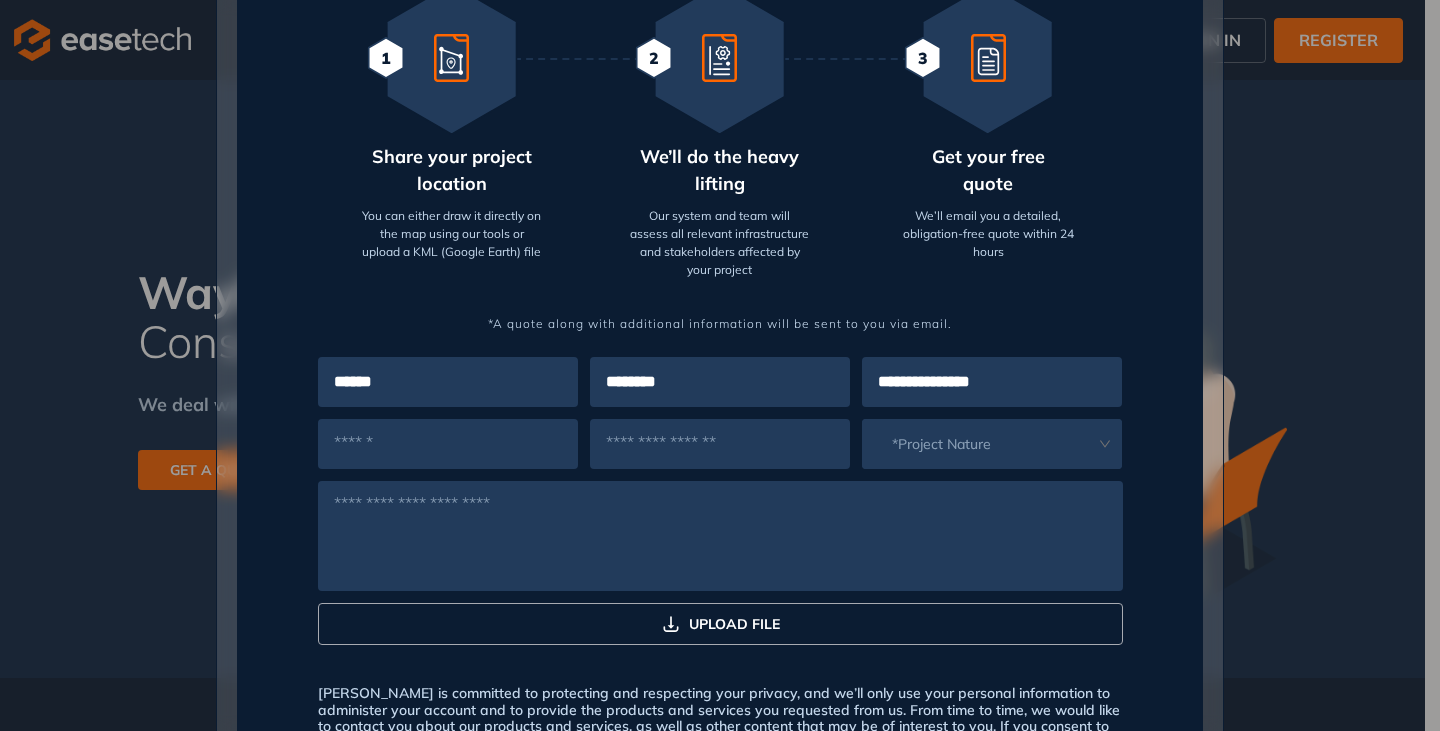 click on "**********" at bounding box center [992, 382] 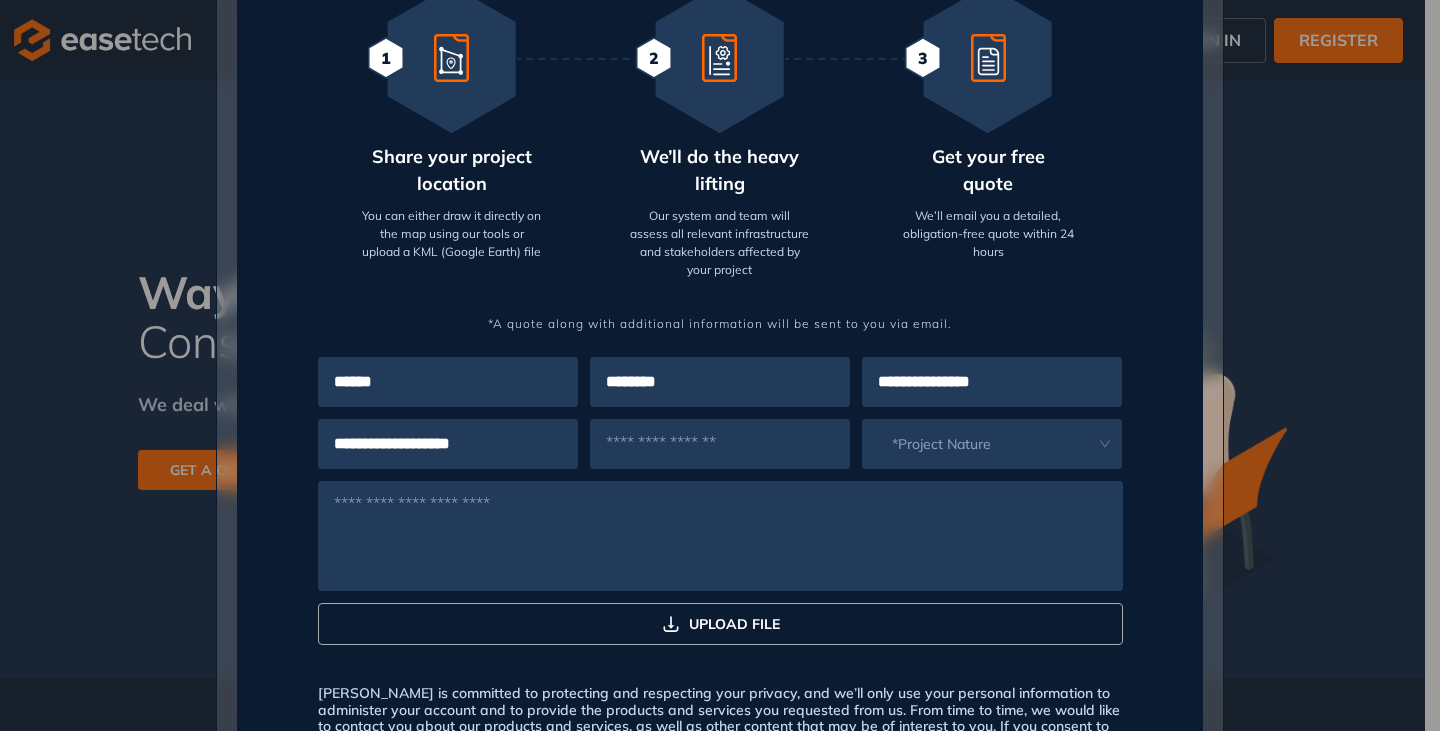 type on "**********" 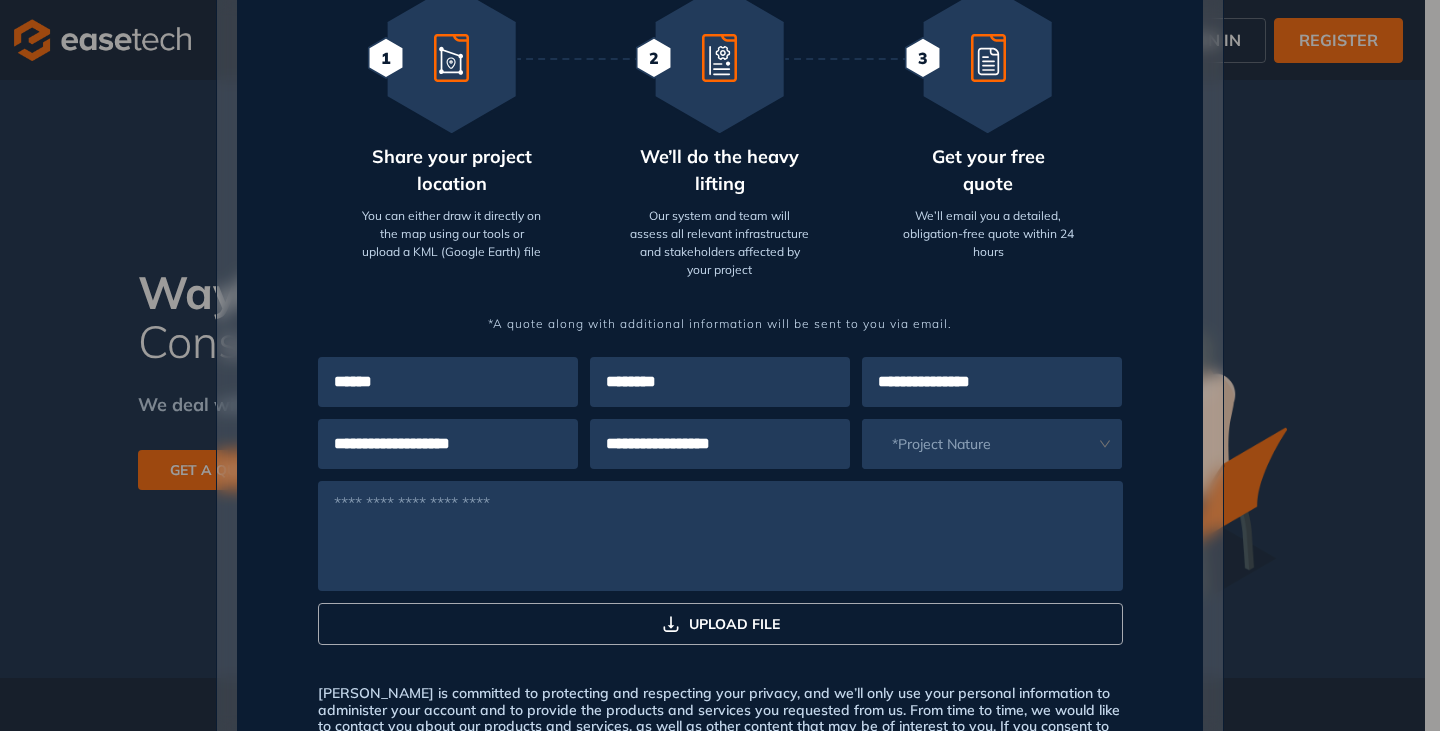 click at bounding box center [979, 444] 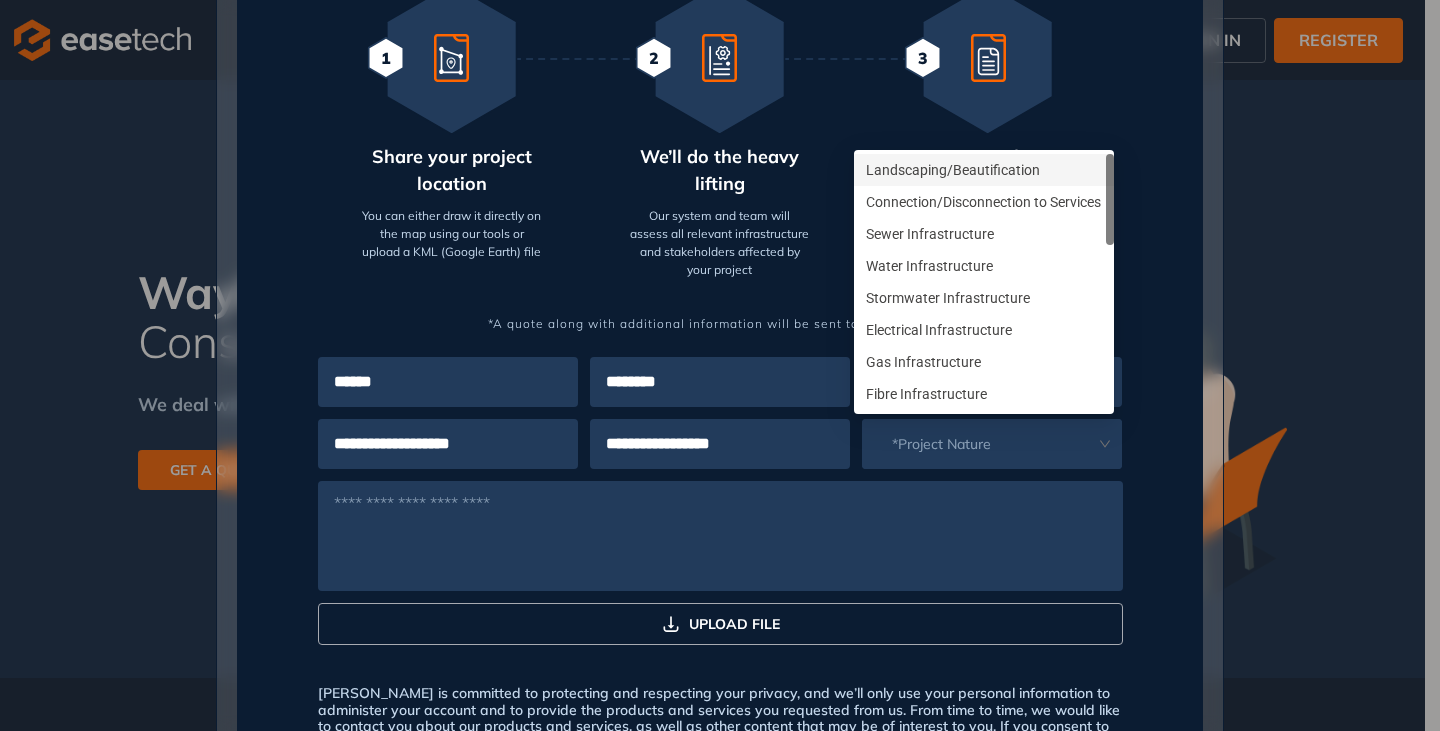 click at bounding box center [979, 444] 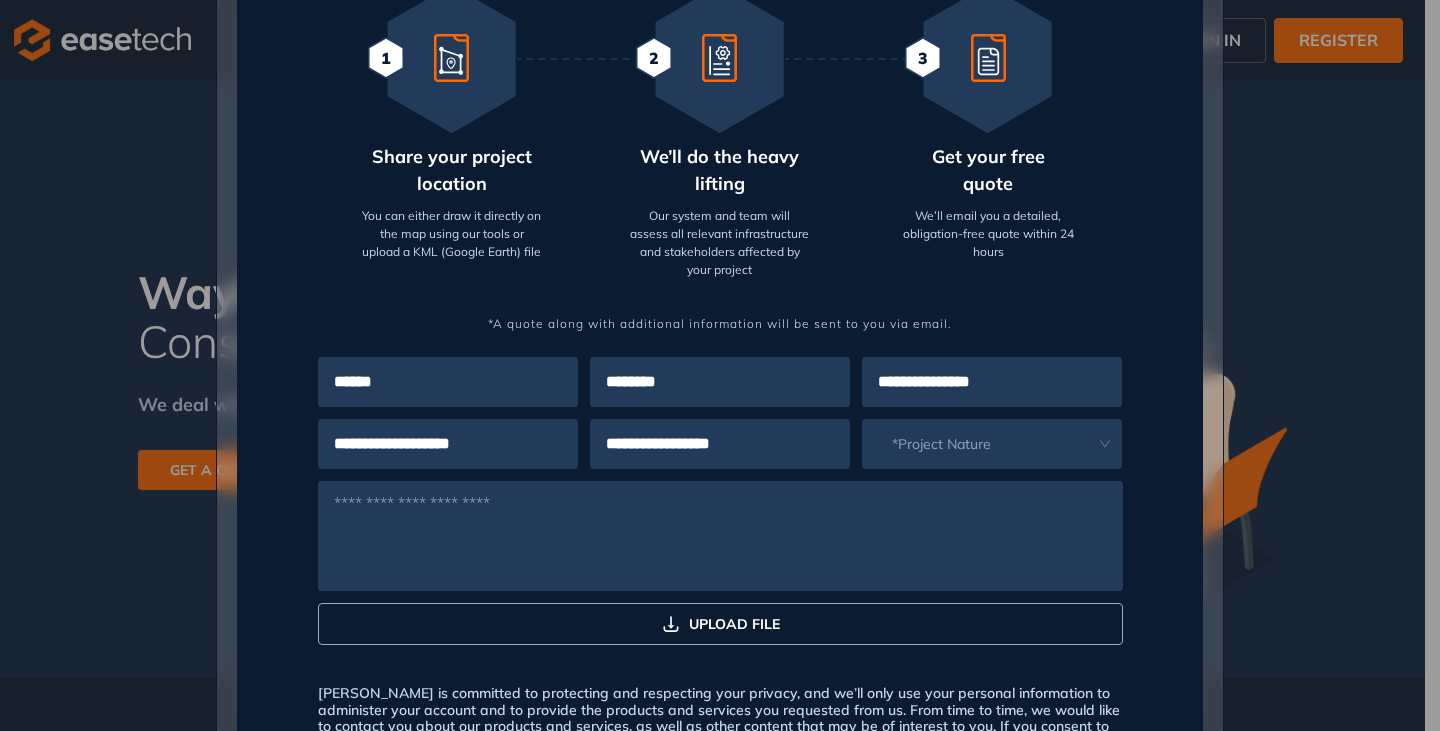 click at bounding box center (979, 434) 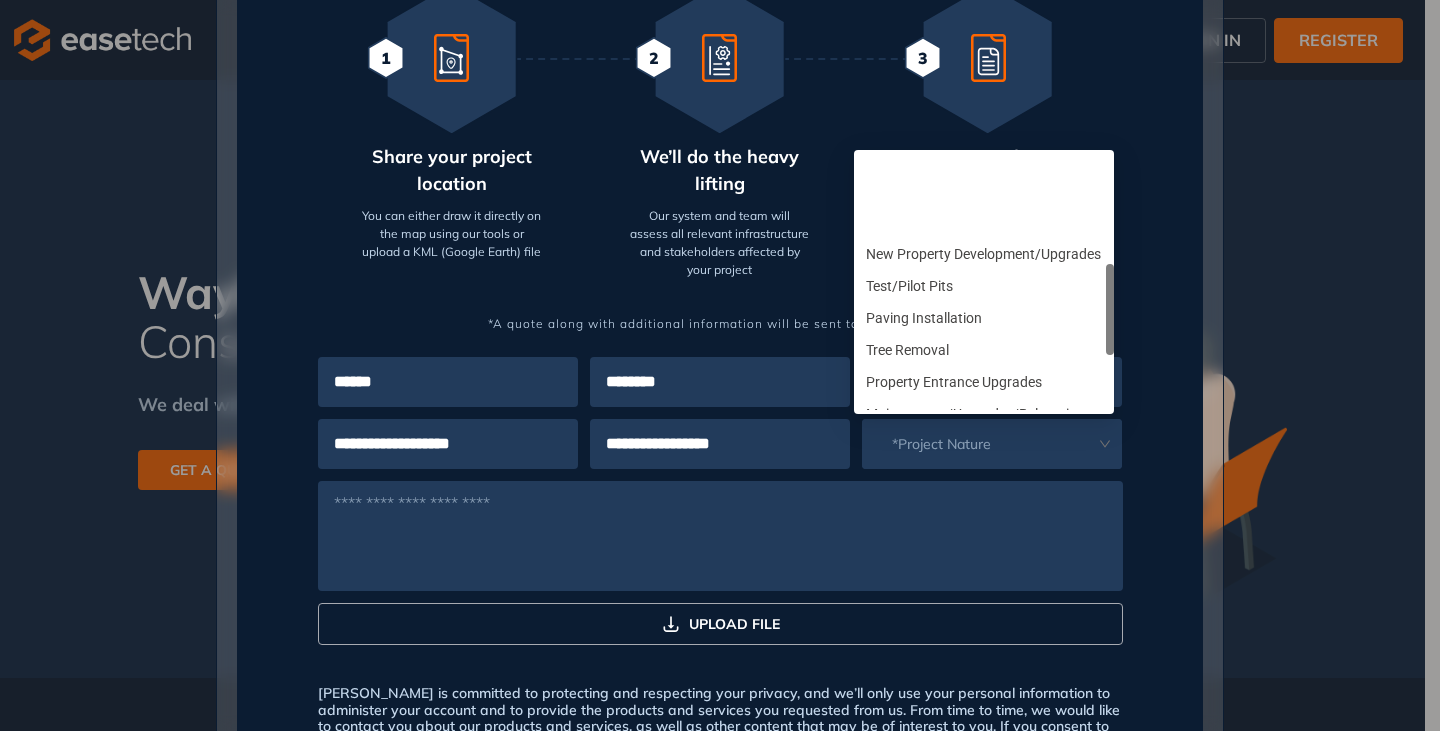 scroll, scrollTop: 400, scrollLeft: 0, axis: vertical 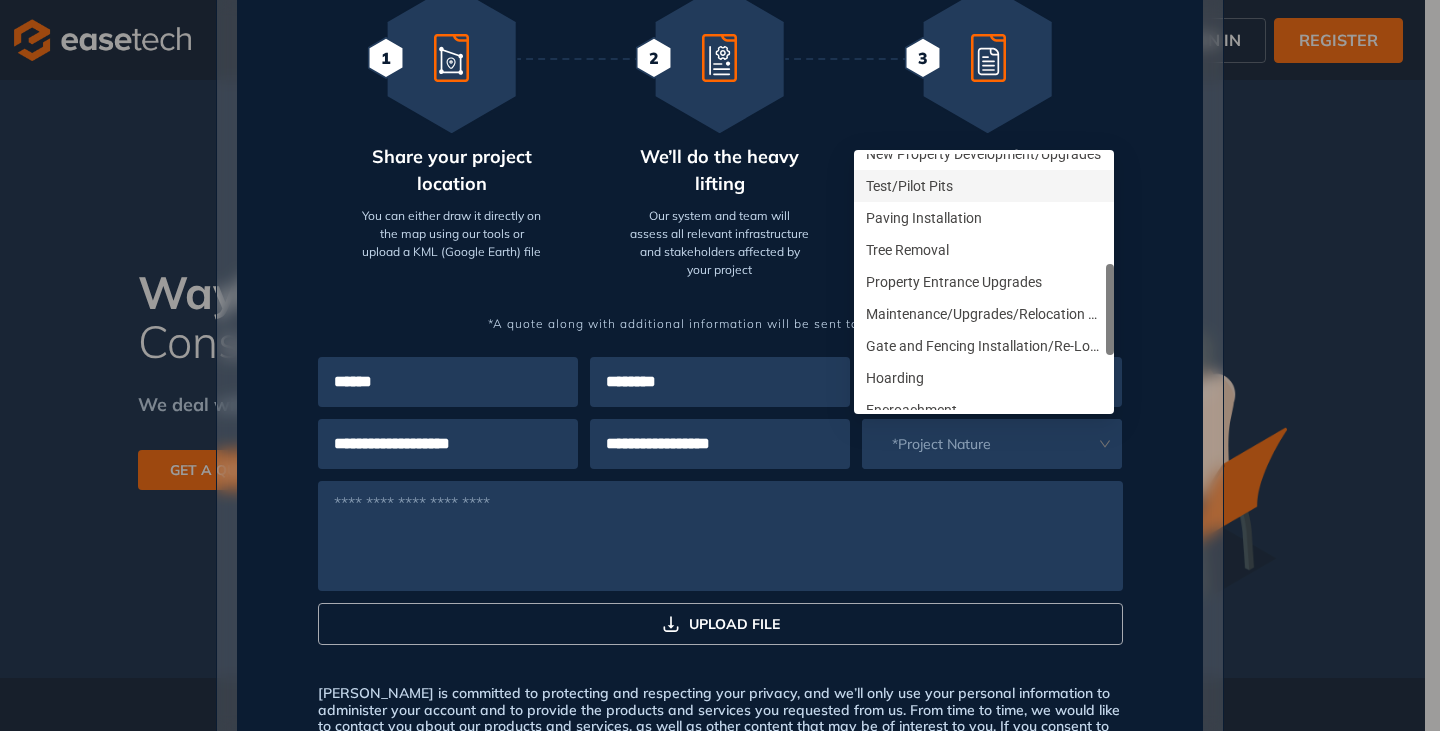 click on "Test/Pilot Pits" at bounding box center [984, 186] 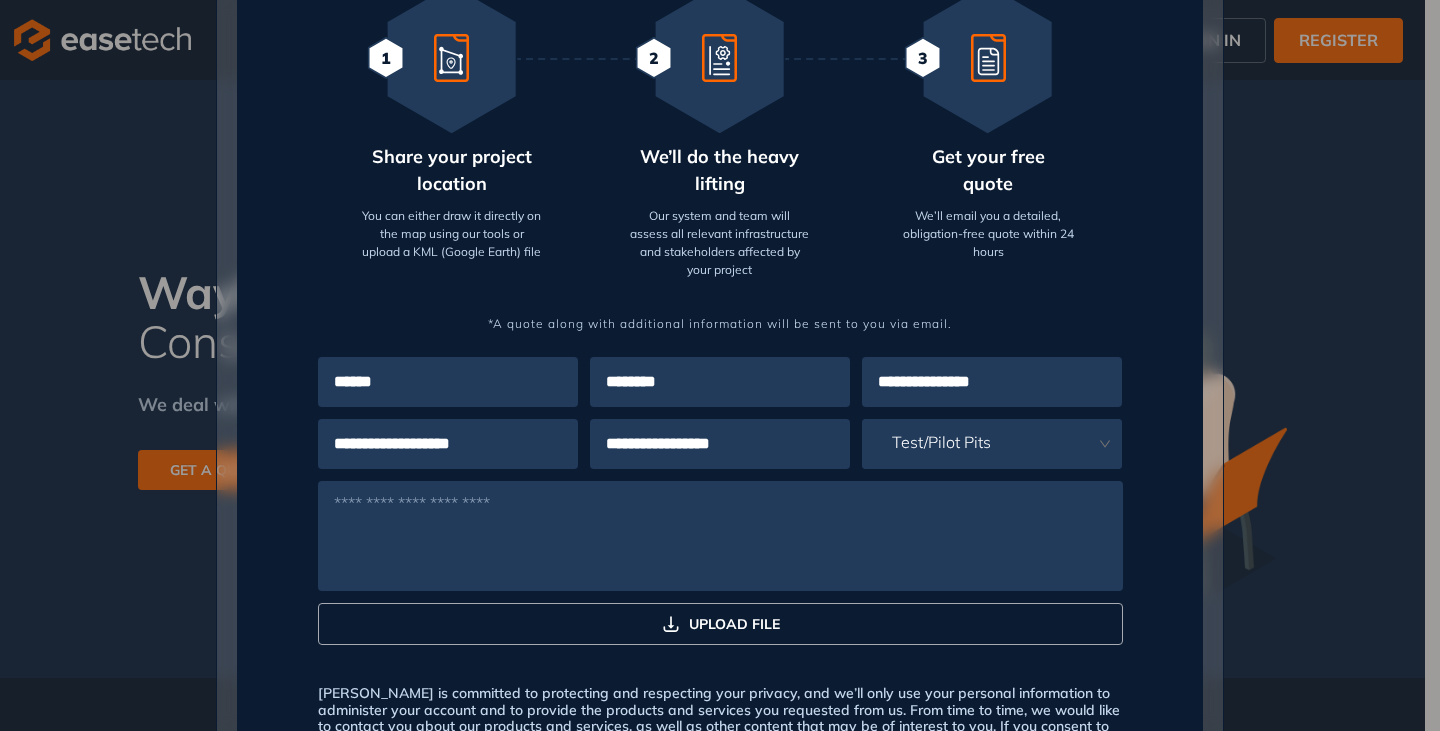 paste on "**********" 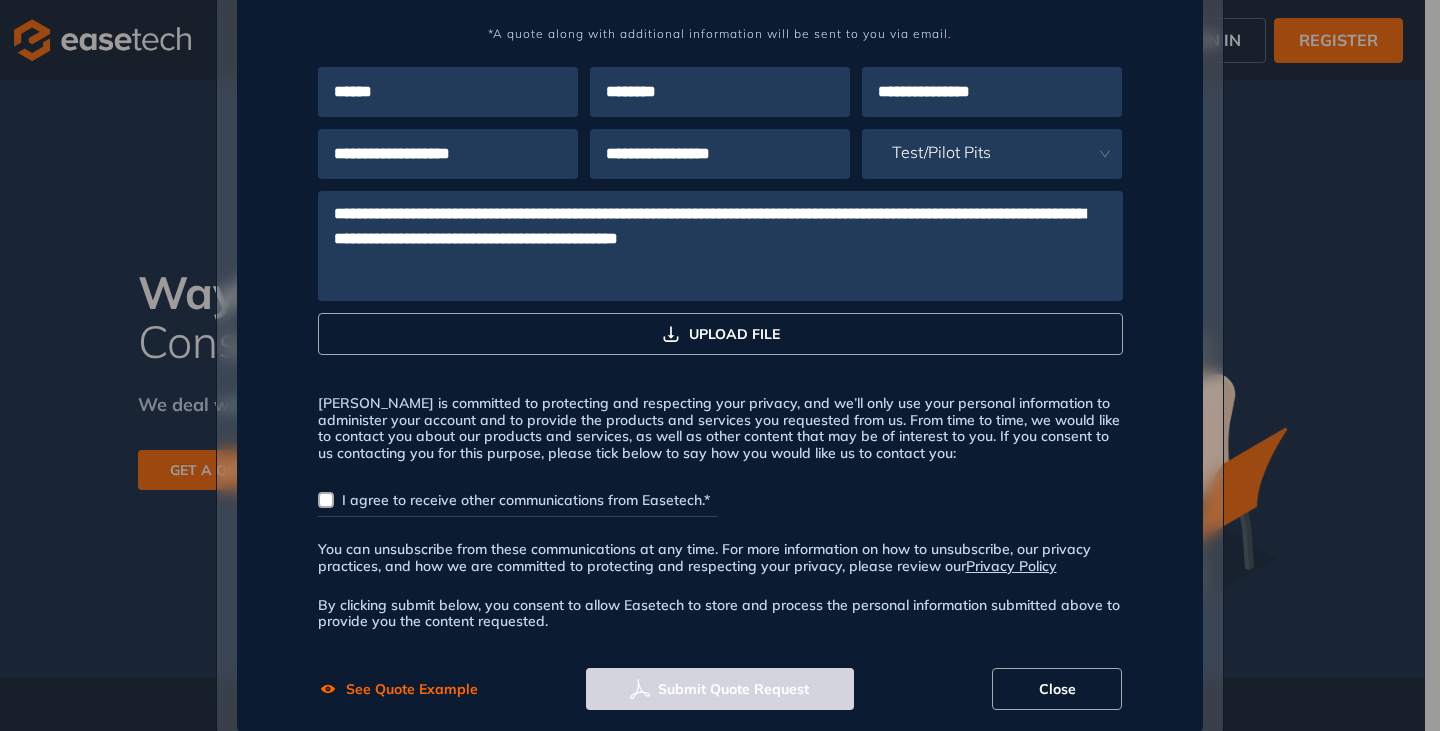 scroll, scrollTop: 1100, scrollLeft: 0, axis: vertical 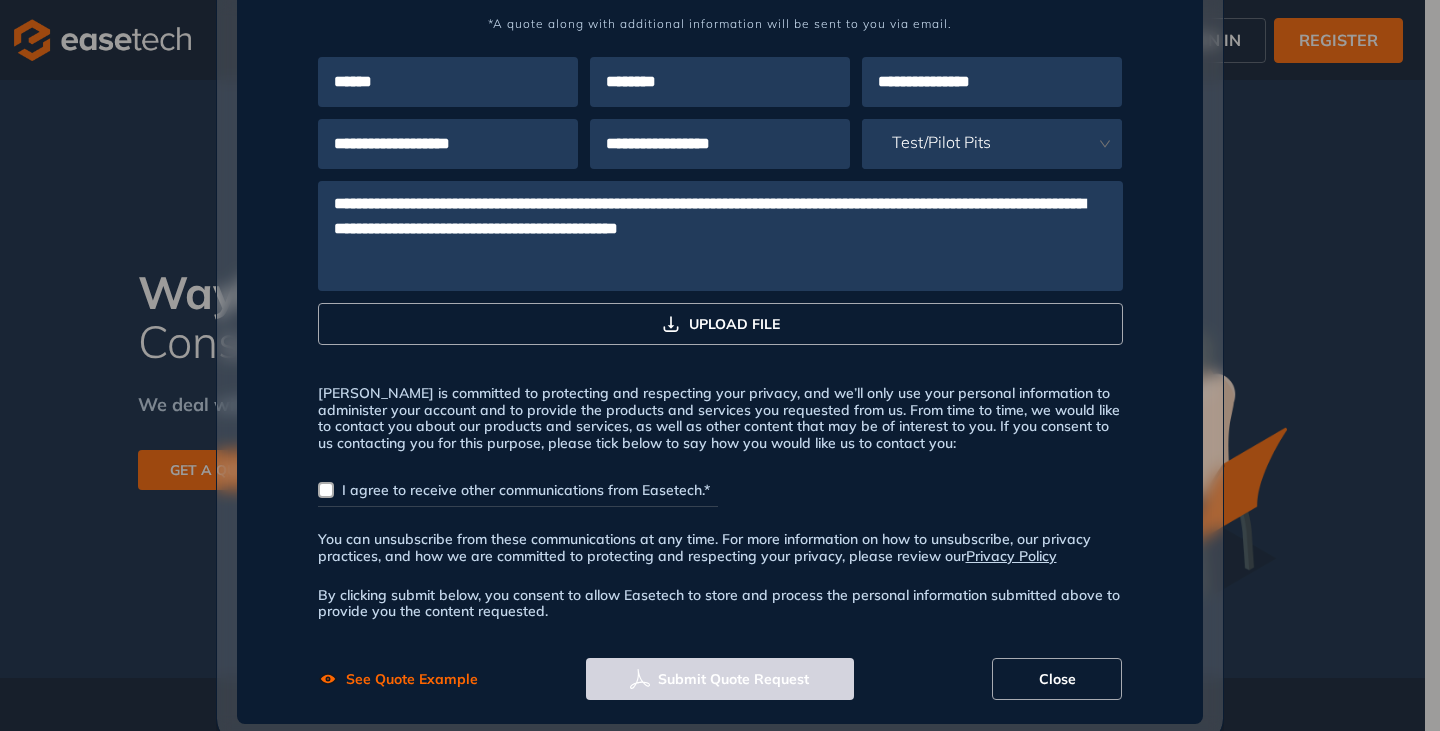 type on "**********" 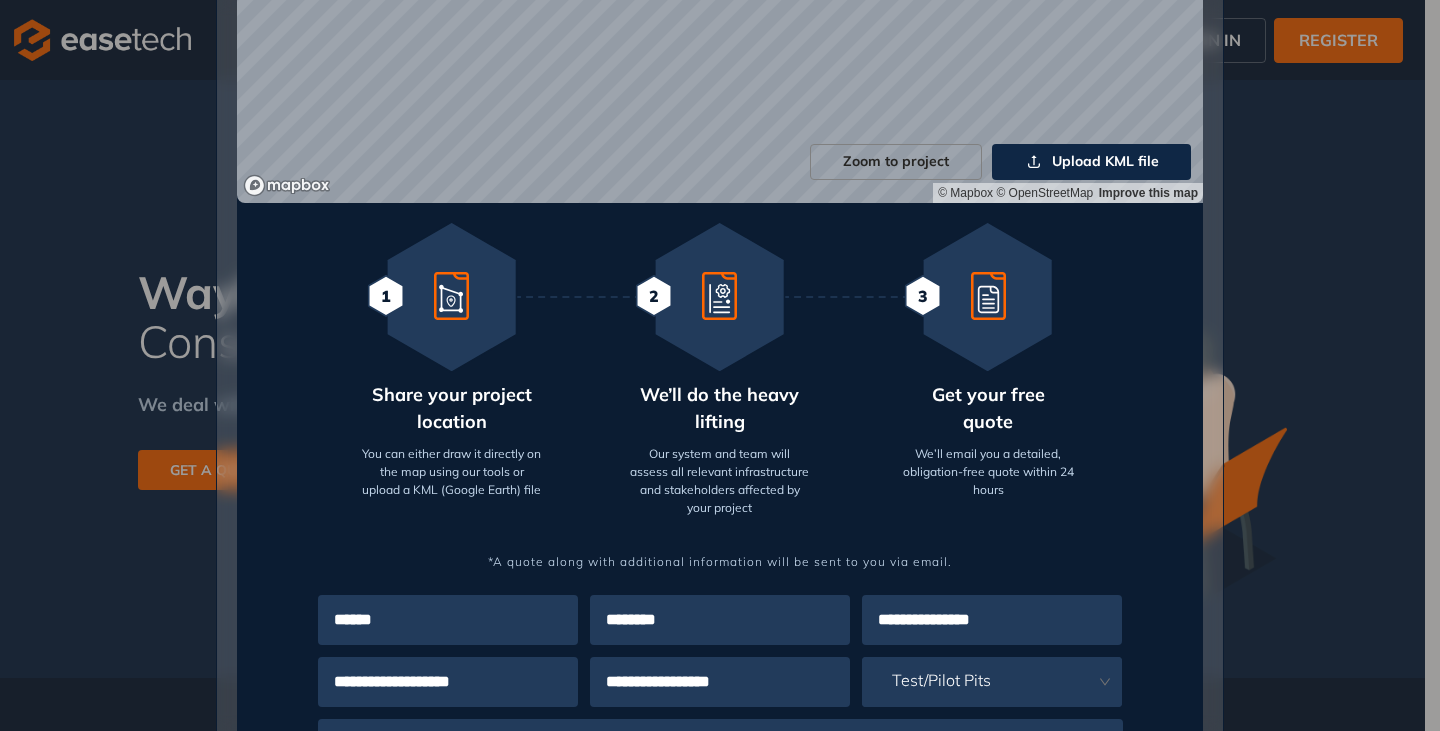 scroll, scrollTop: 862, scrollLeft: 0, axis: vertical 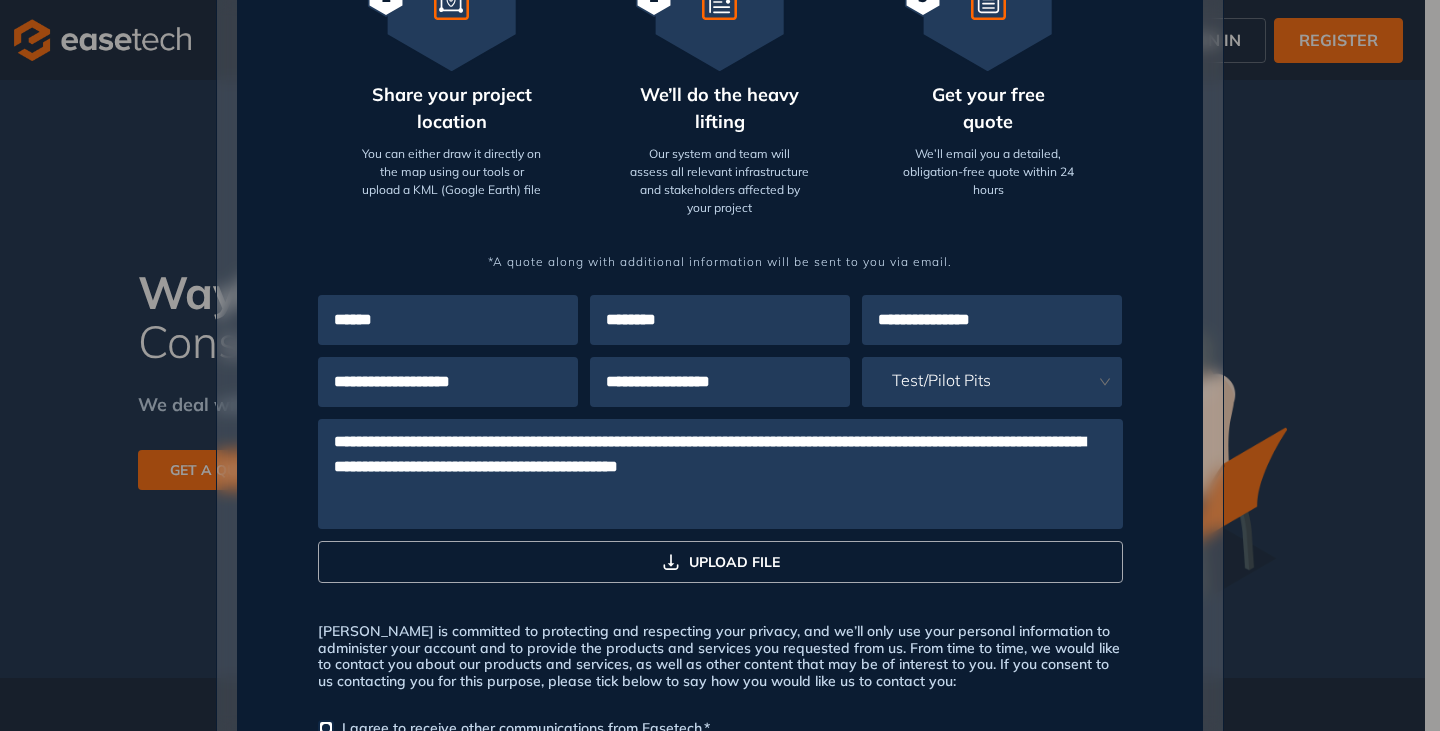 click on "**********" at bounding box center [720, 479] 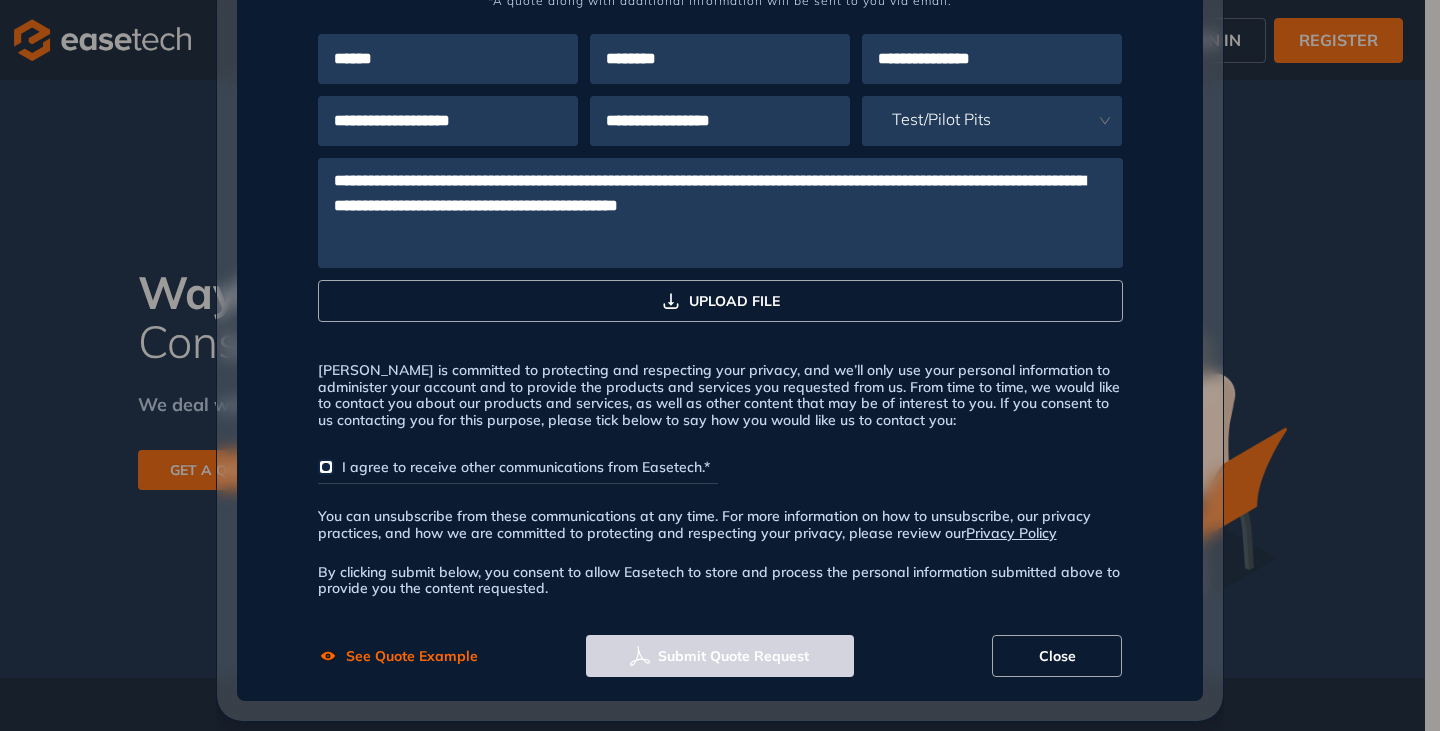 scroll, scrollTop: 1162, scrollLeft: 0, axis: vertical 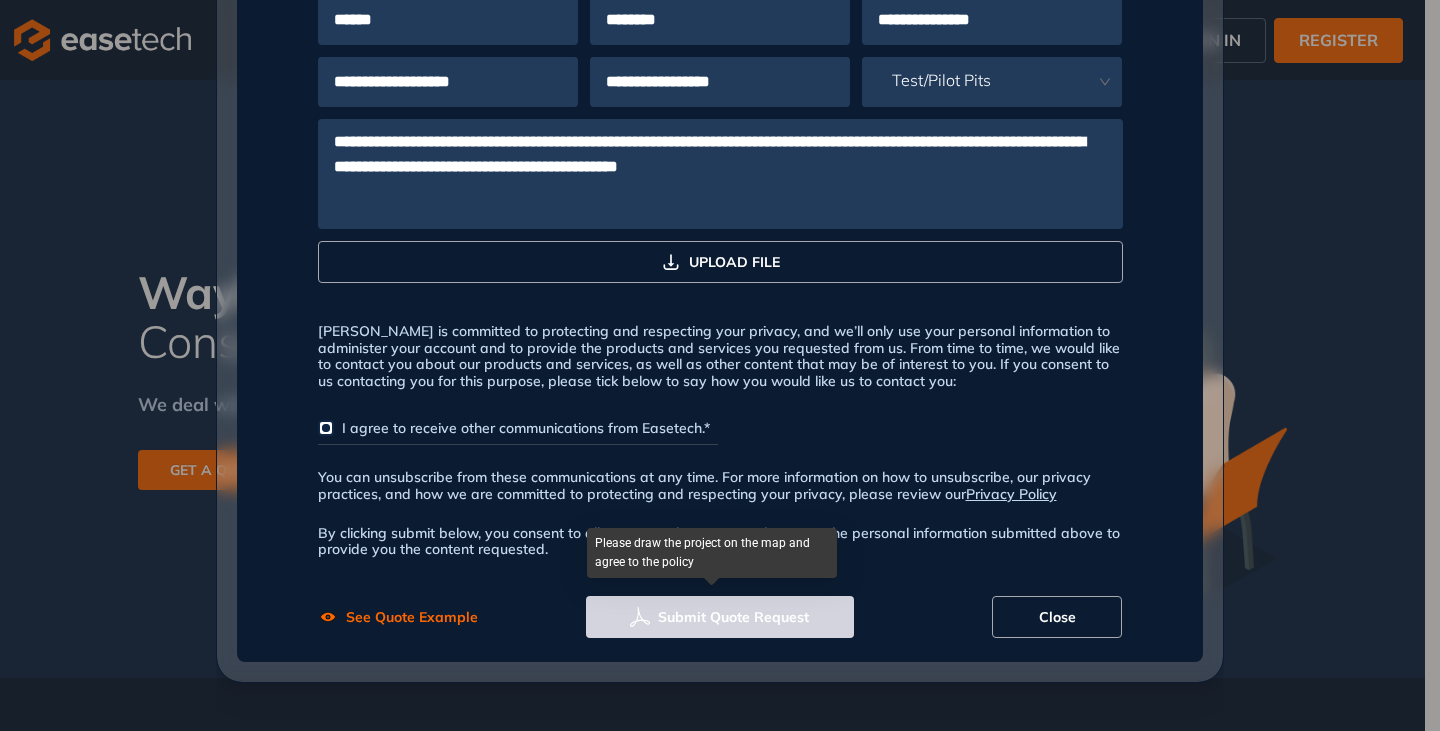 click on "Submit Quote Request" at bounding box center [720, 617] 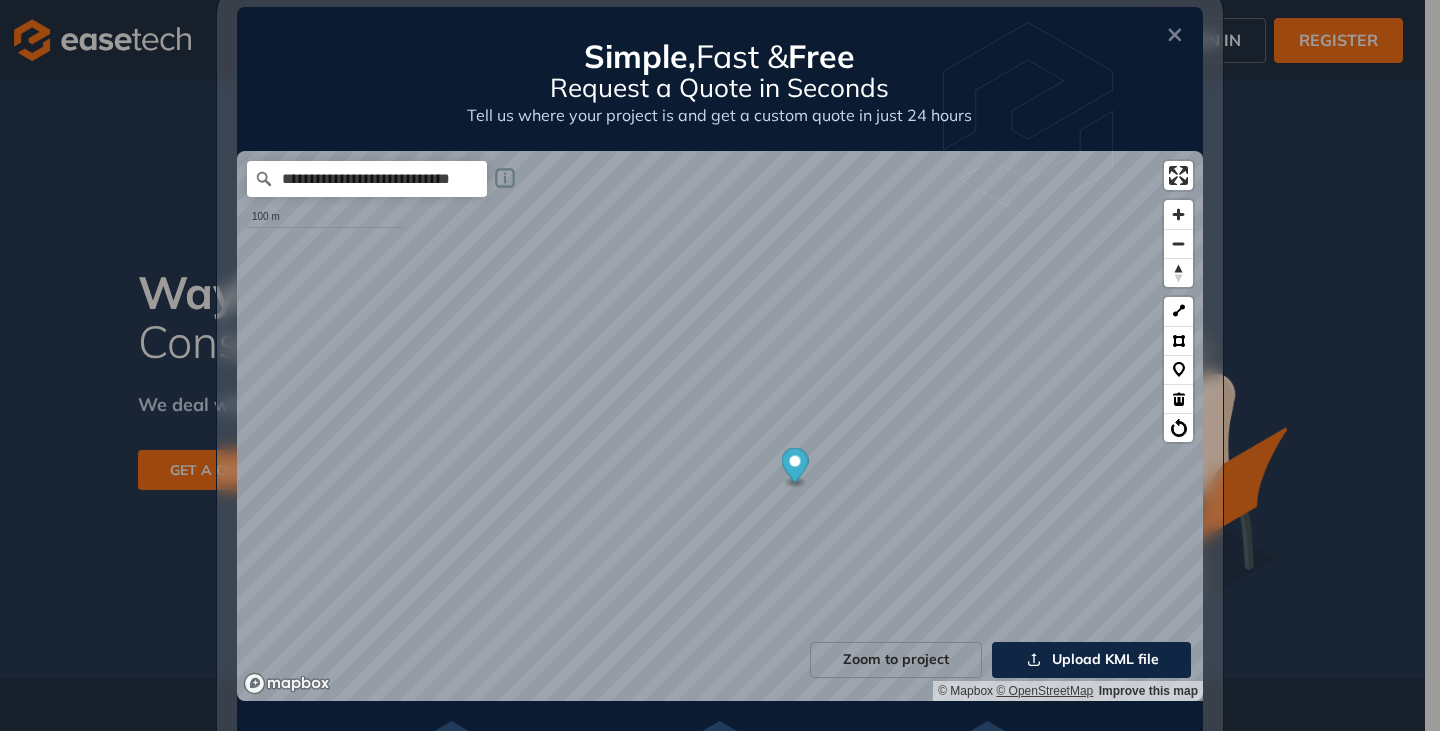 scroll, scrollTop: 62, scrollLeft: 0, axis: vertical 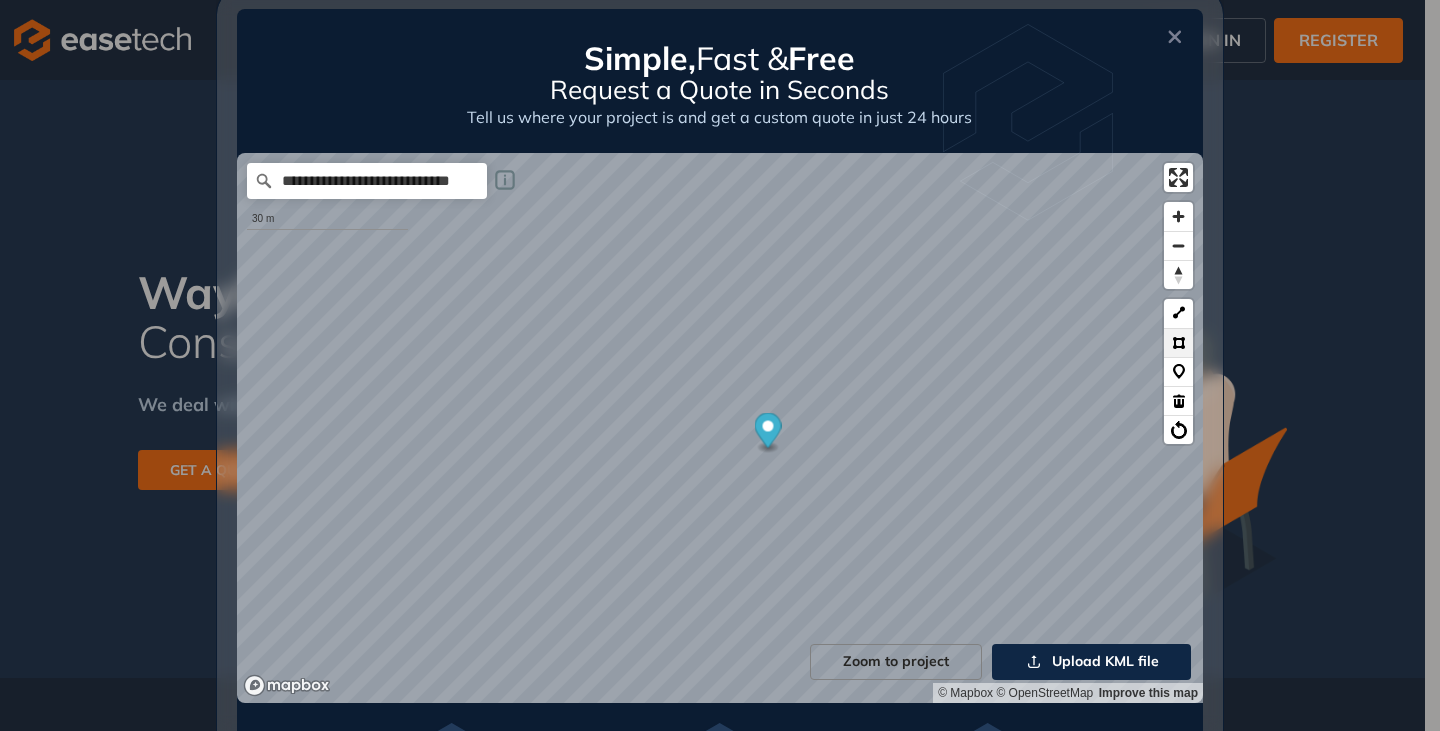 click at bounding box center [1178, 342] 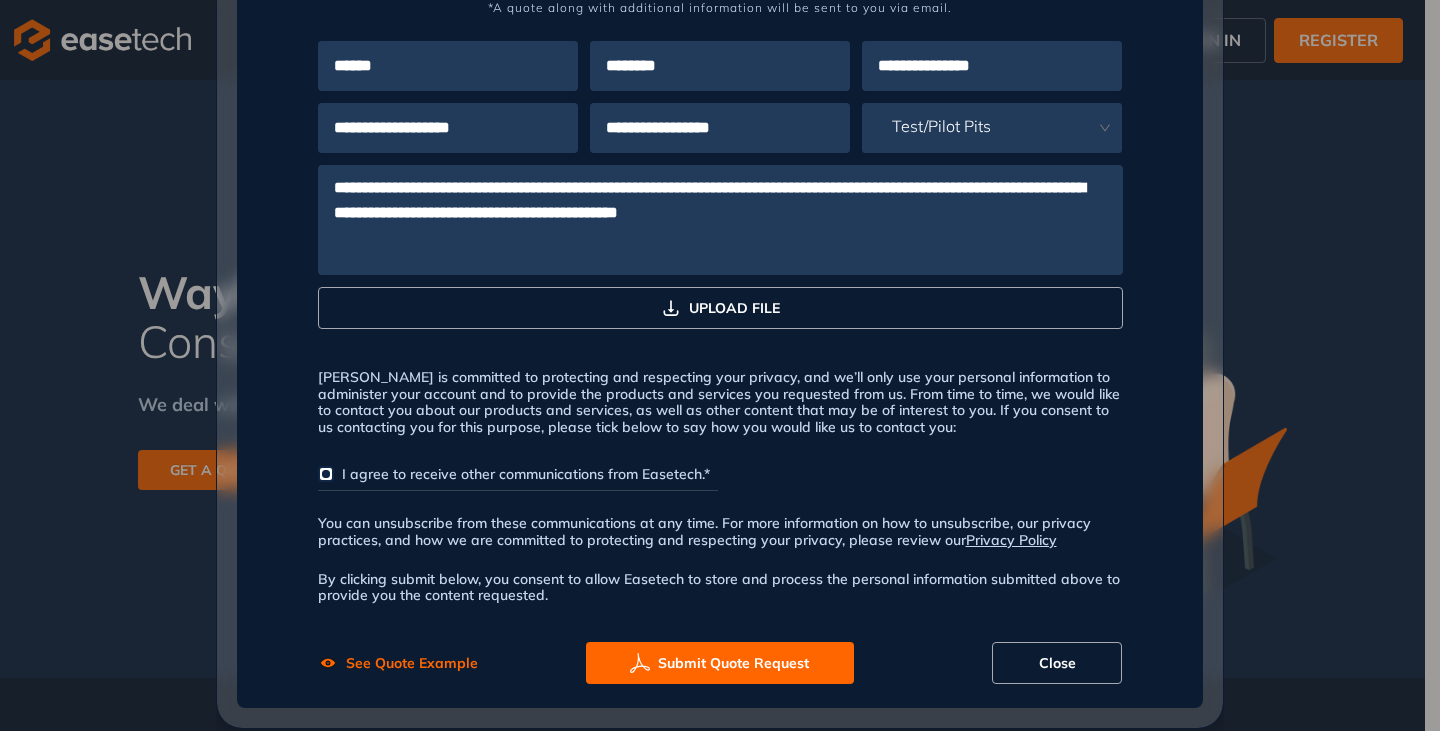 scroll, scrollTop: 1162, scrollLeft: 0, axis: vertical 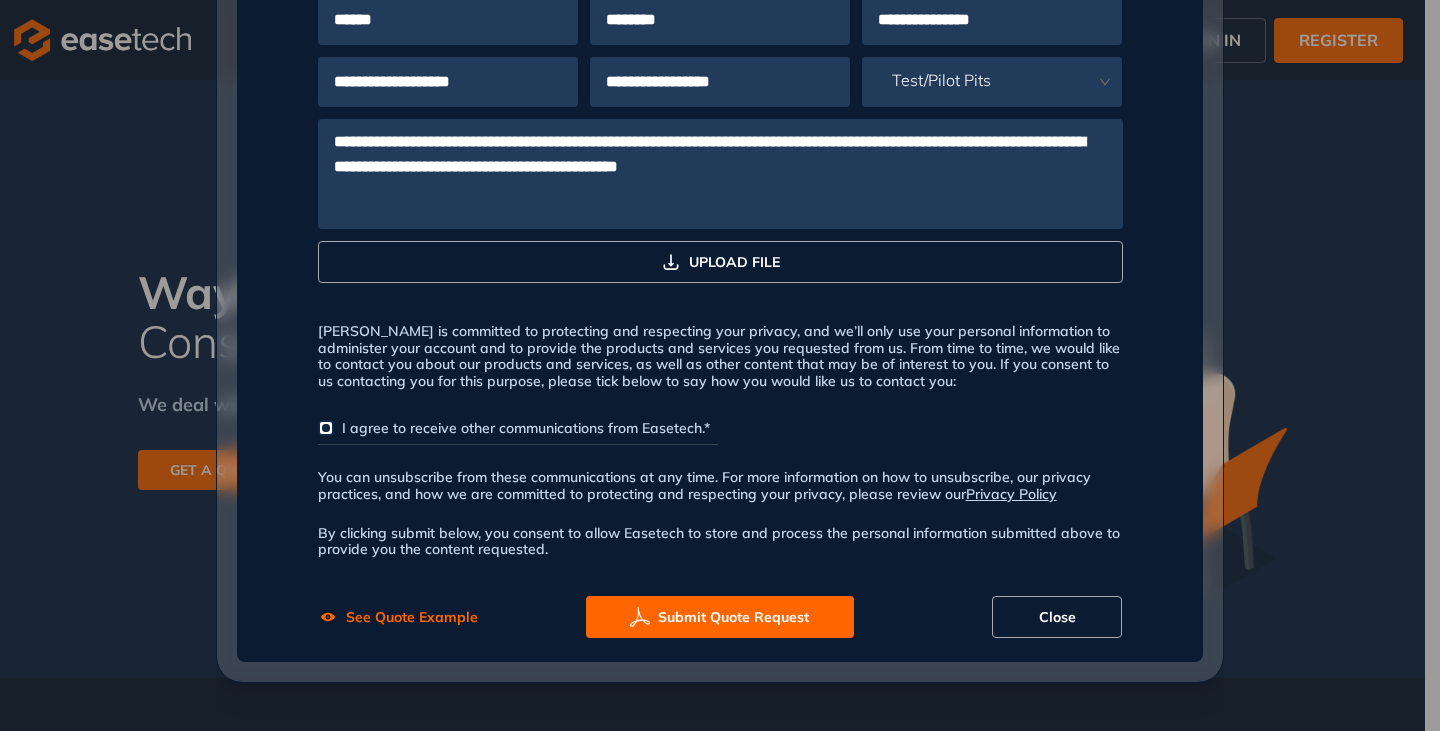 click on "Submit Quote Request" at bounding box center [733, 617] 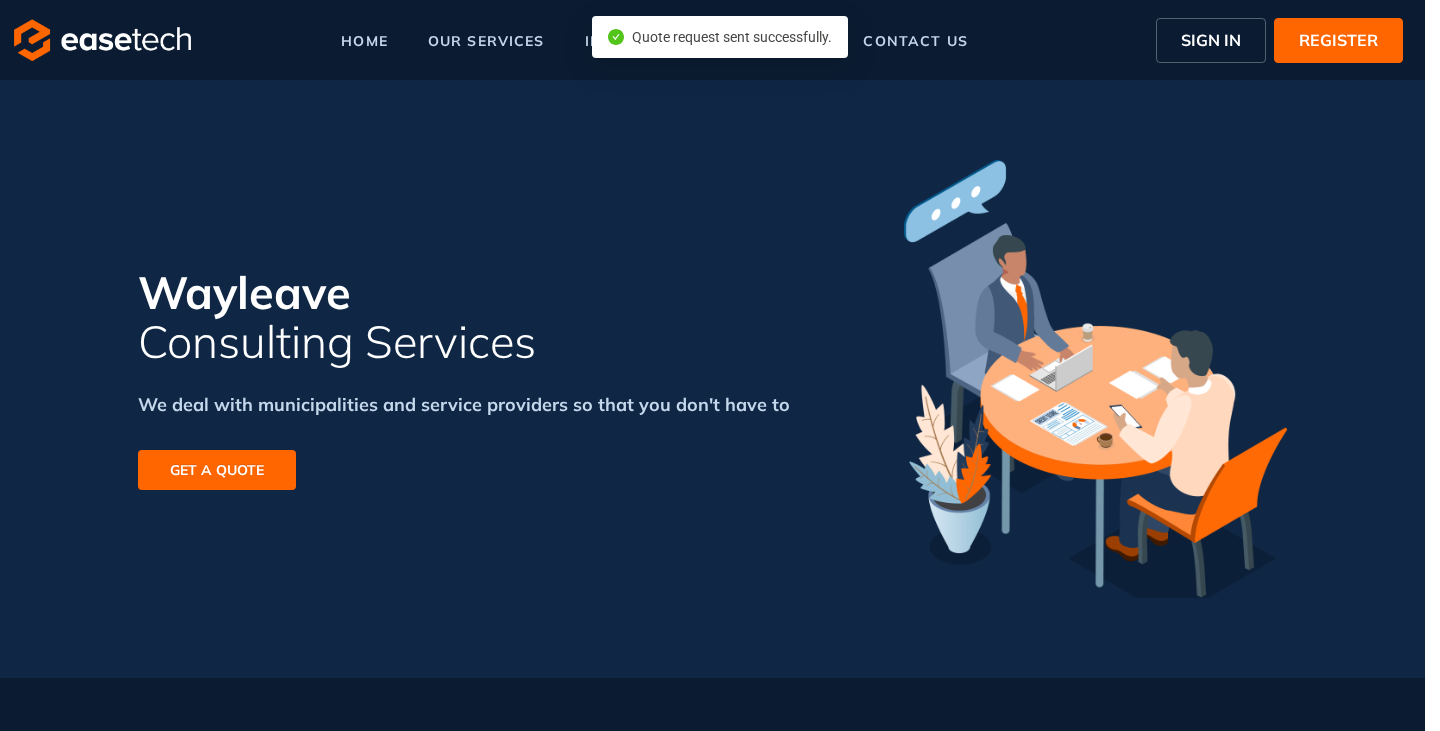 scroll, scrollTop: 1112, scrollLeft: 0, axis: vertical 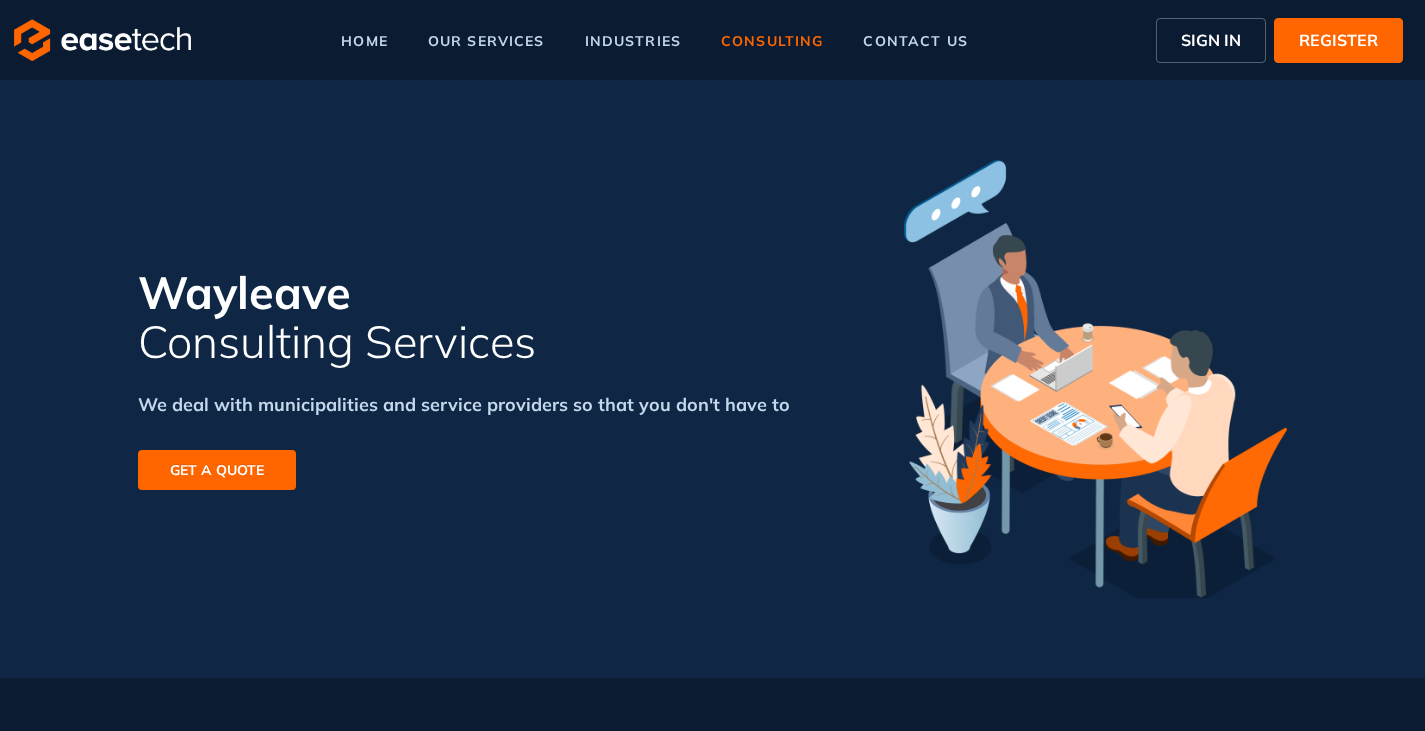 click on "SIGN IN" at bounding box center [1211, 40] 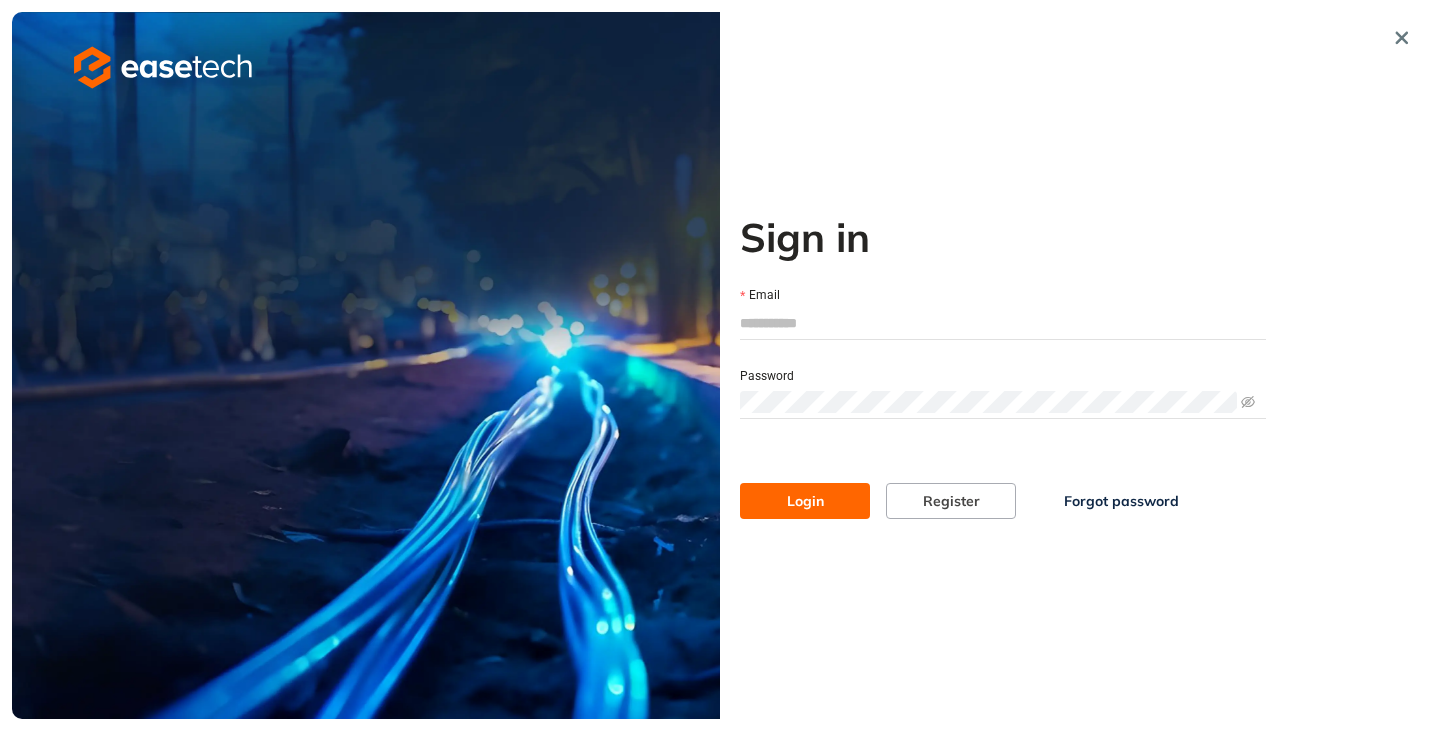 click on "Email" at bounding box center (1003, 323) 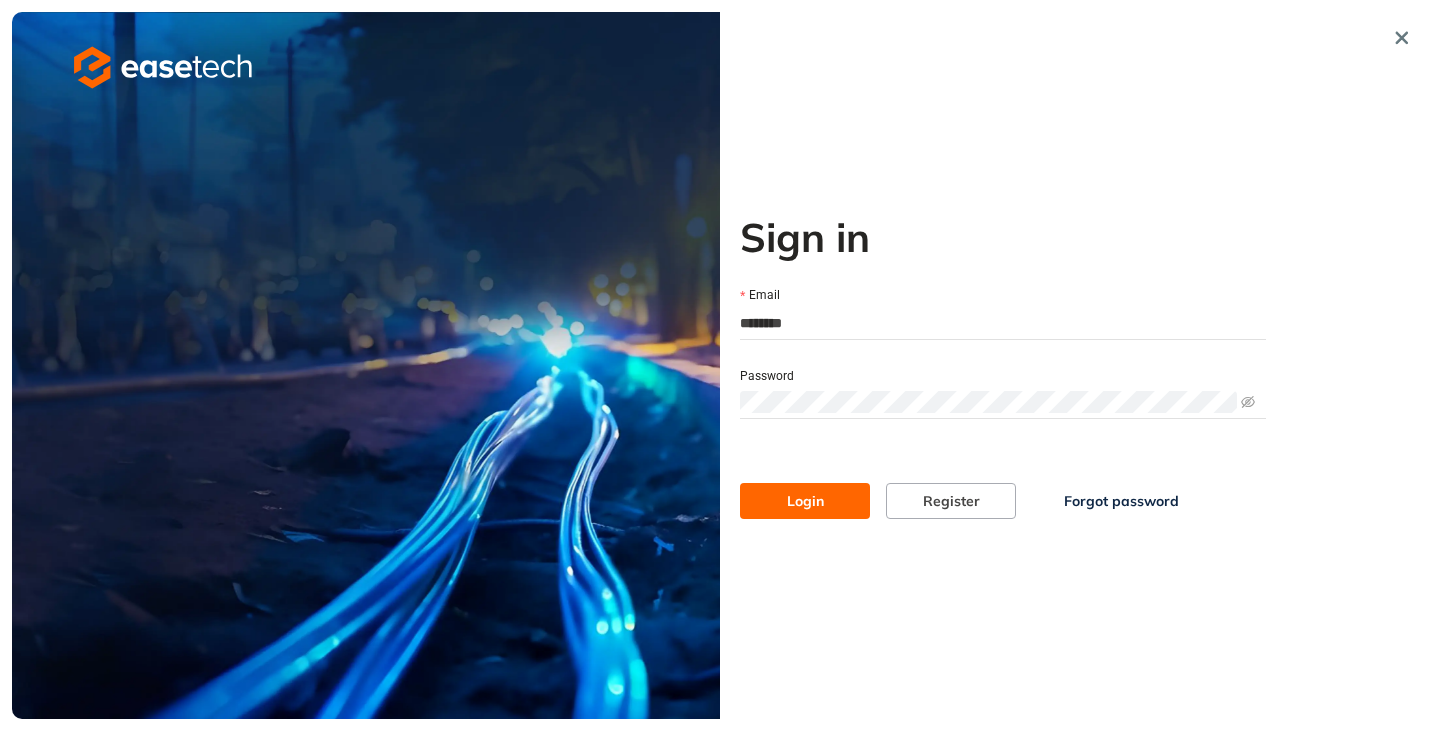 type on "**********" 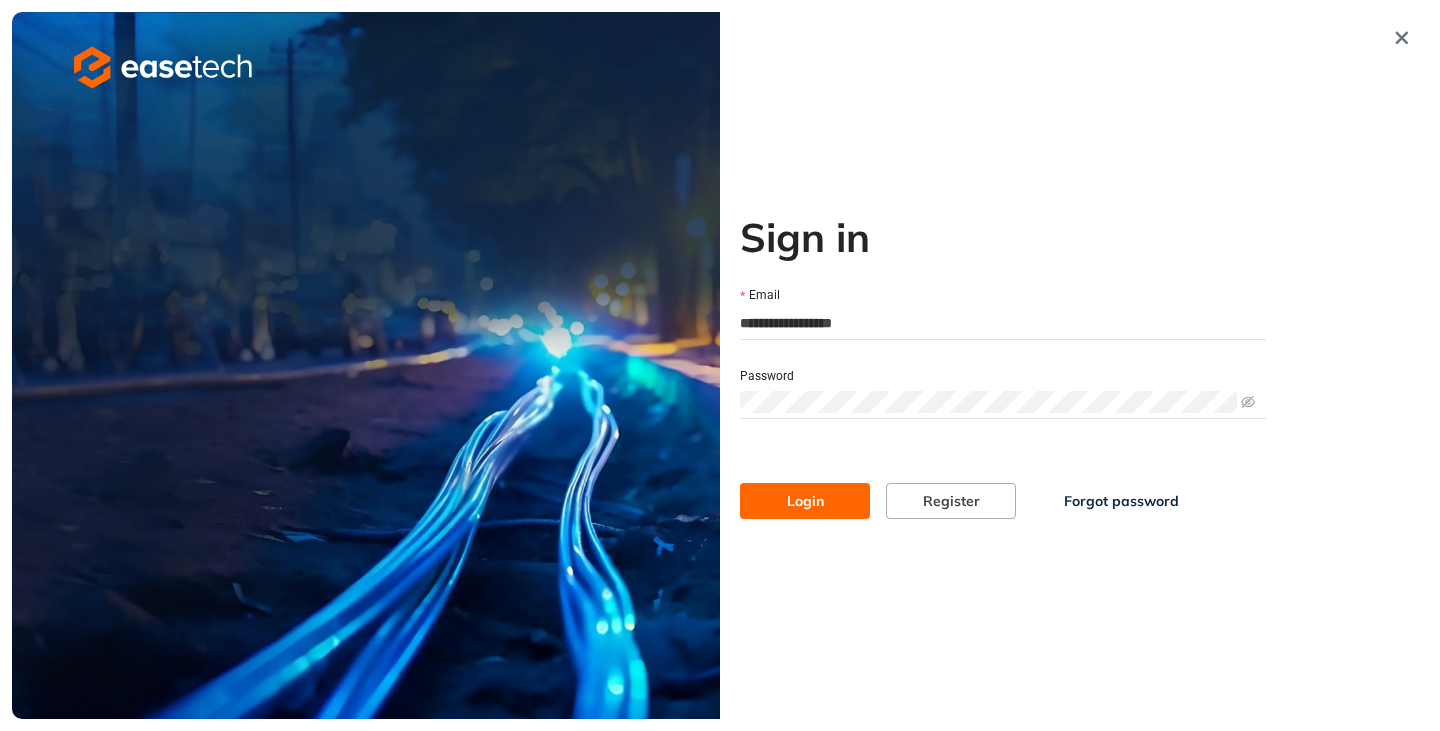 click on "Login" at bounding box center [805, 501] 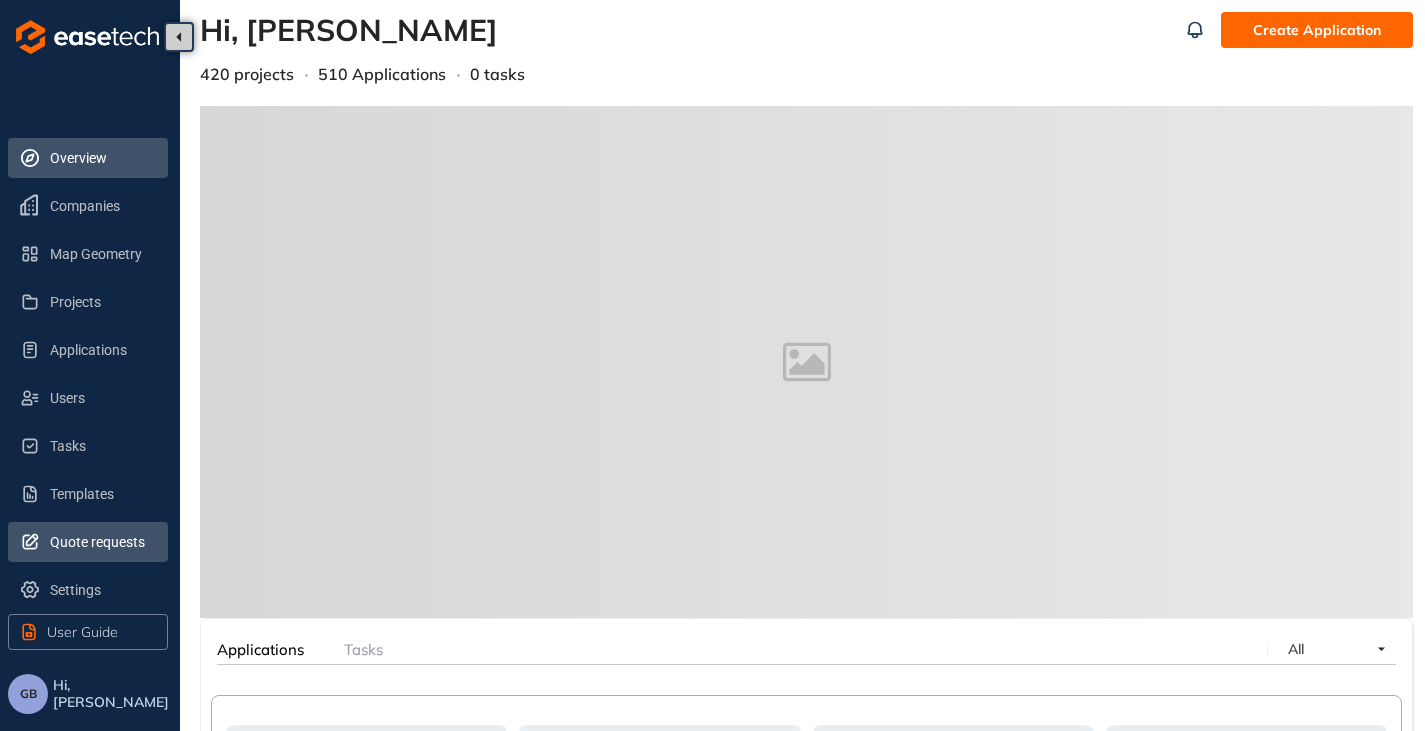 click on "Quote requests" at bounding box center (101, 542) 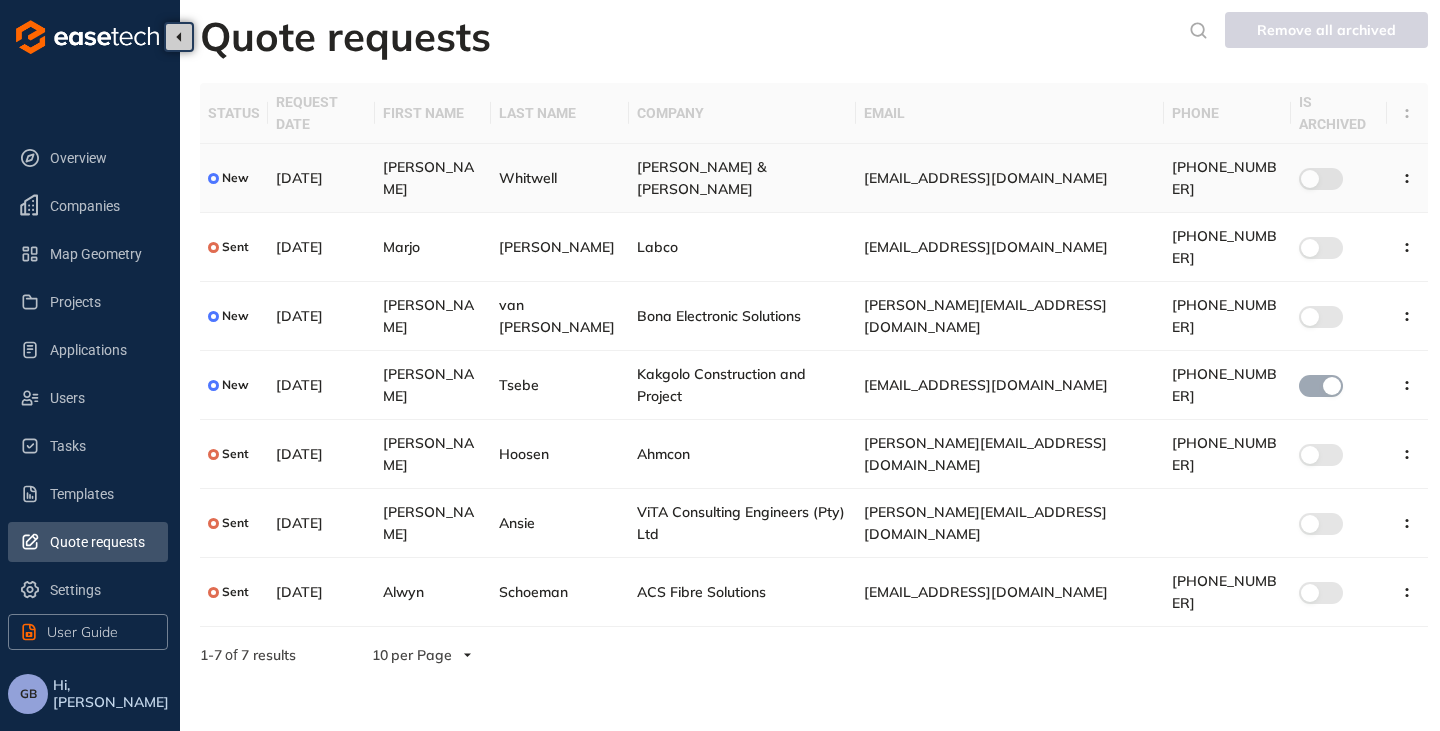 click on "[PERSON_NAME] & [PERSON_NAME]" at bounding box center (701, 178) 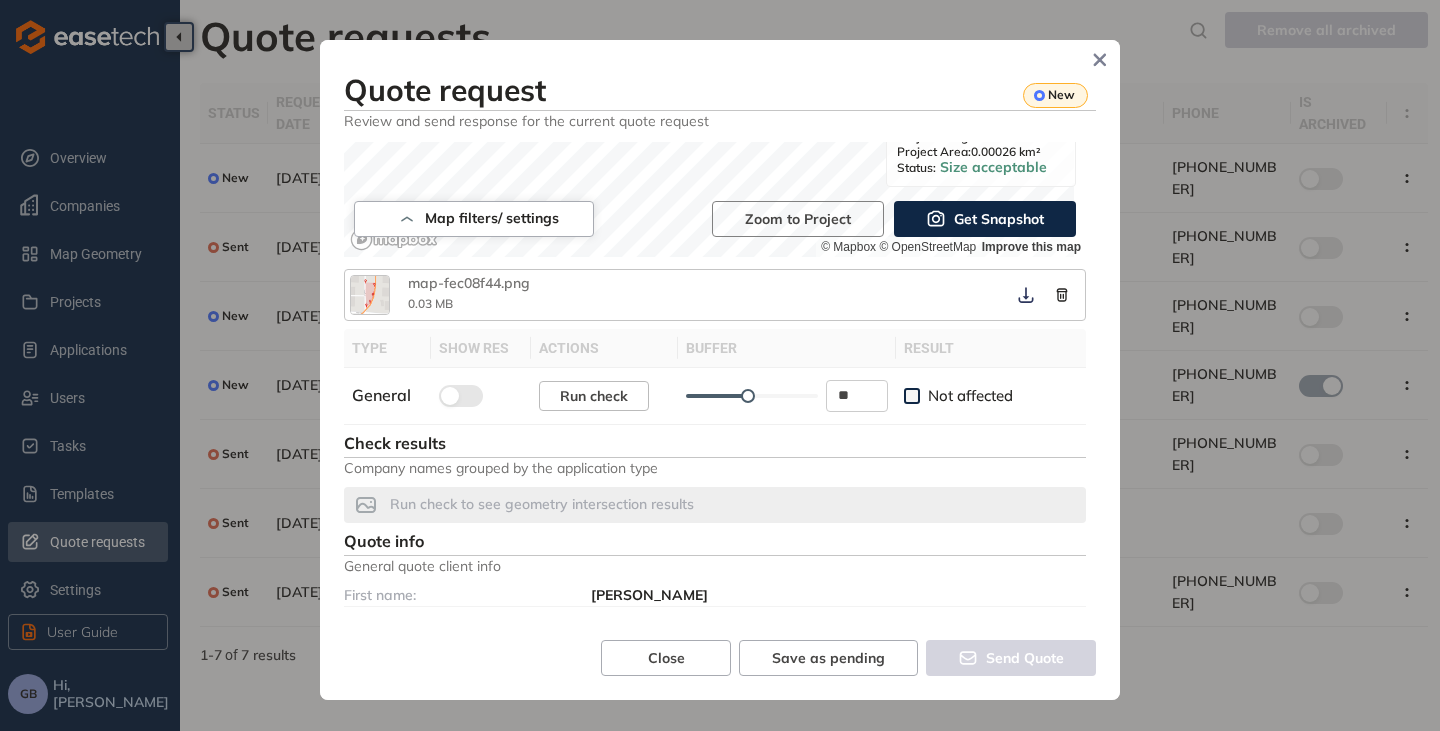 scroll, scrollTop: 345, scrollLeft: 0, axis: vertical 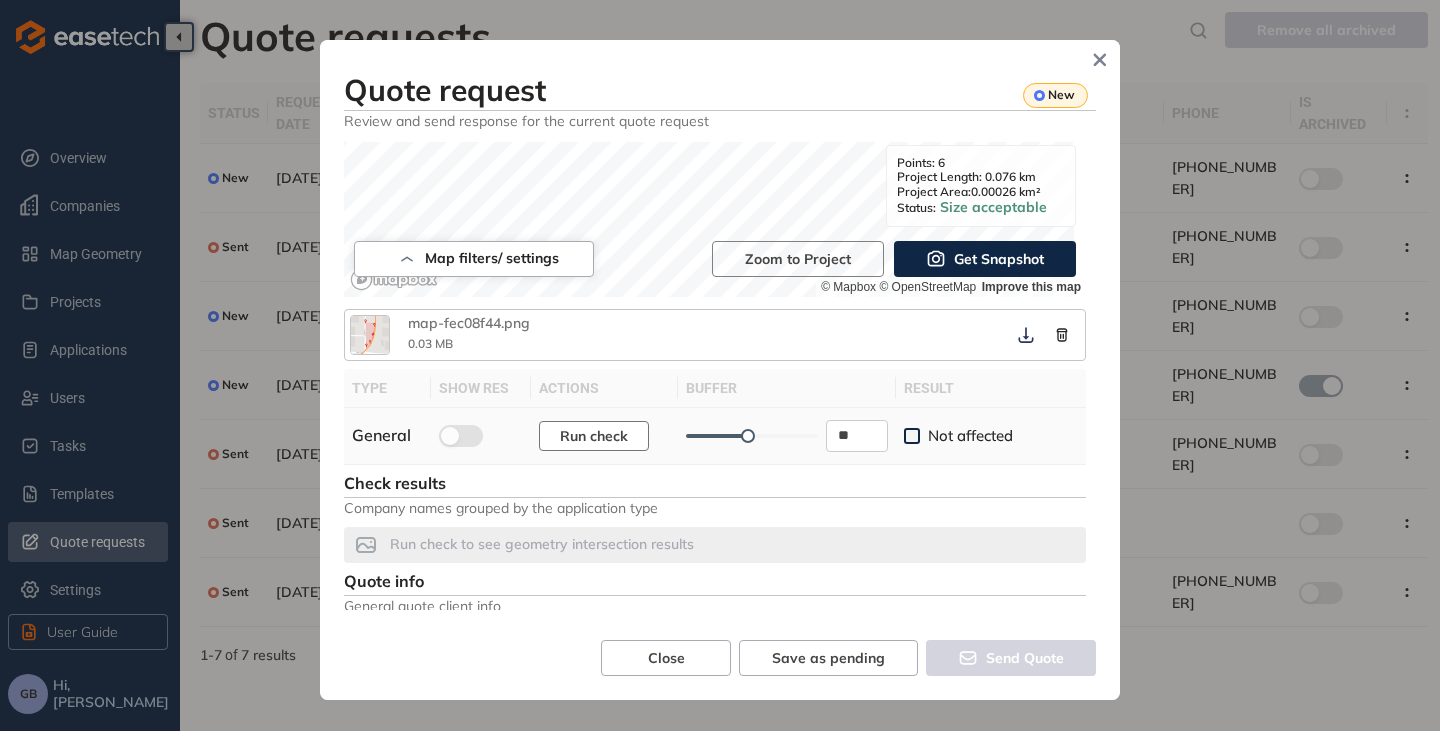 click on "Run check" at bounding box center (594, 436) 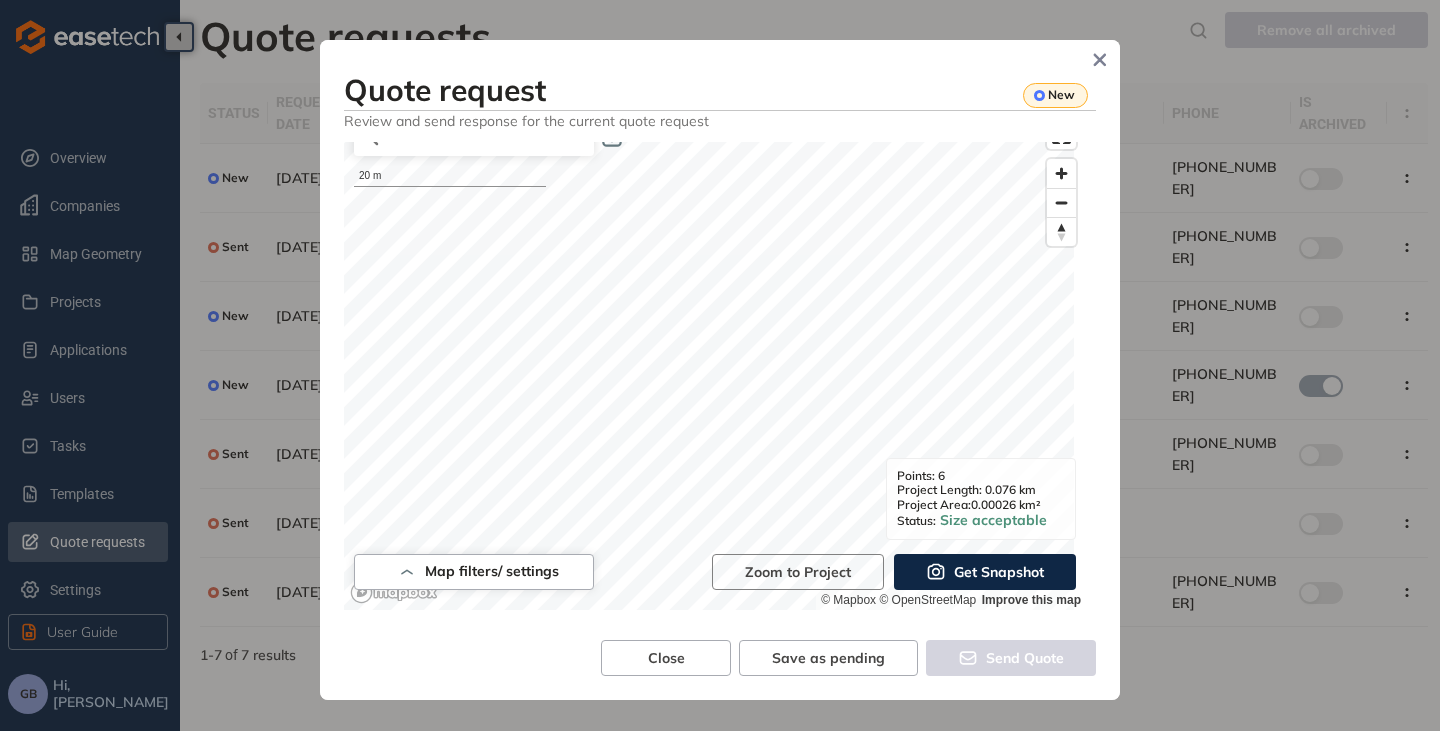 scroll, scrollTop: 0, scrollLeft: 0, axis: both 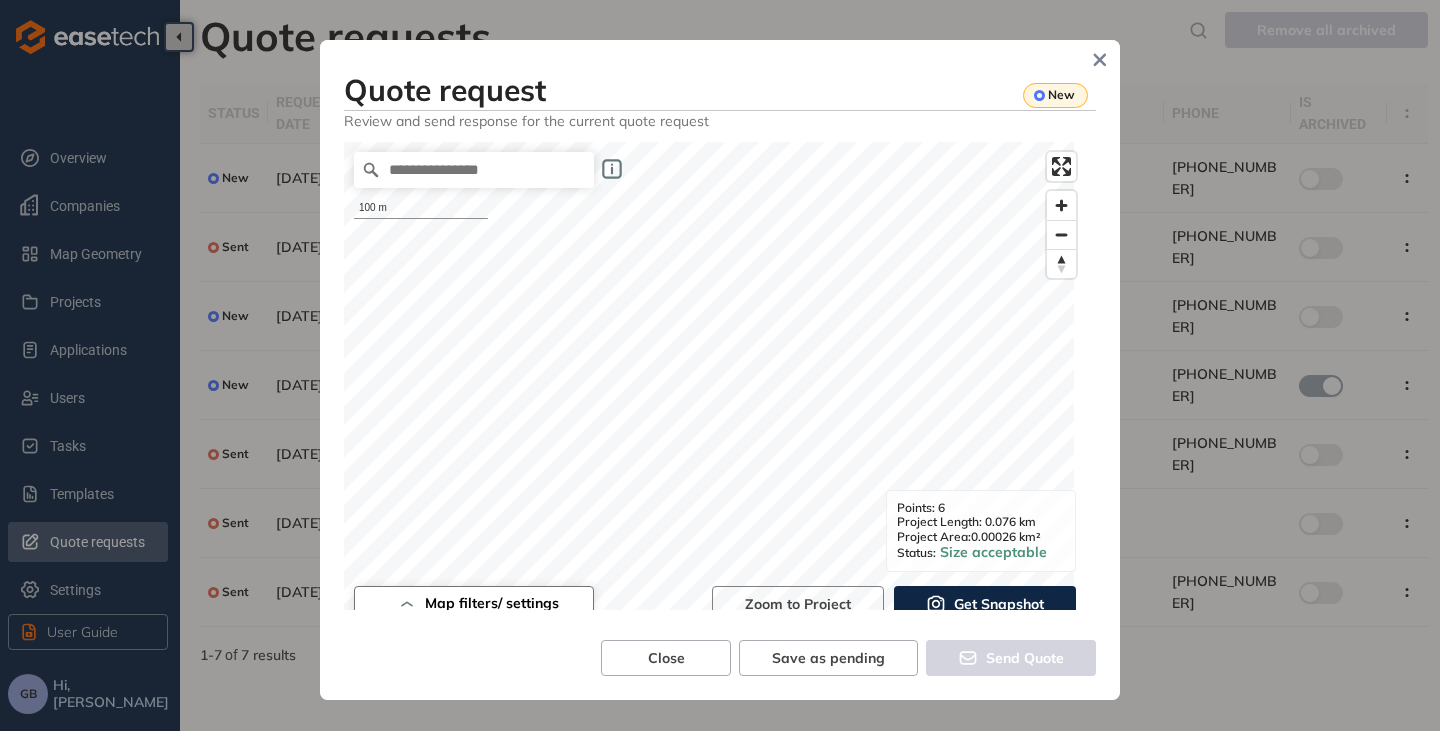 click 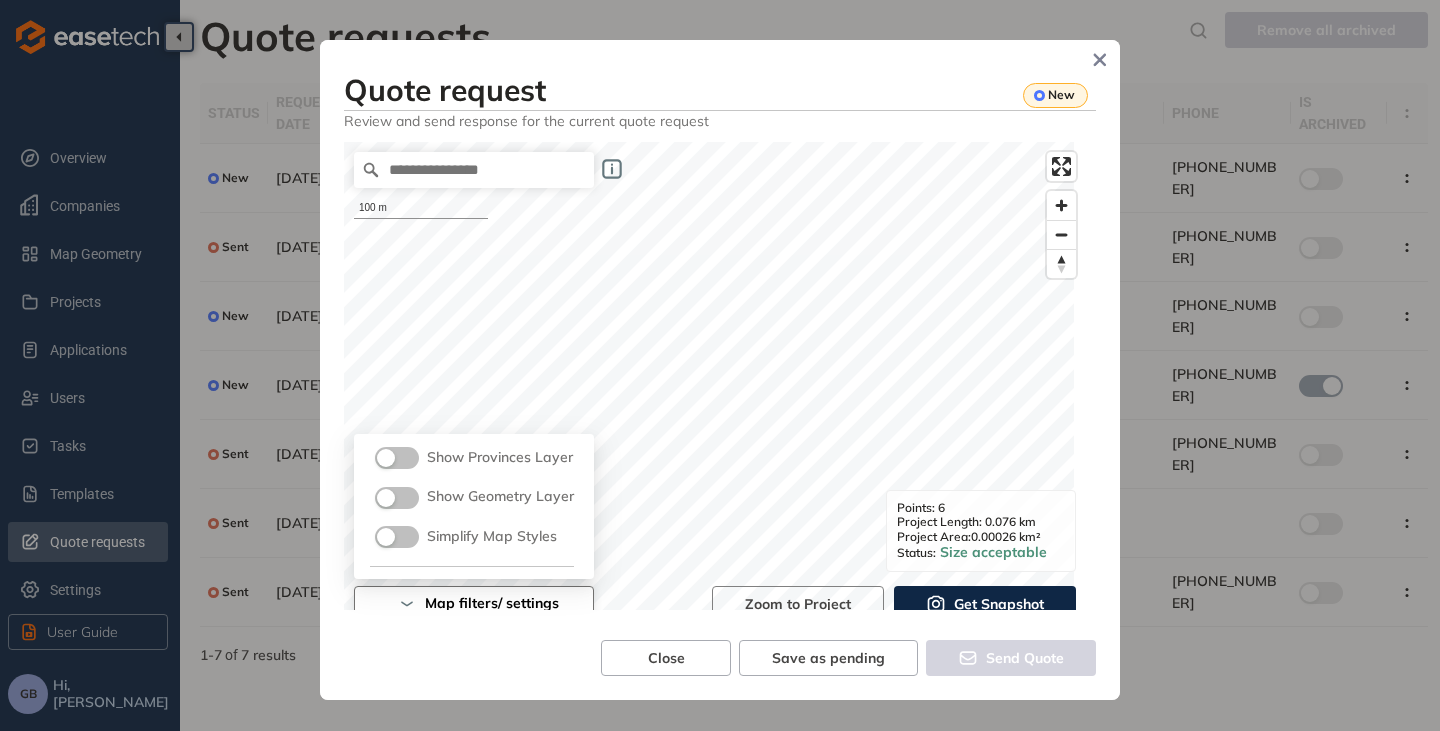 click at bounding box center (397, 498) 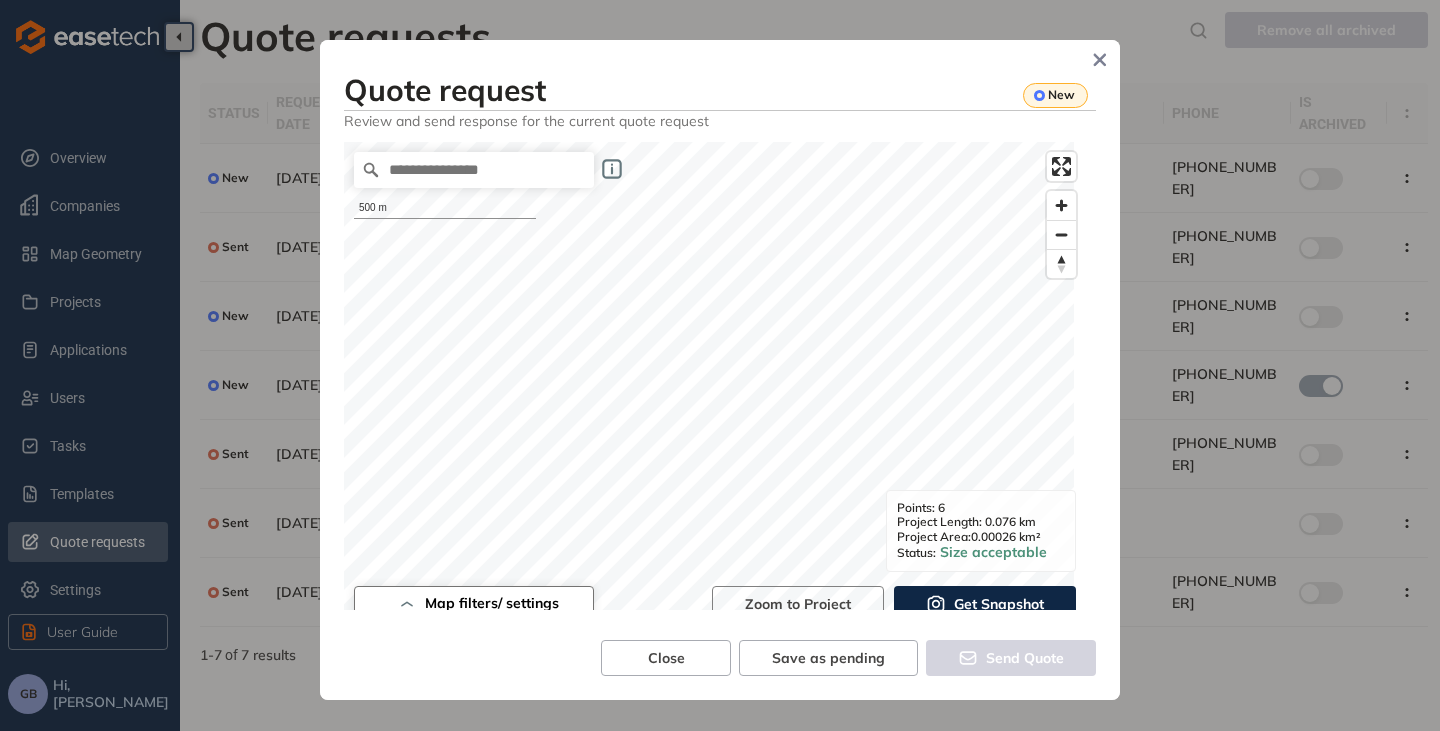 click on "Get Snapshot" at bounding box center [999, 604] 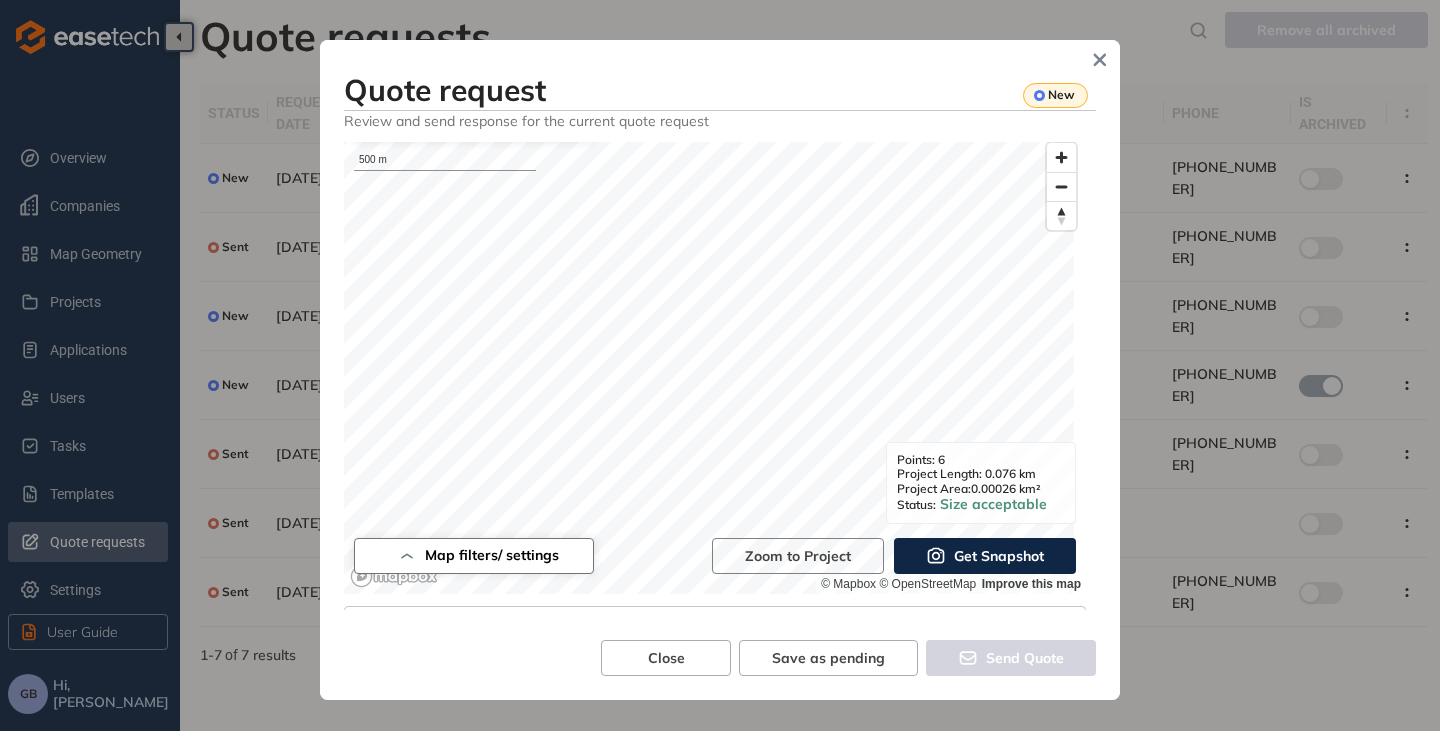 scroll, scrollTop: 0, scrollLeft: 0, axis: both 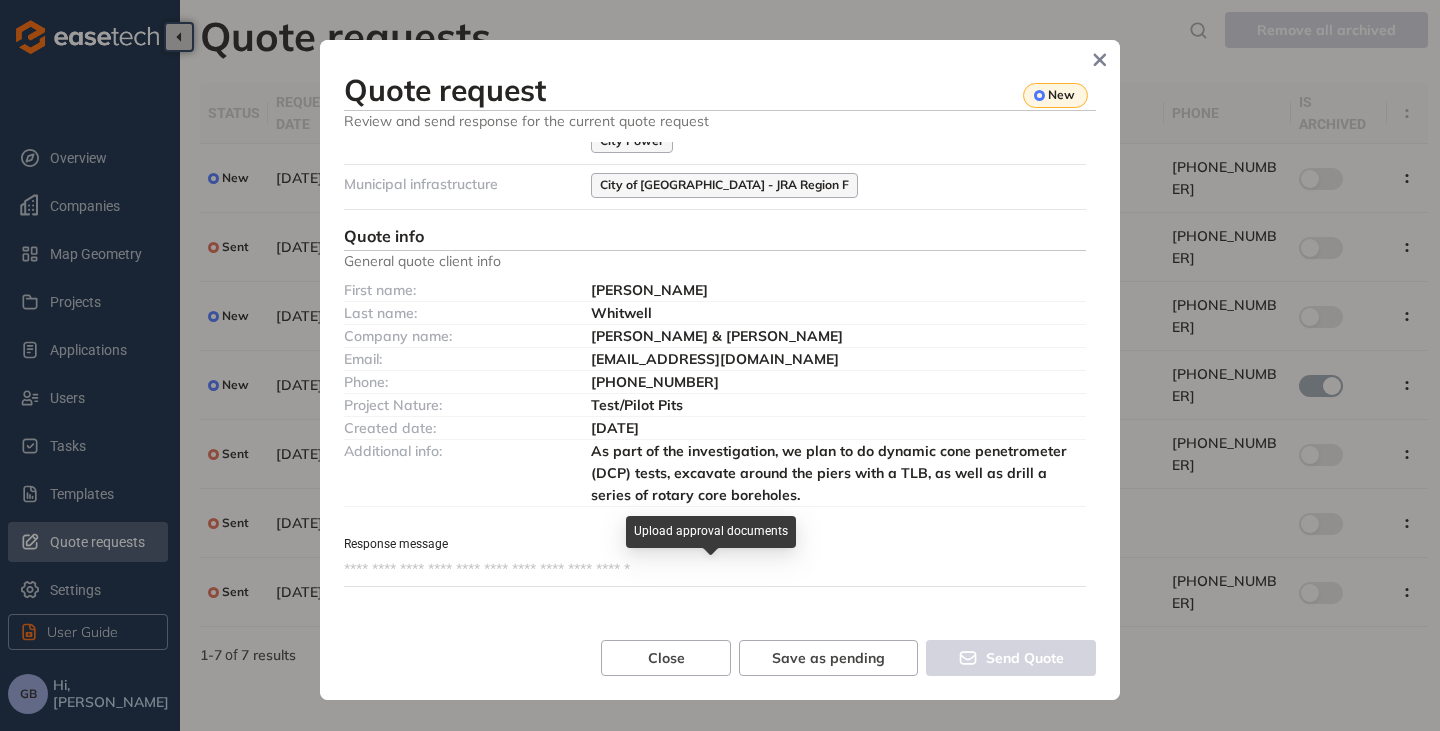 click on "Upload quote document" at bounding box center (729, 626) 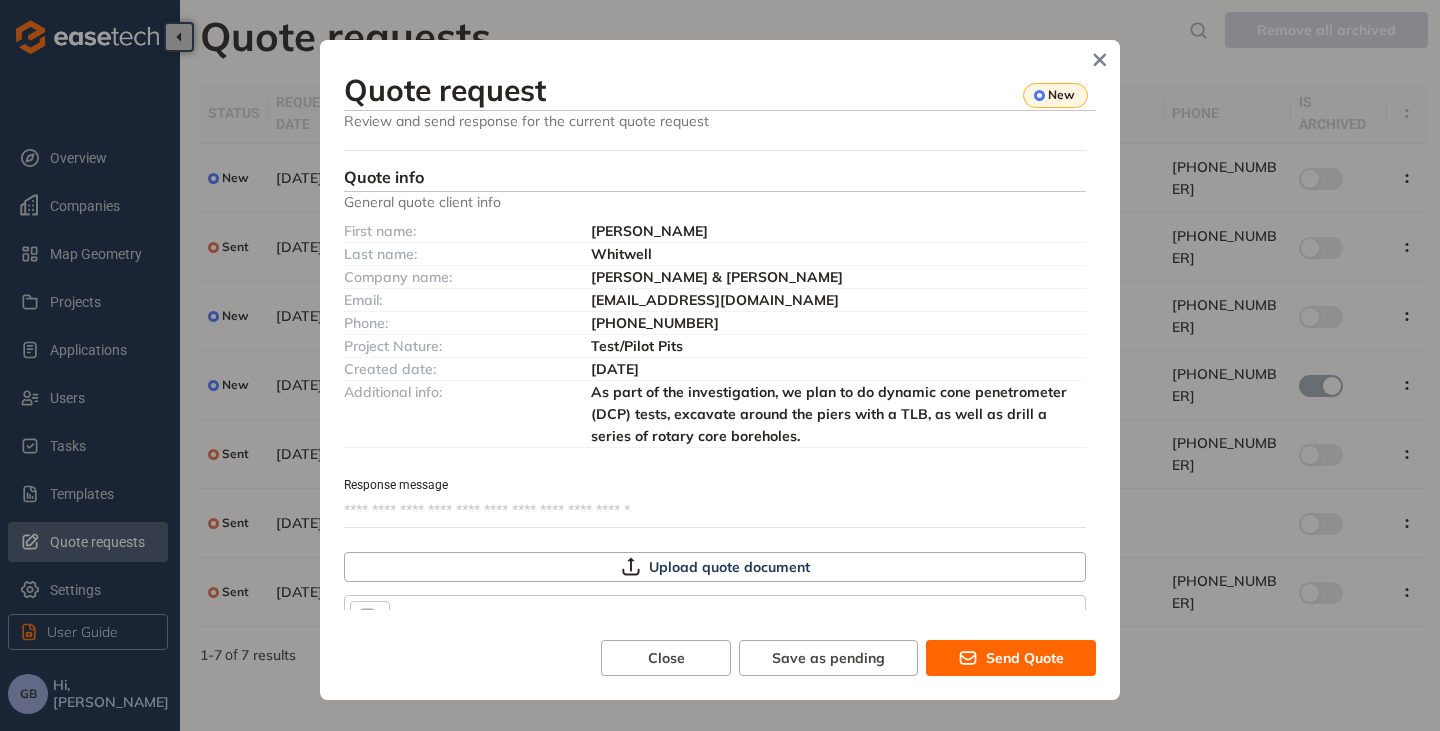 scroll, scrollTop: 1081, scrollLeft: 0, axis: vertical 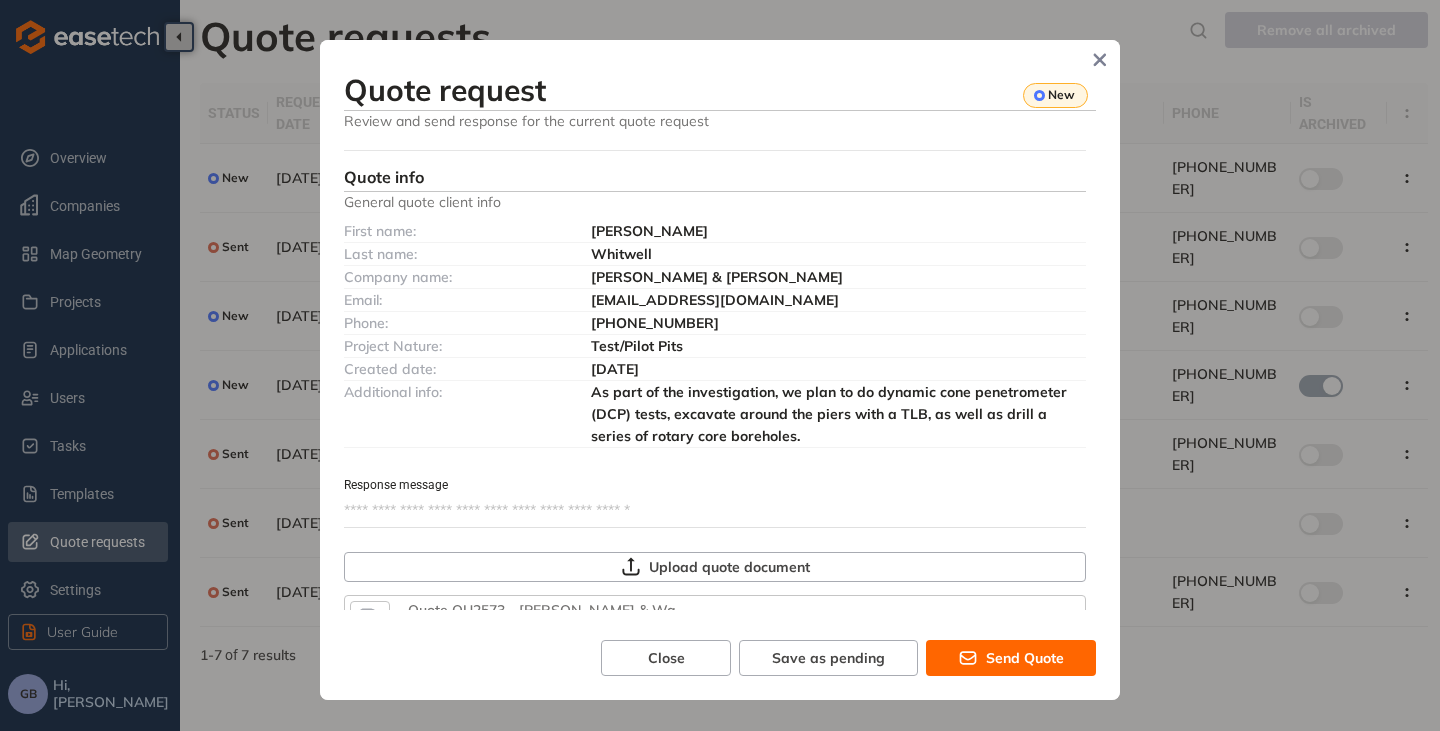 click 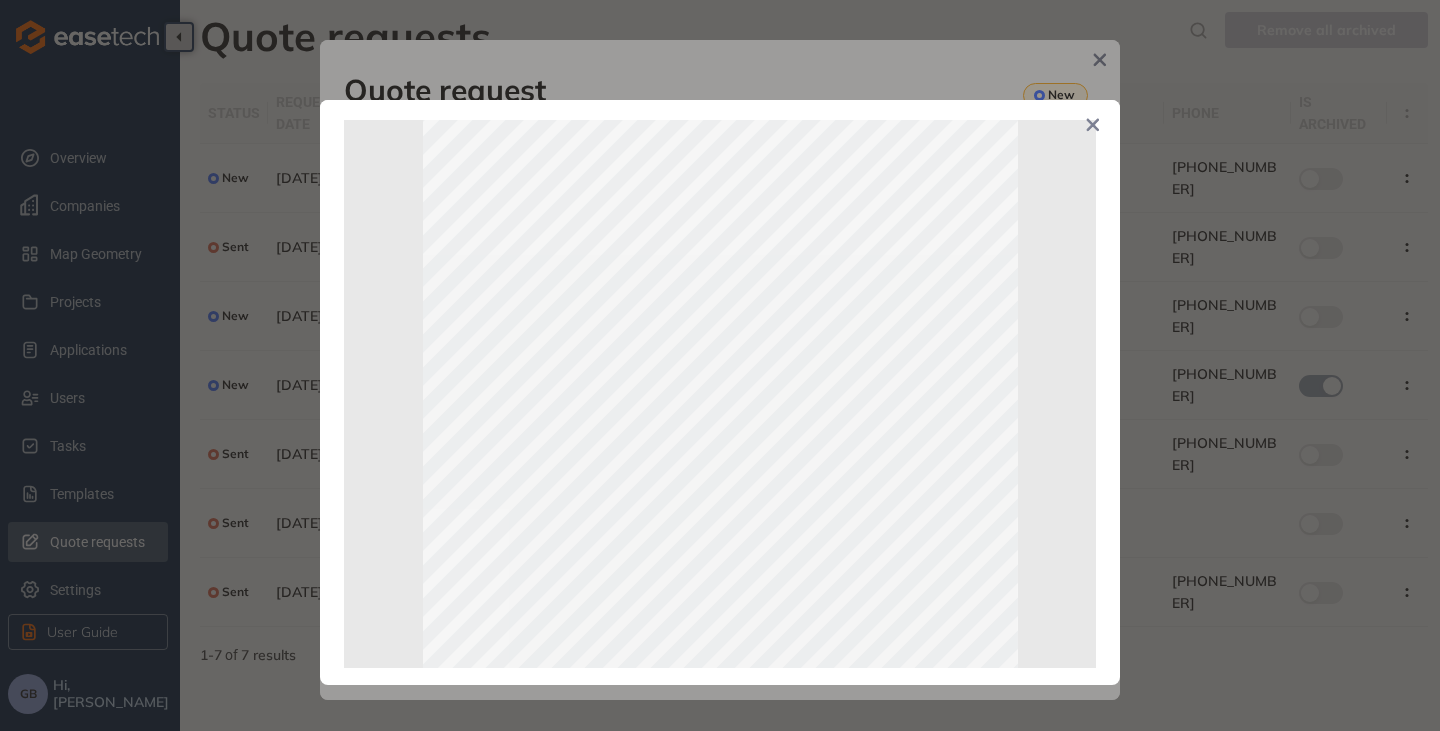 scroll, scrollTop: 0, scrollLeft: 0, axis: both 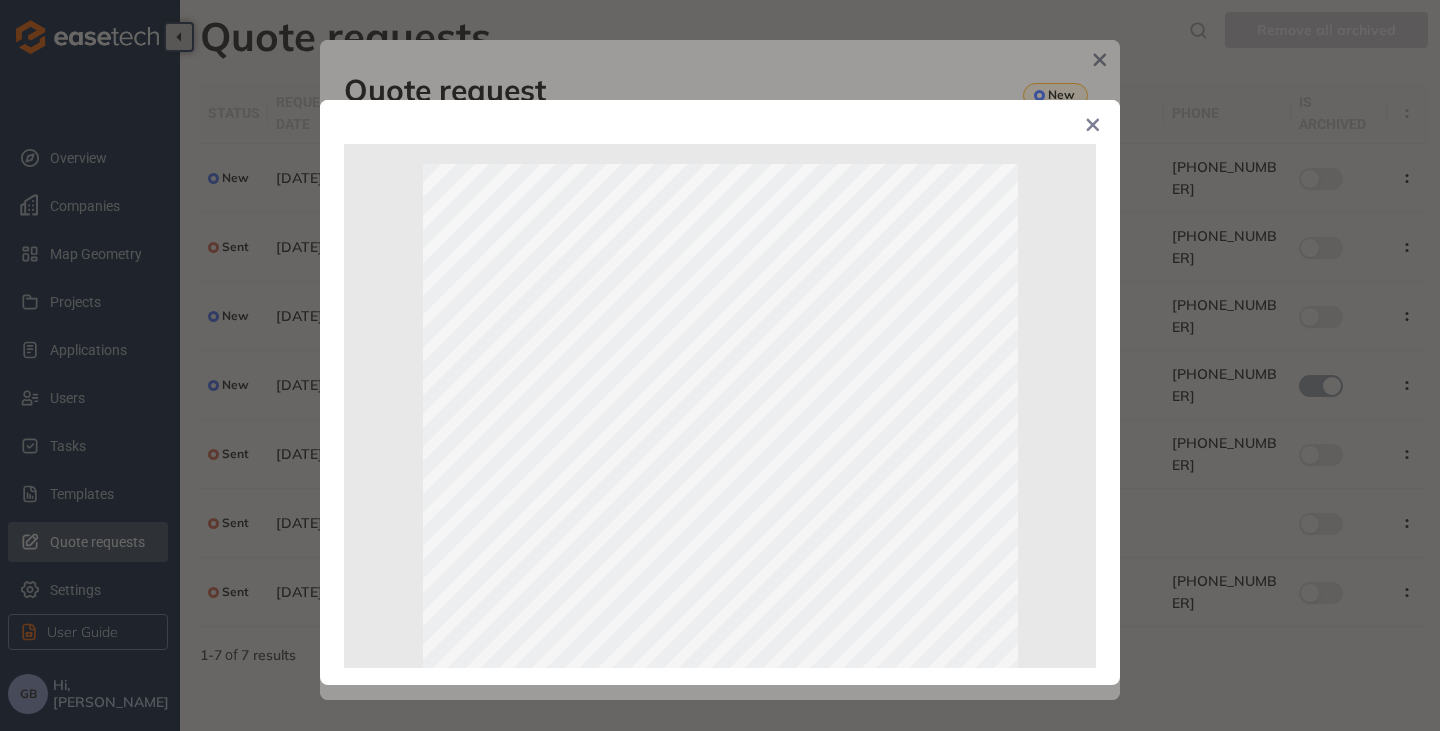 click 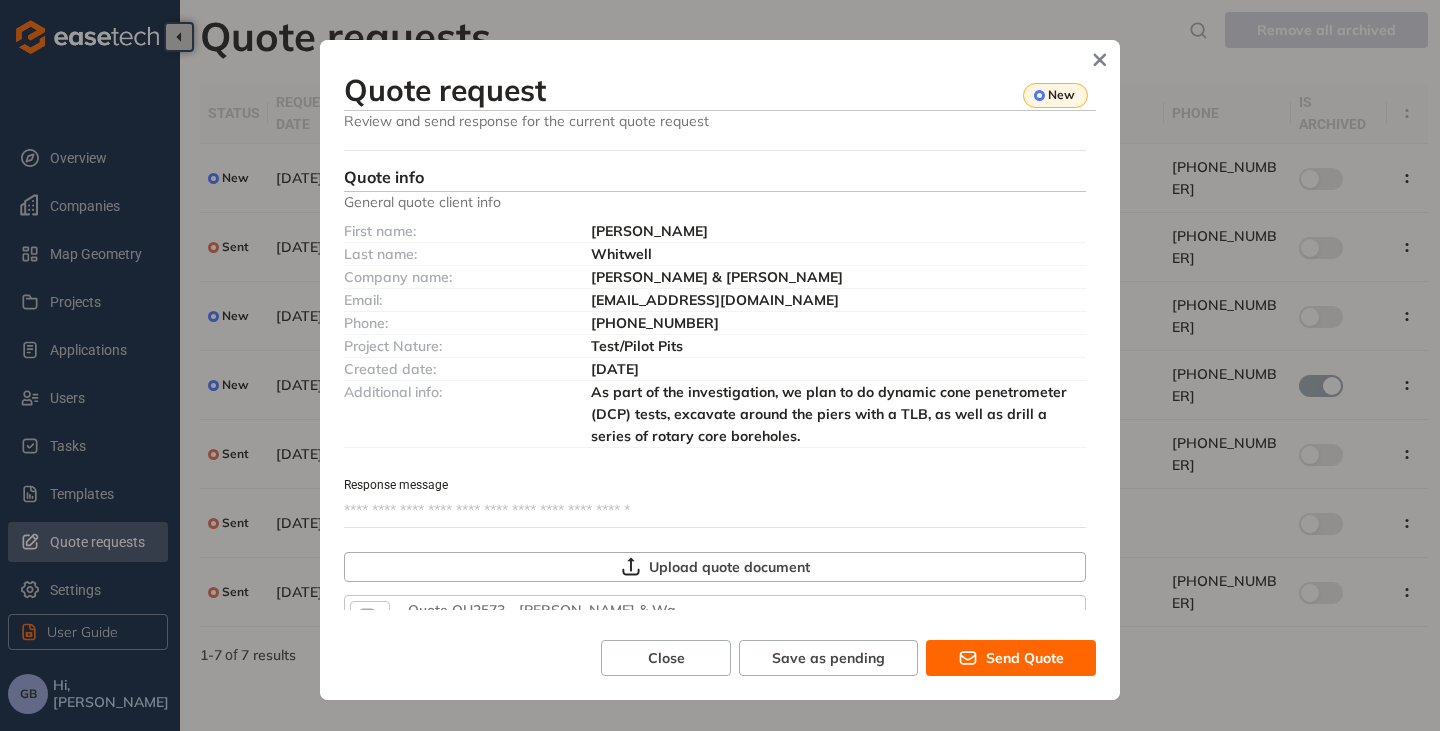 click on "Response message" at bounding box center [715, 511] 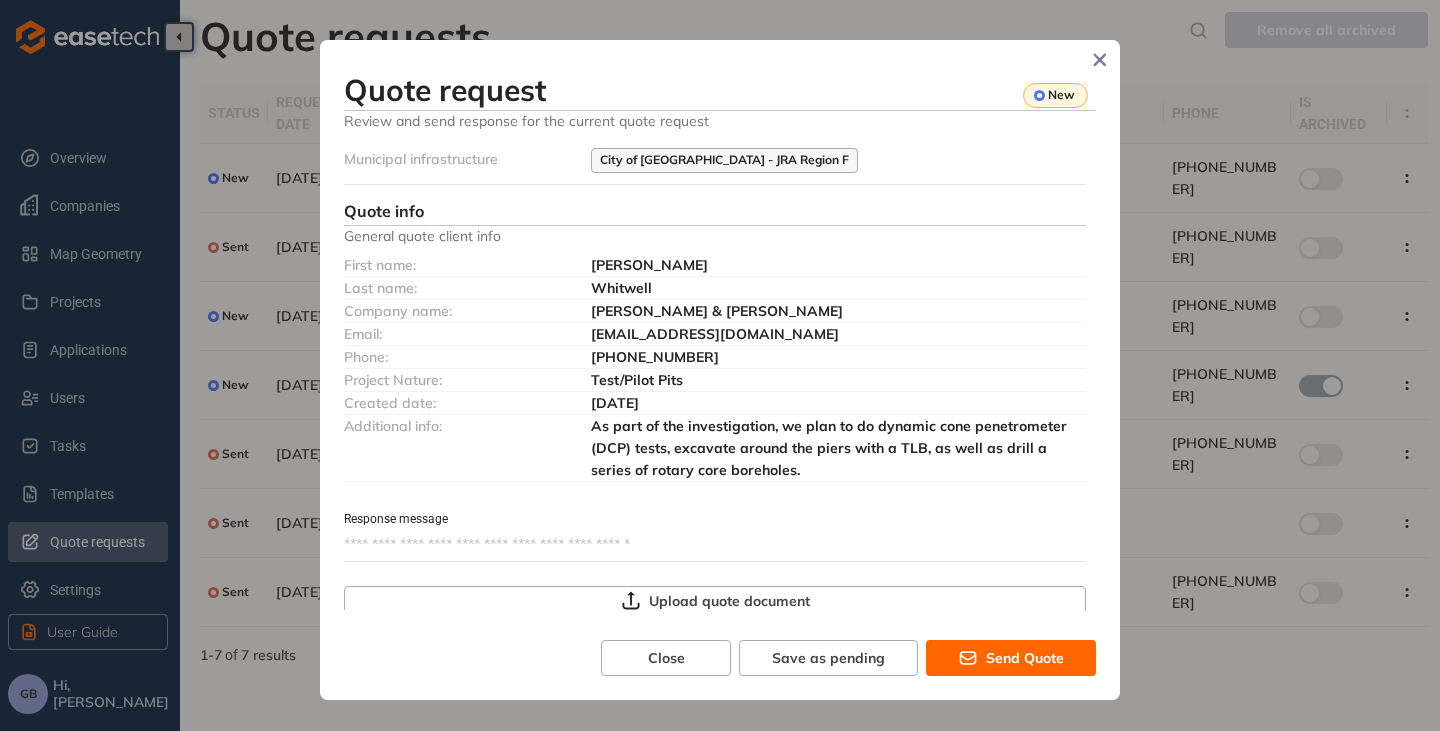 scroll, scrollTop: 1081, scrollLeft: 0, axis: vertical 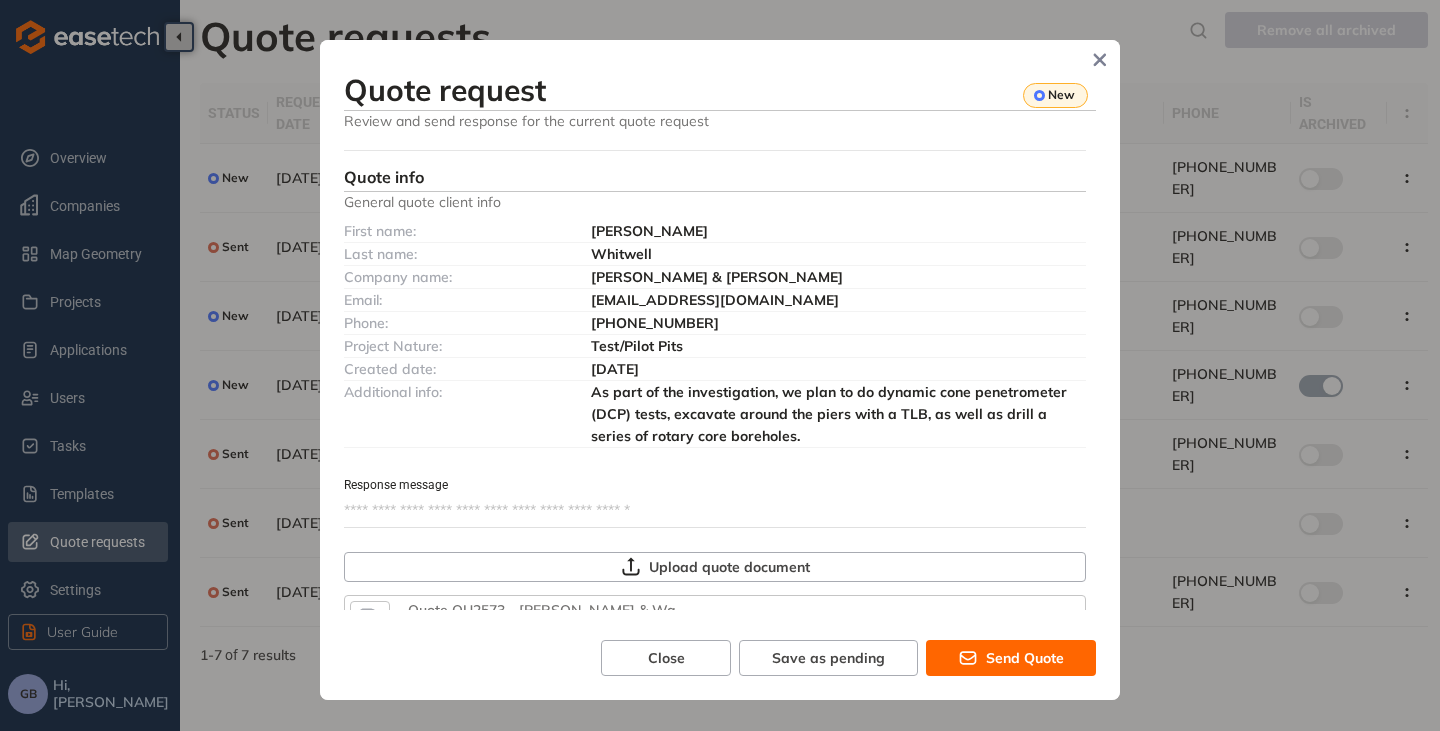 type on "*" 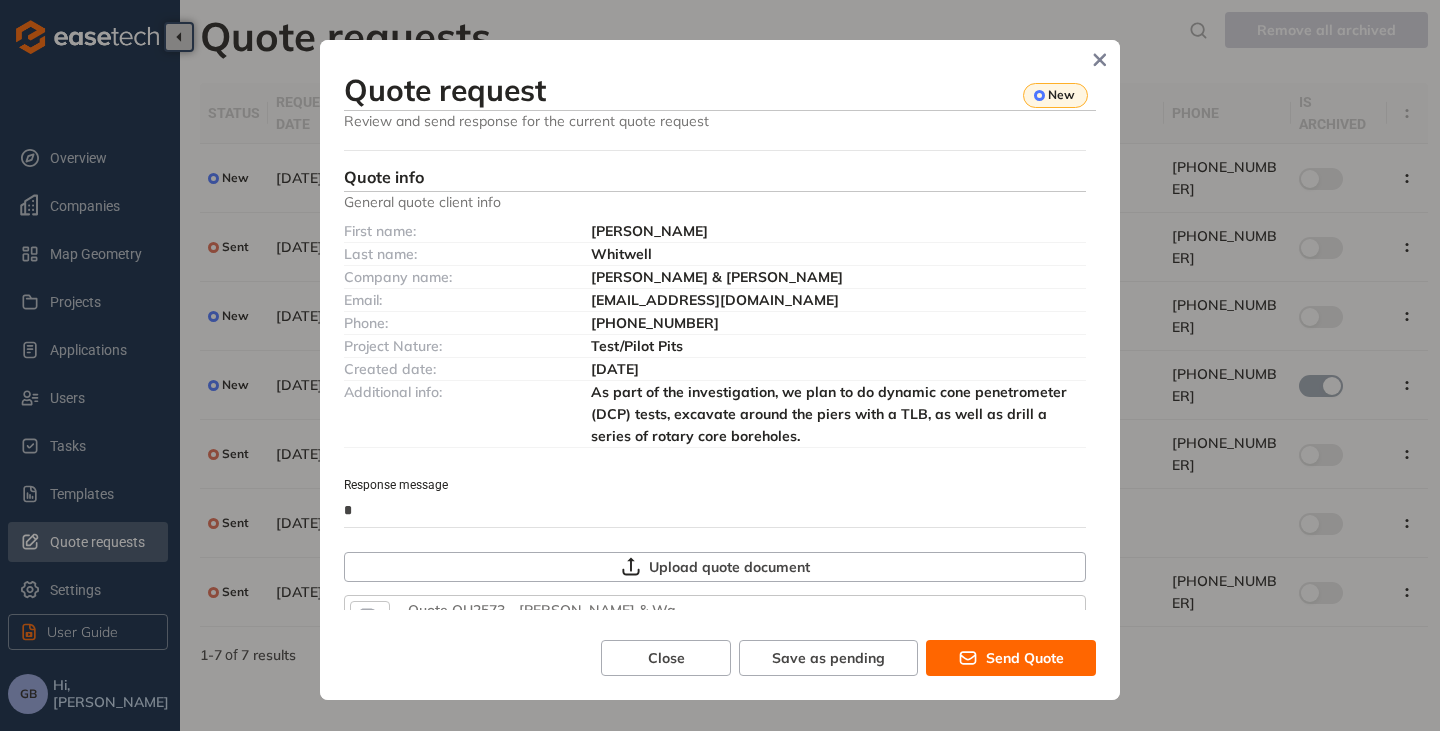 type on "**" 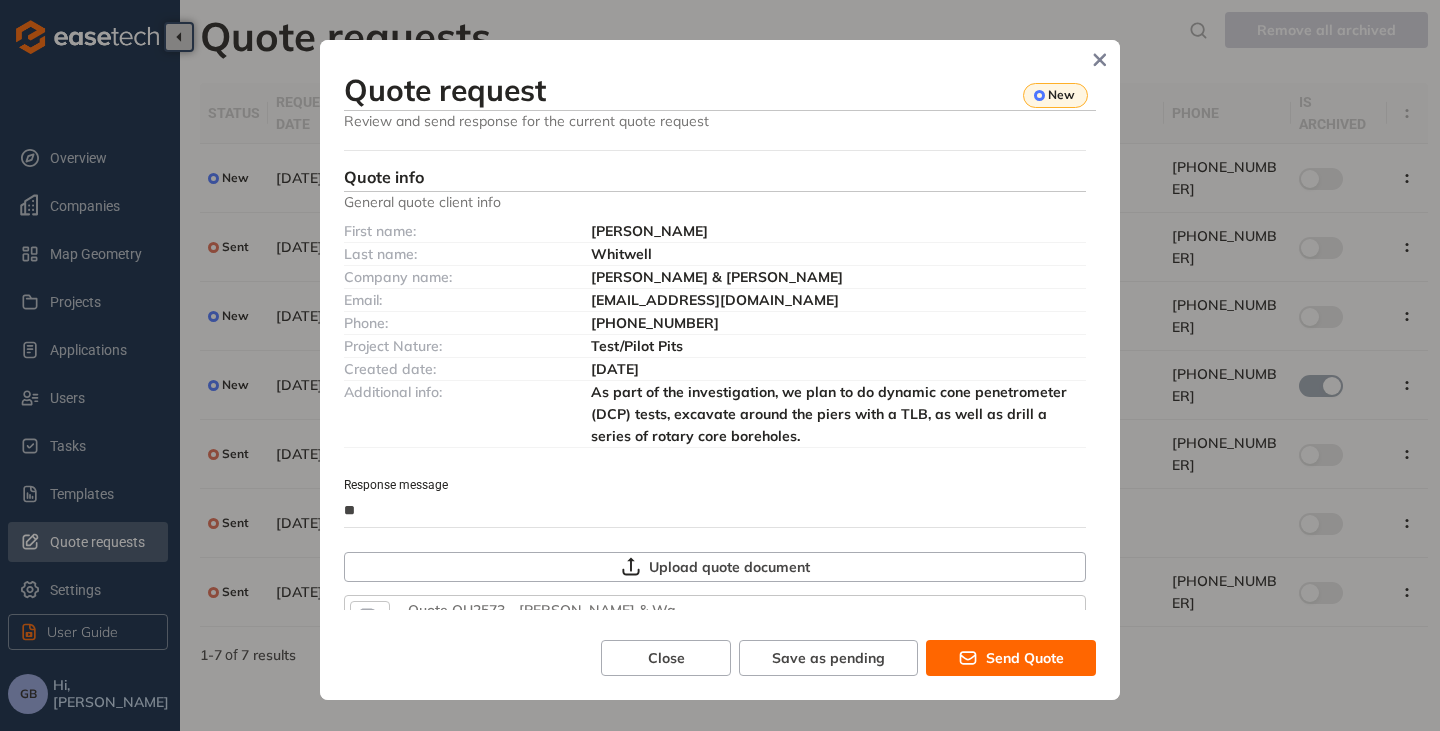 type on "**" 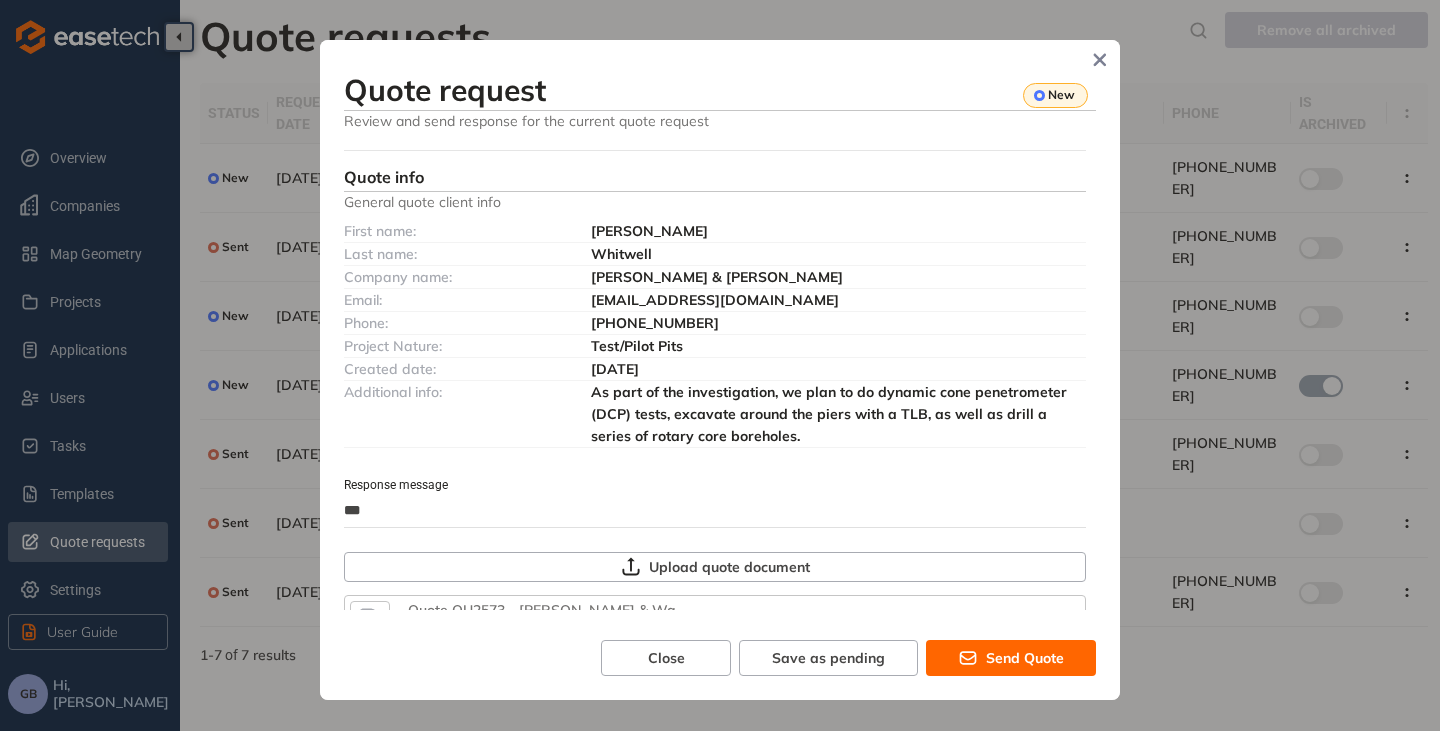 type on "****" 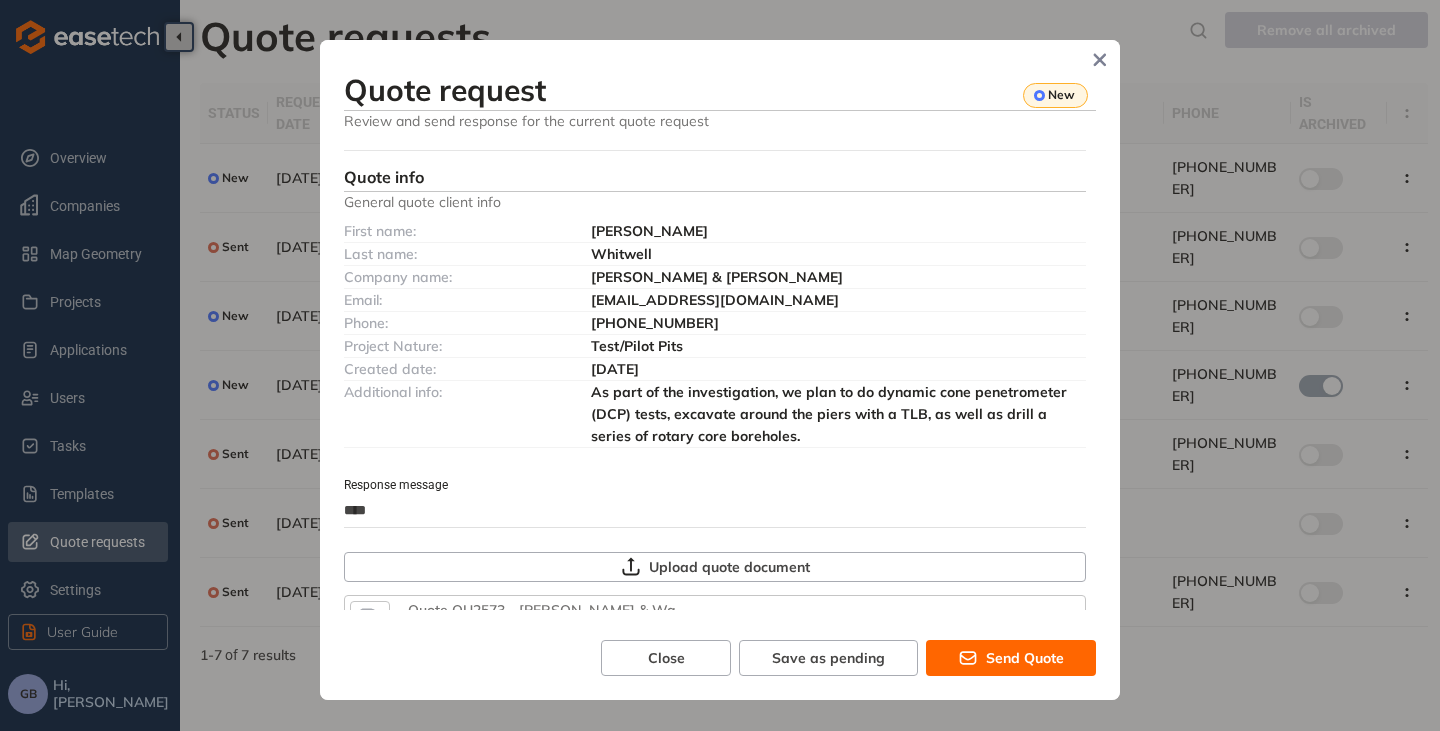 type on "*****" 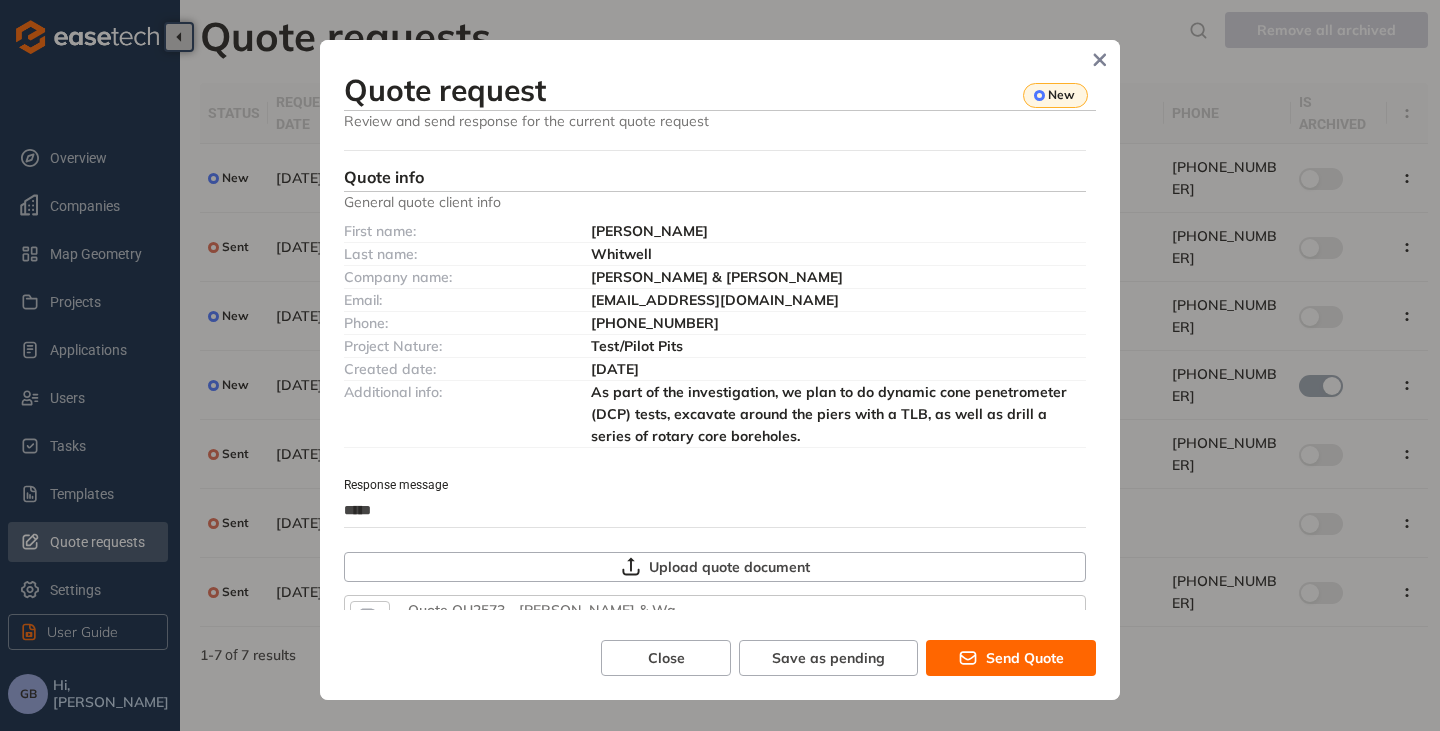 type on "******" 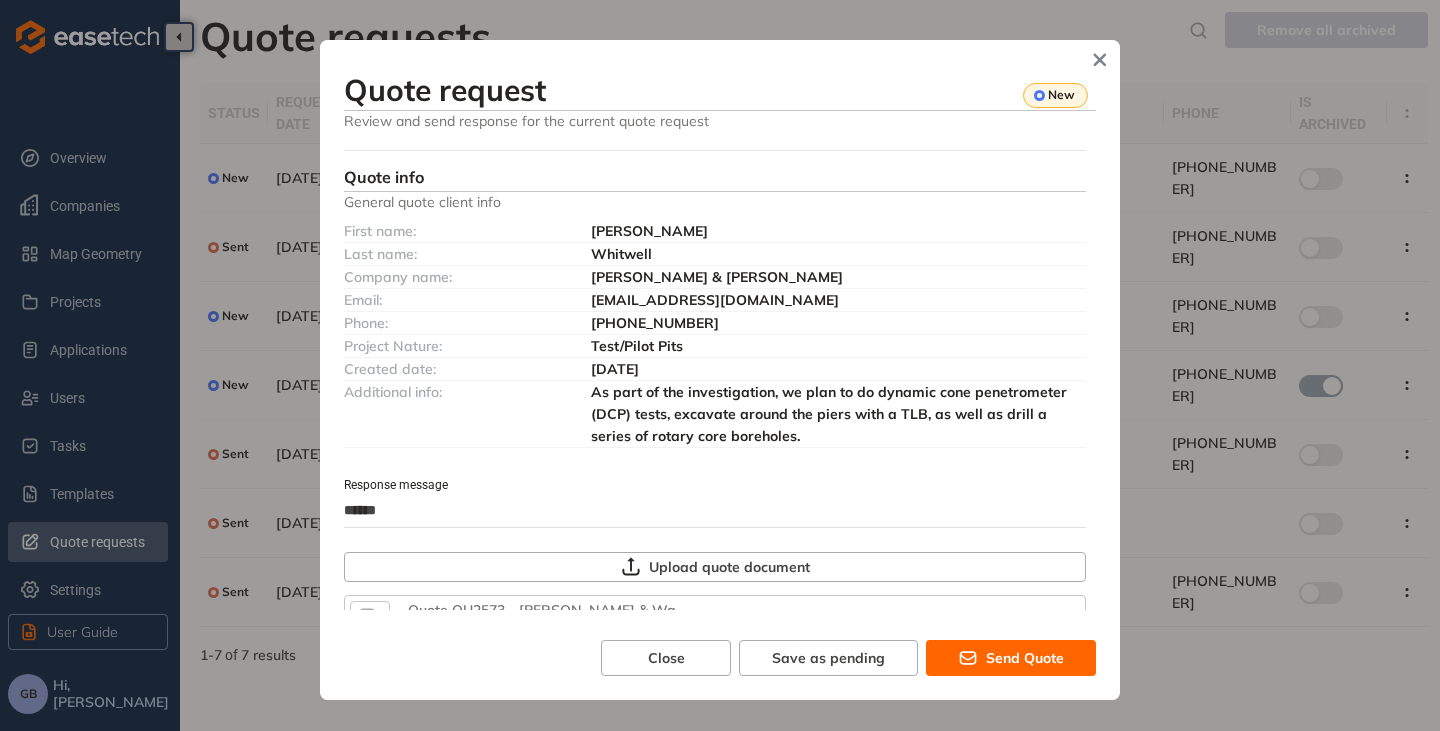 type on "*******" 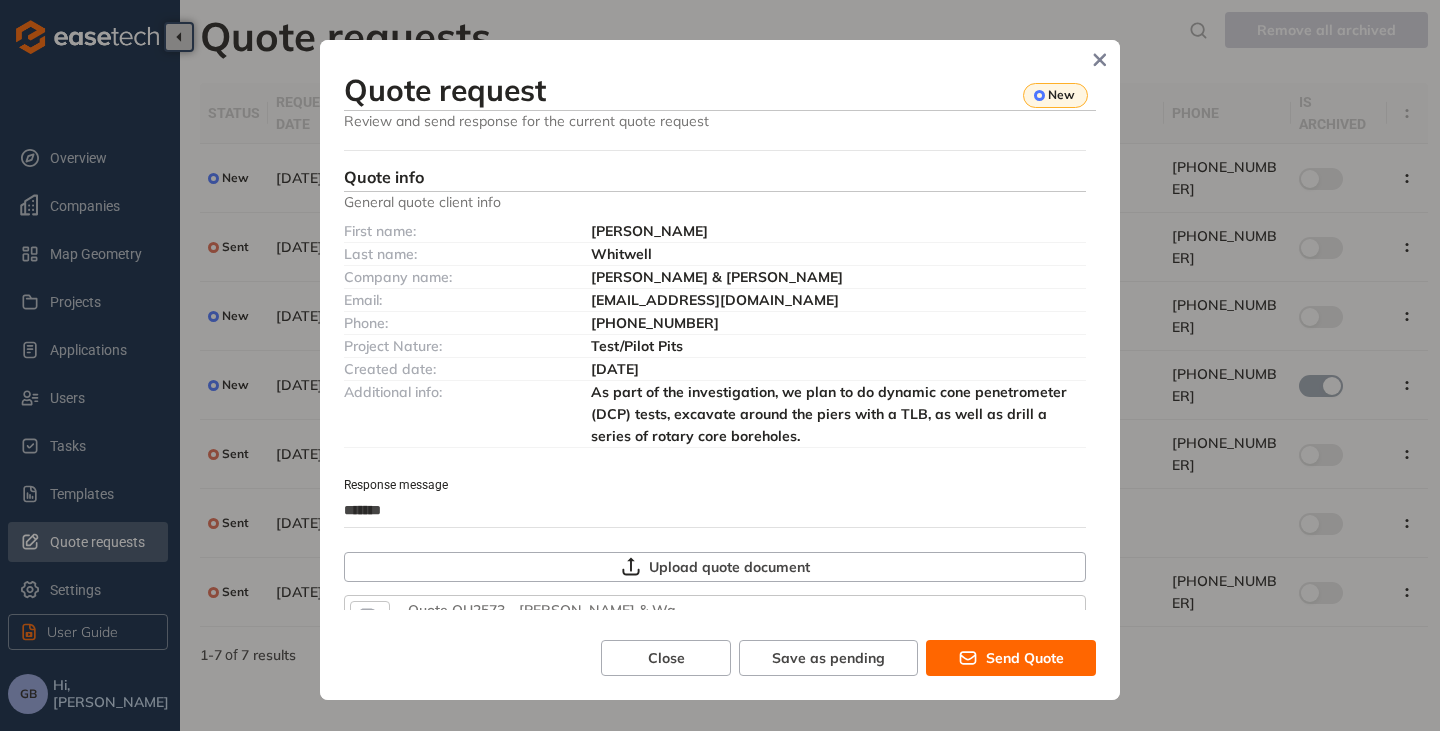 type on "*******" 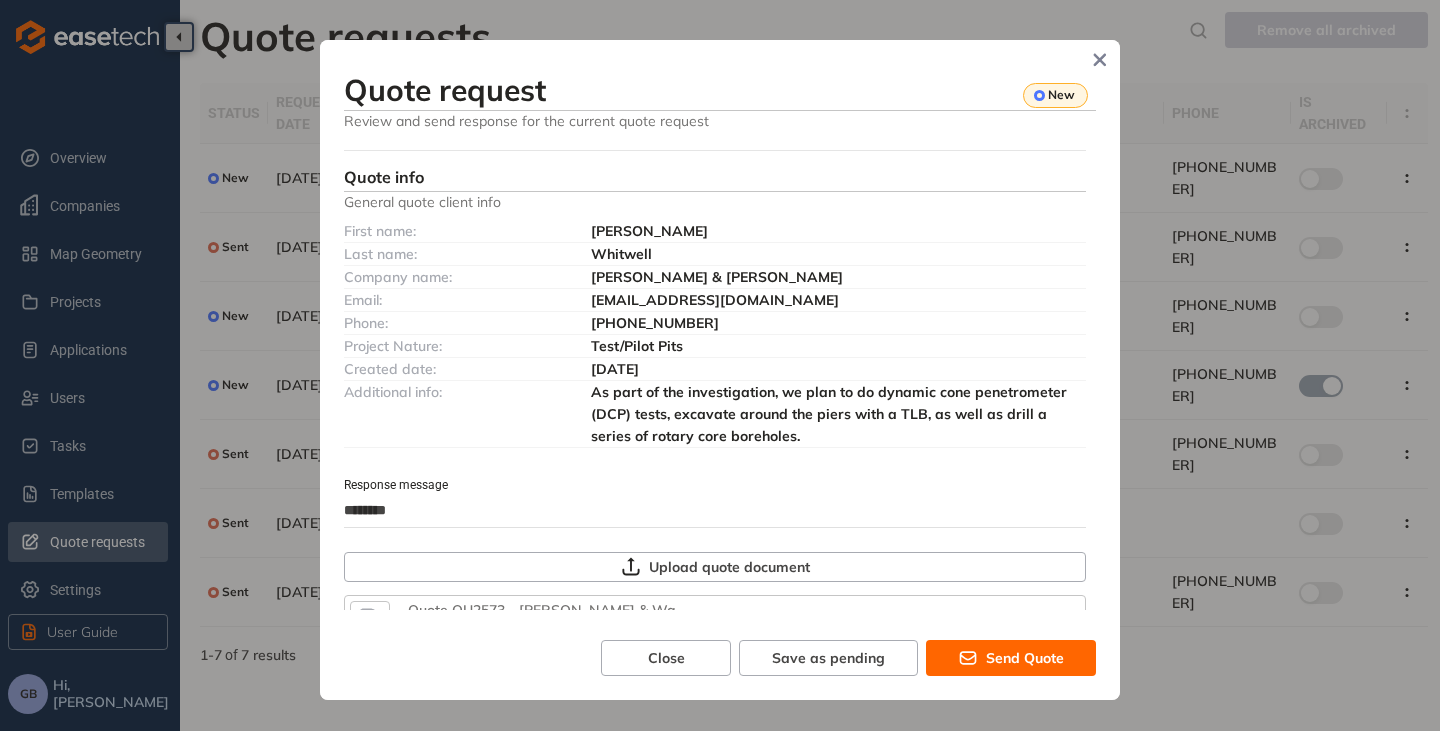 type on "*********" 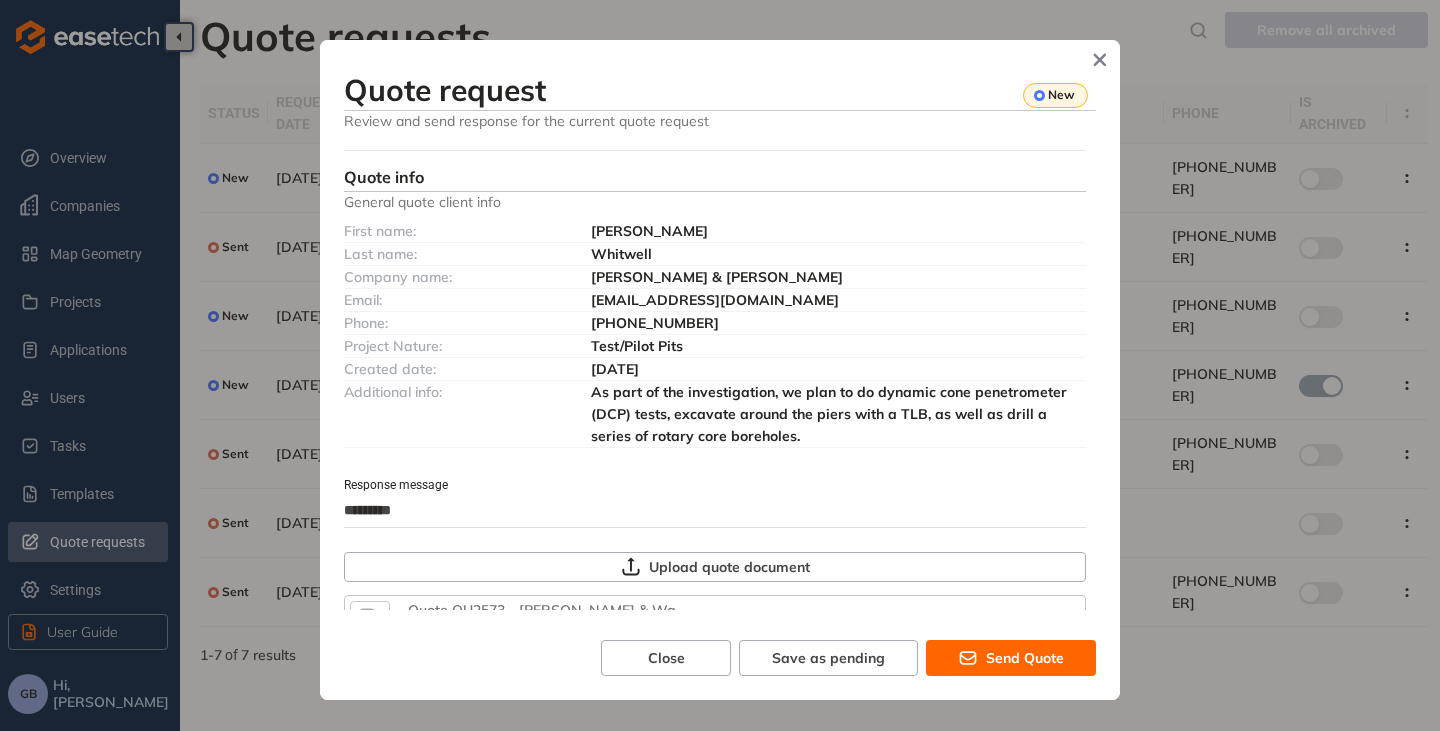 type on "**********" 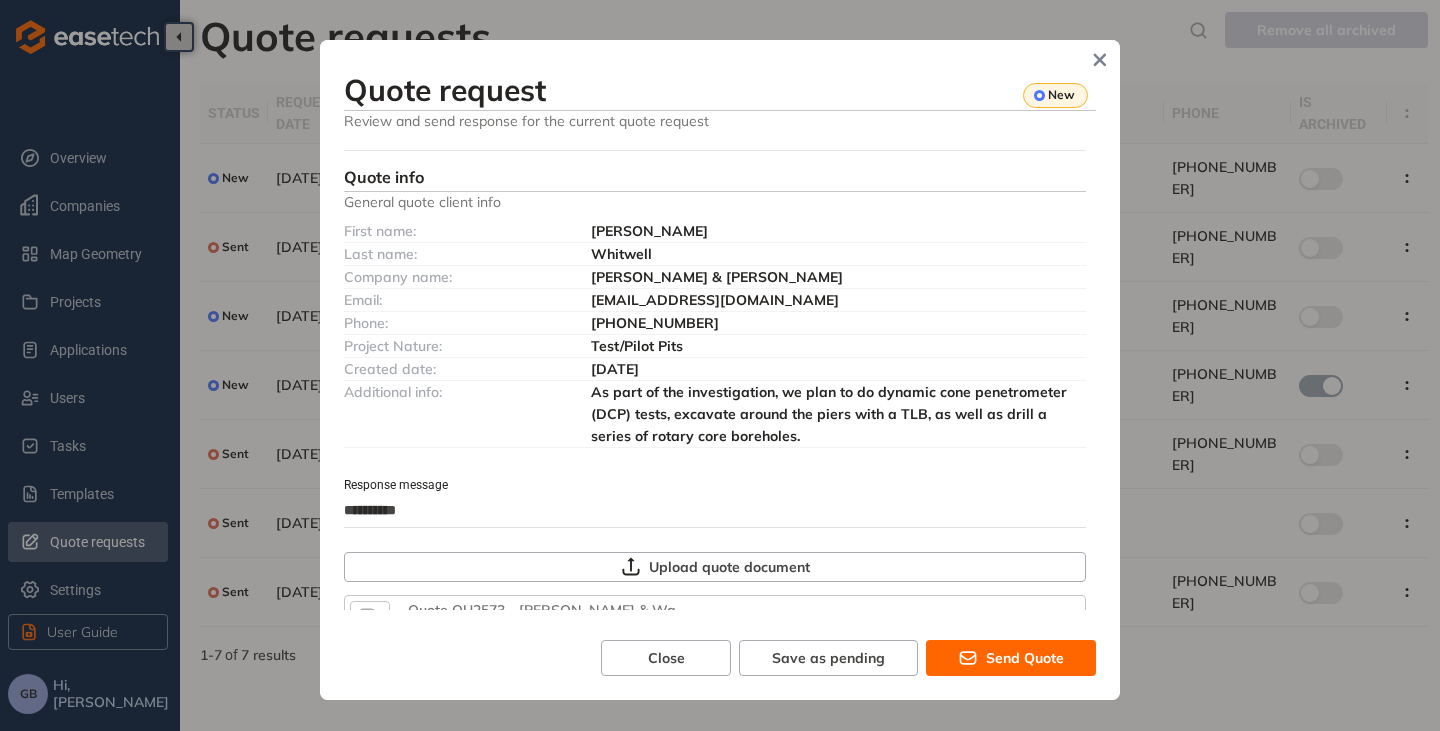 type on "**********" 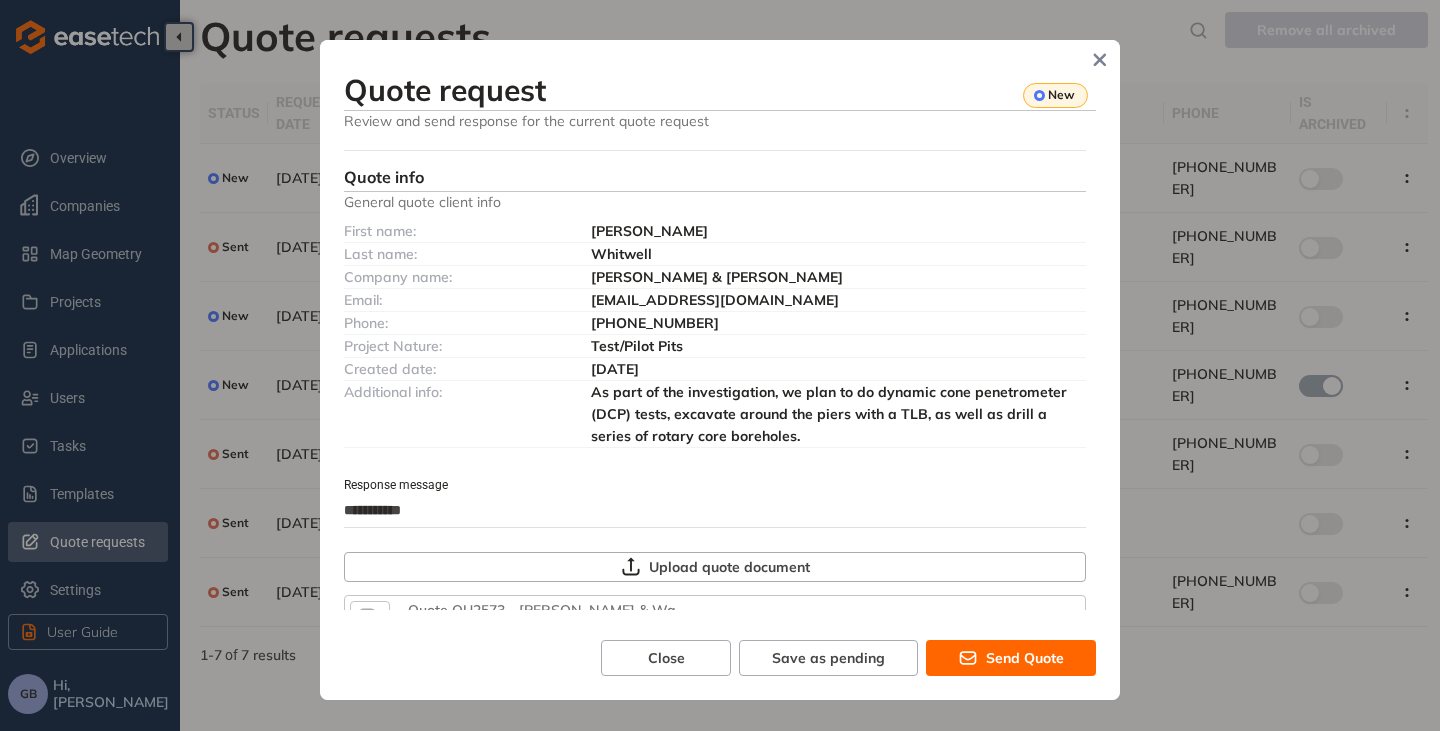 type on "**********" 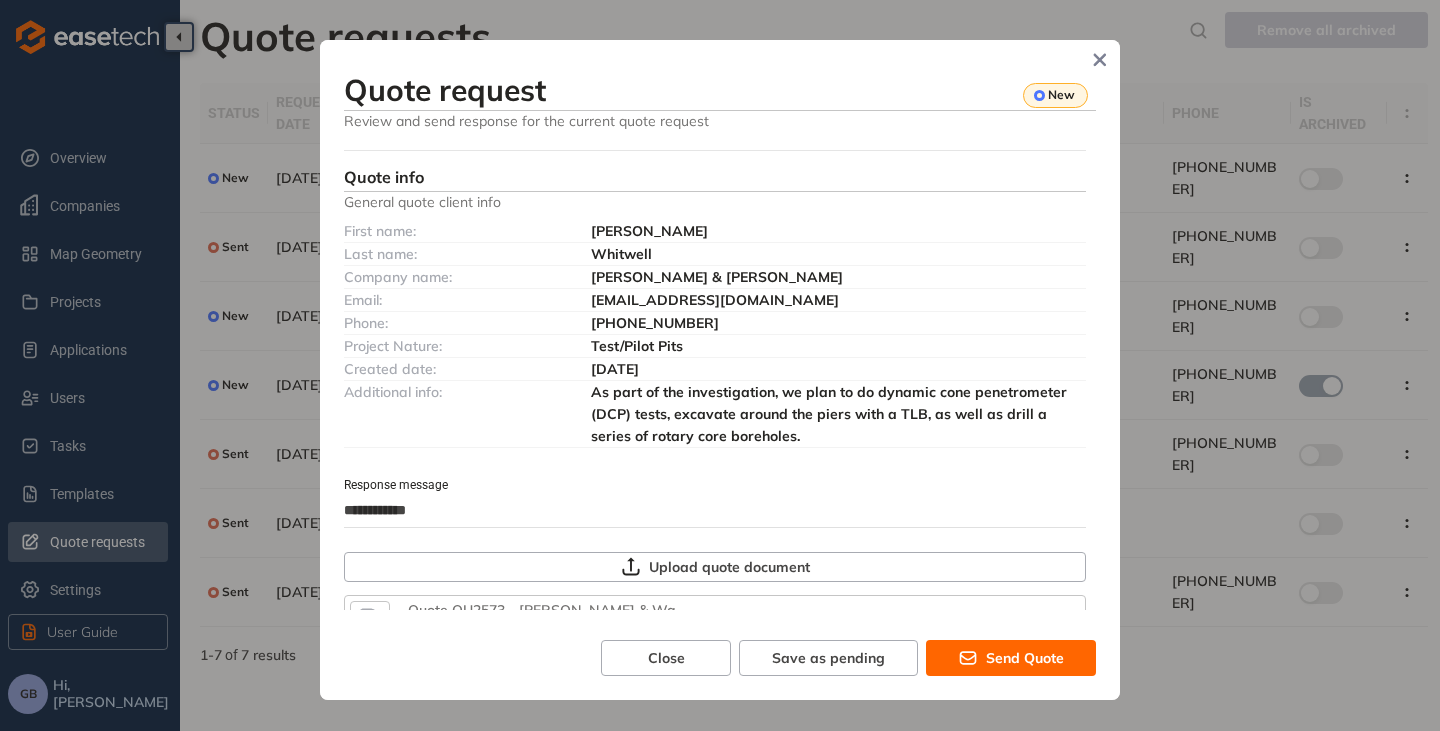 type on "**********" 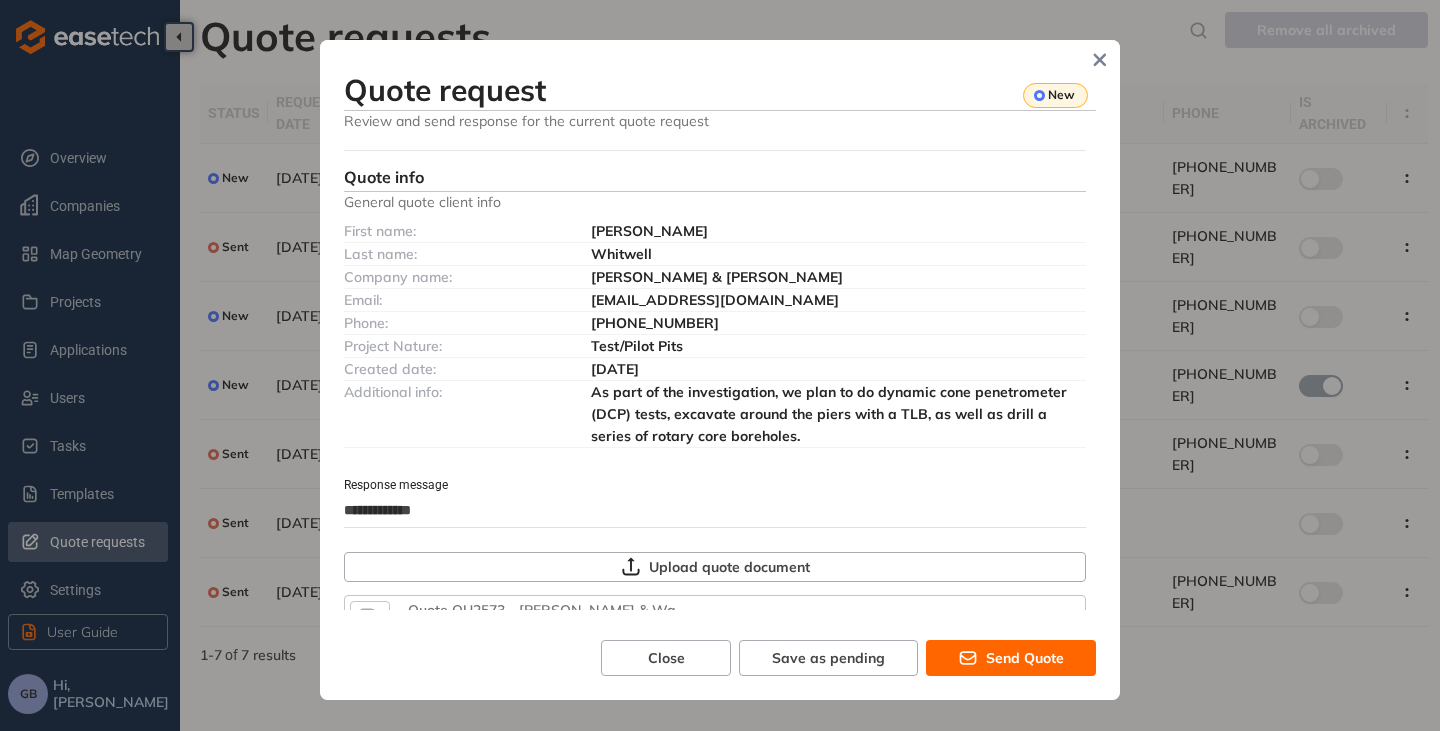 type on "**********" 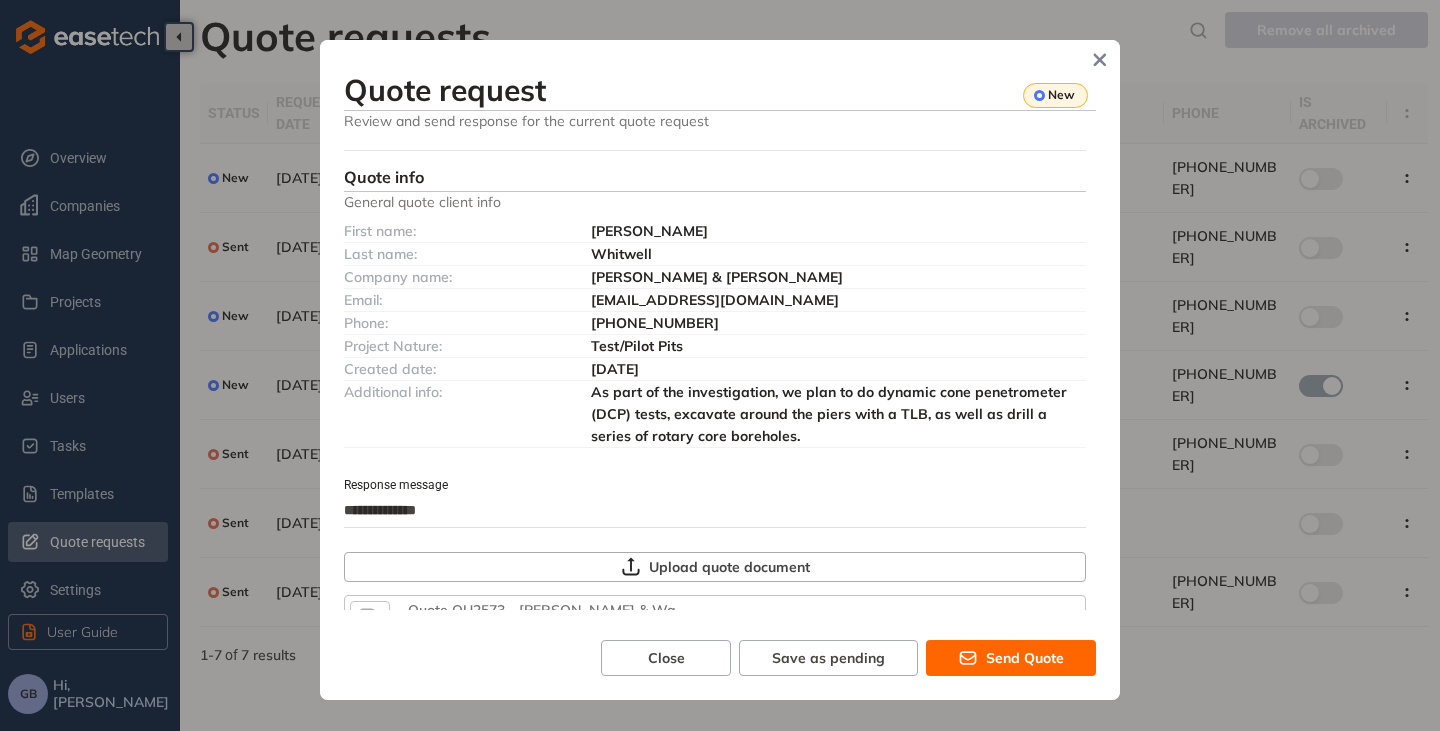 type on "**********" 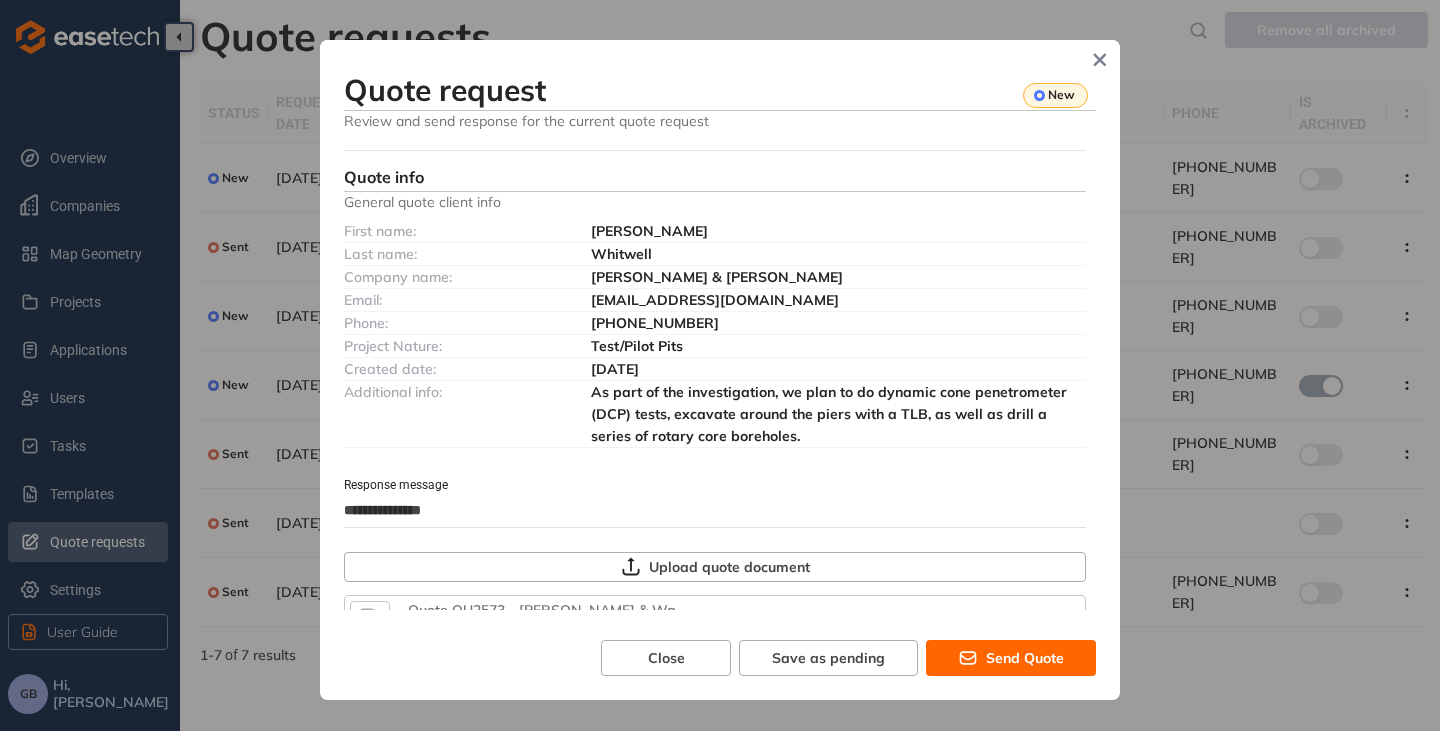 type on "**********" 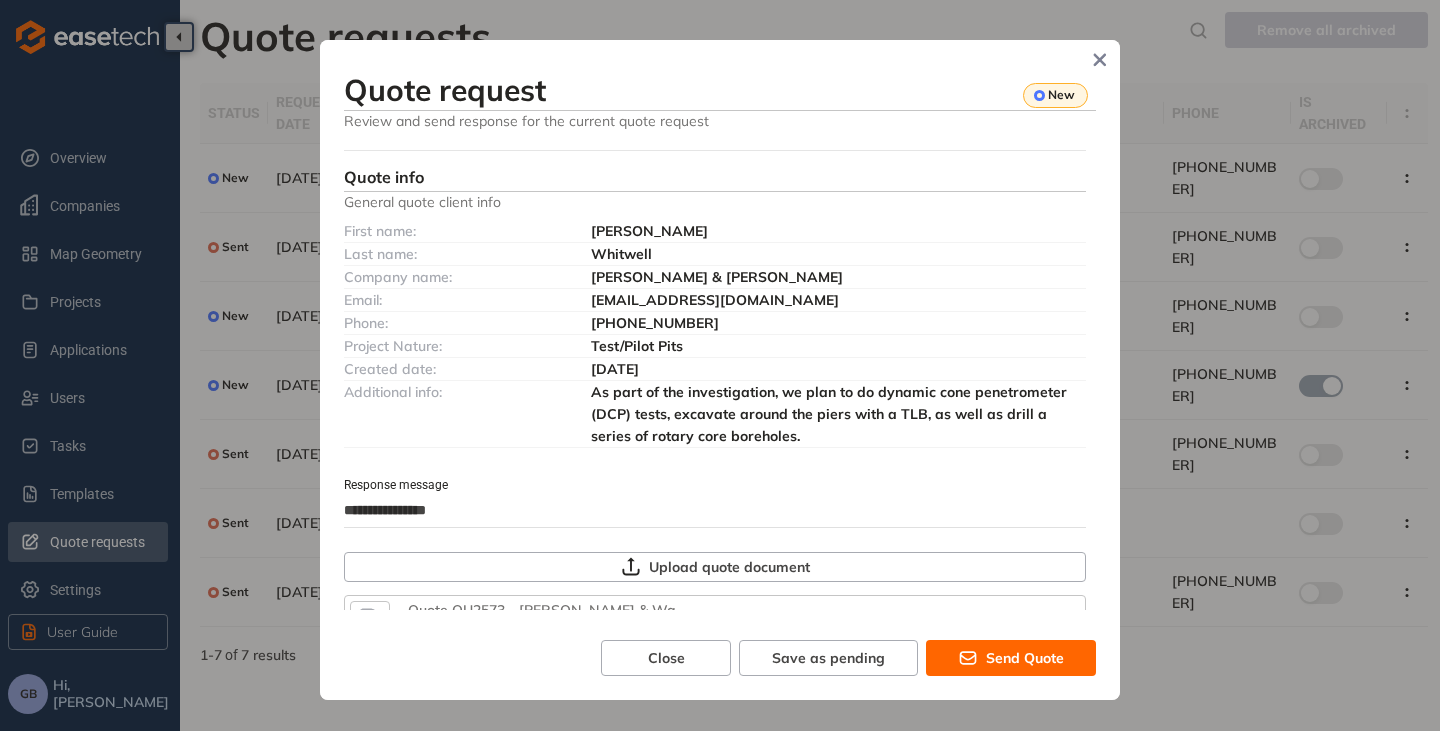 type on "**********" 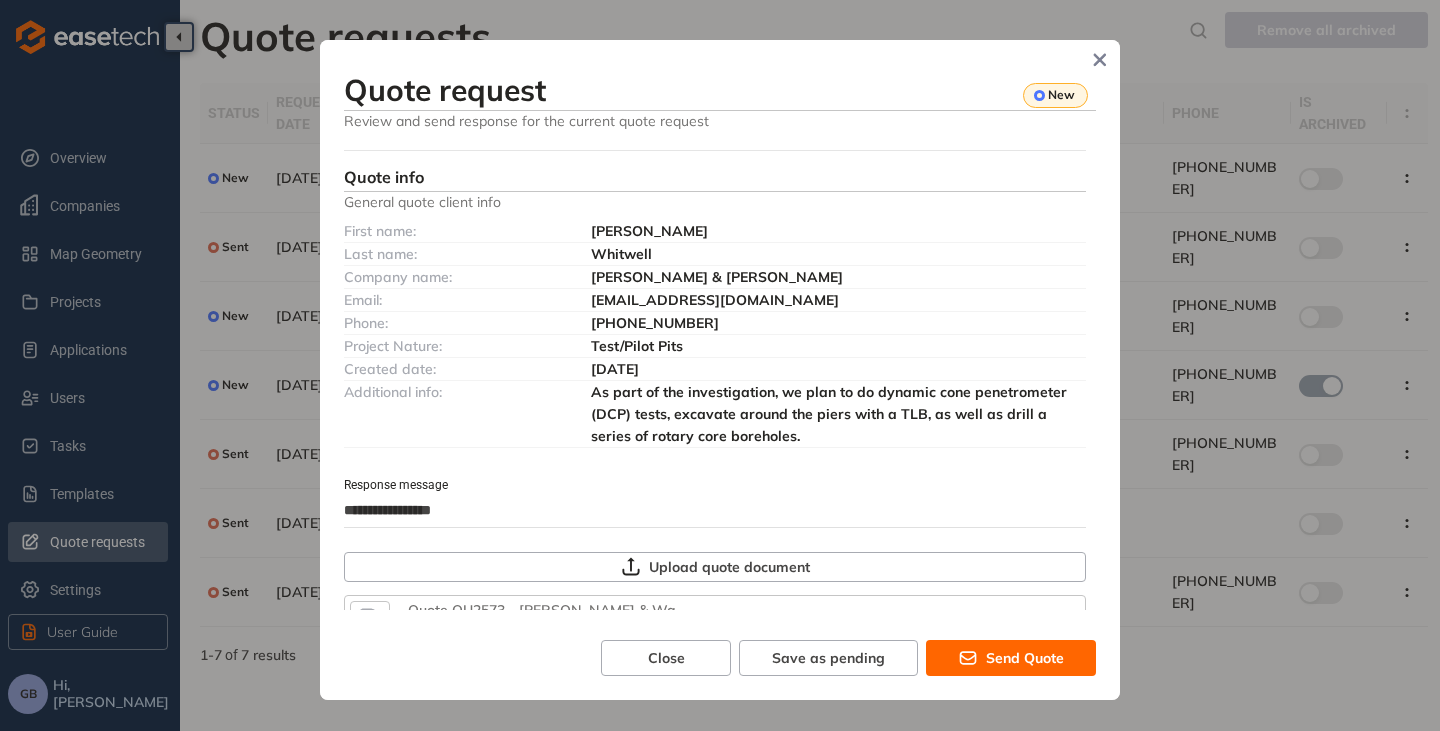 type on "**********" 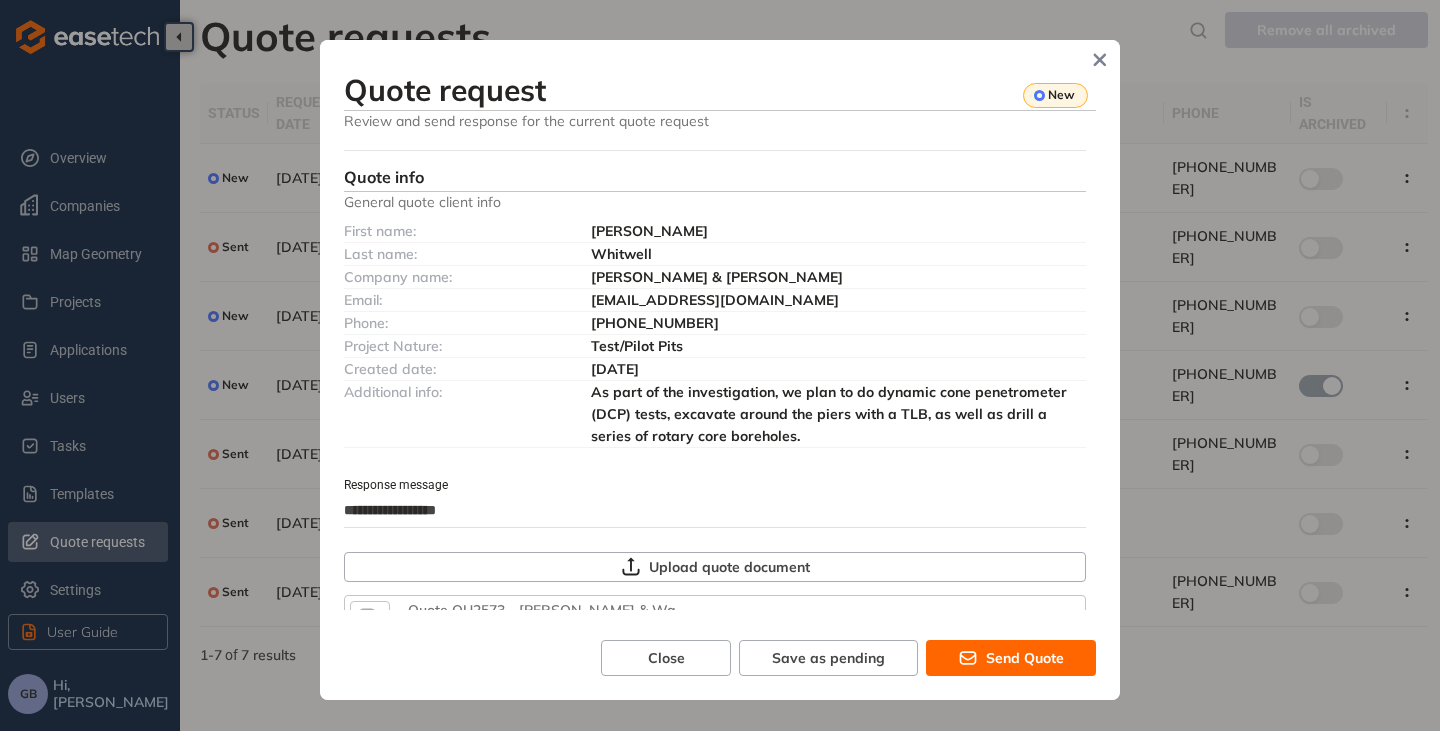 type on "**********" 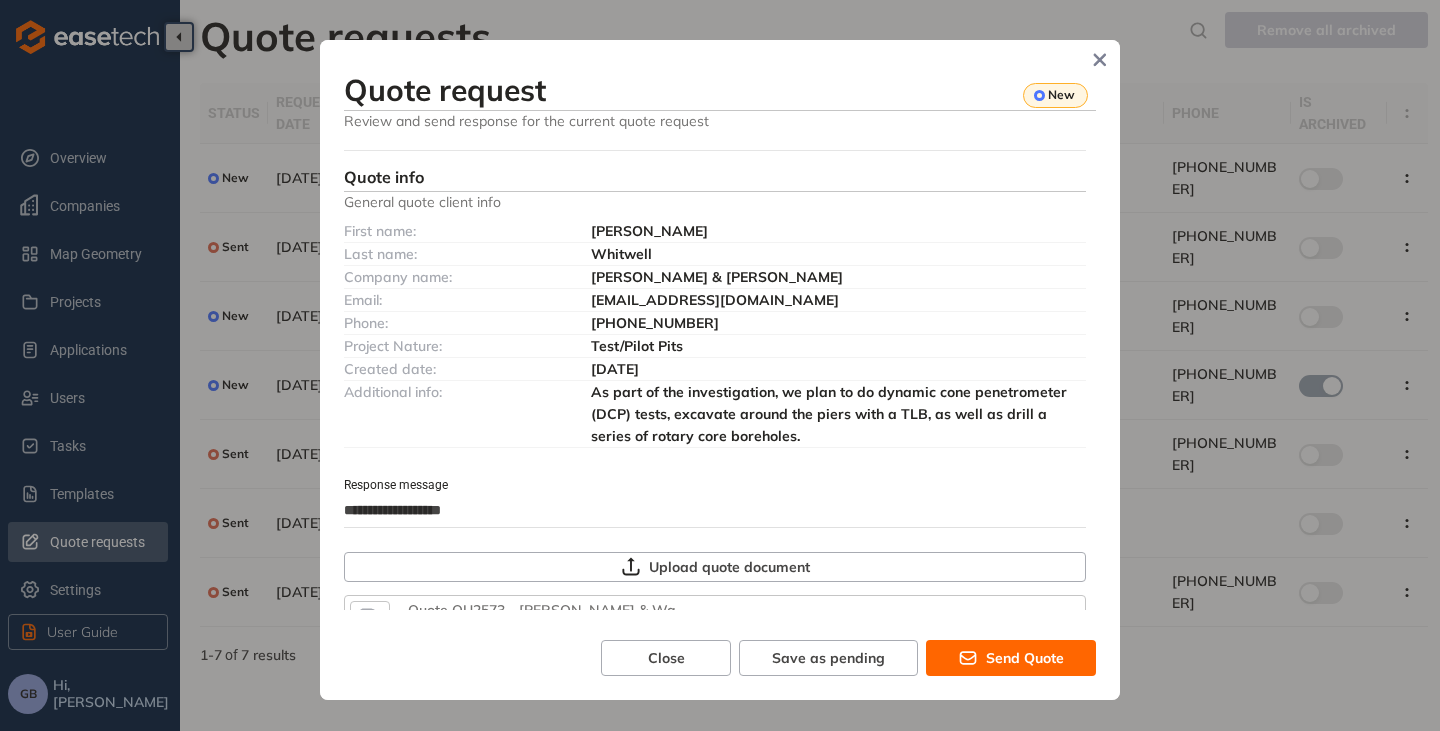 type on "**********" 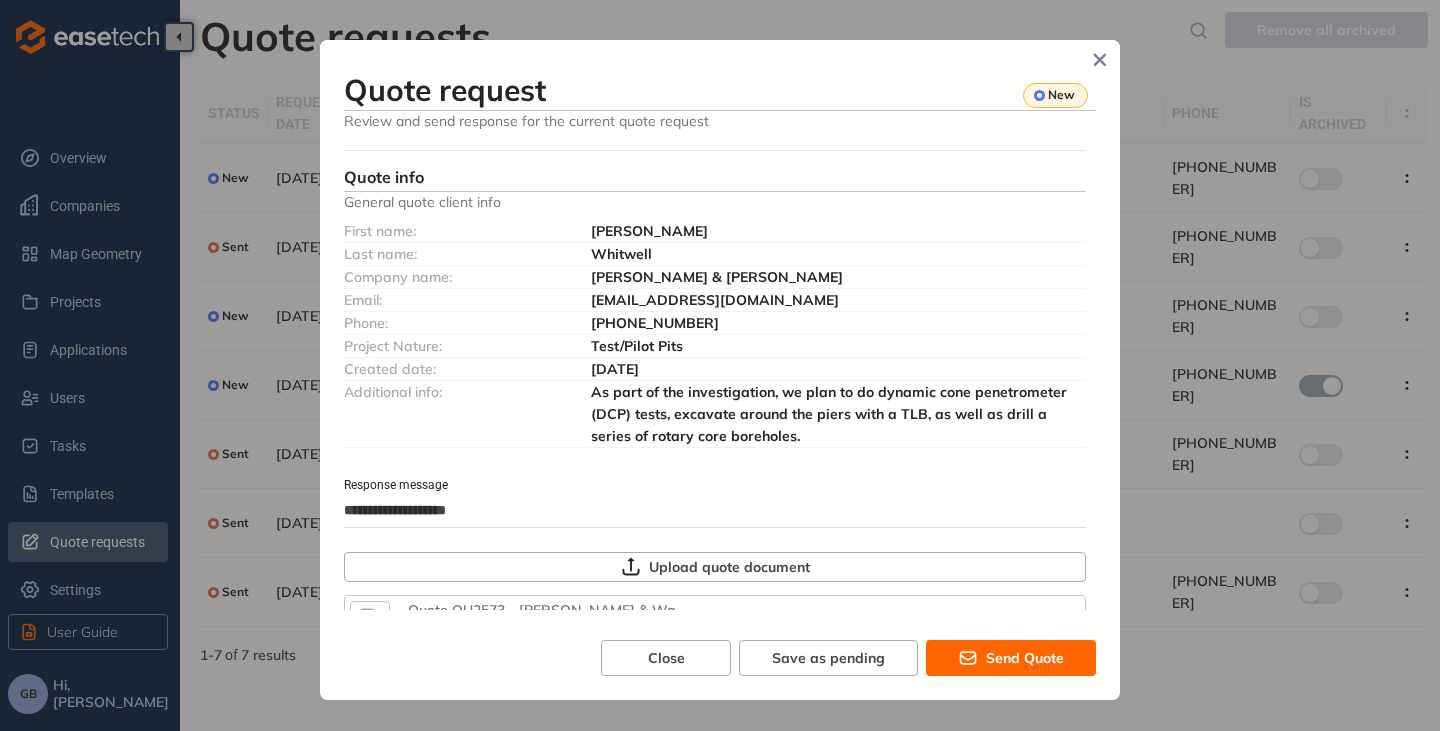 type on "**********" 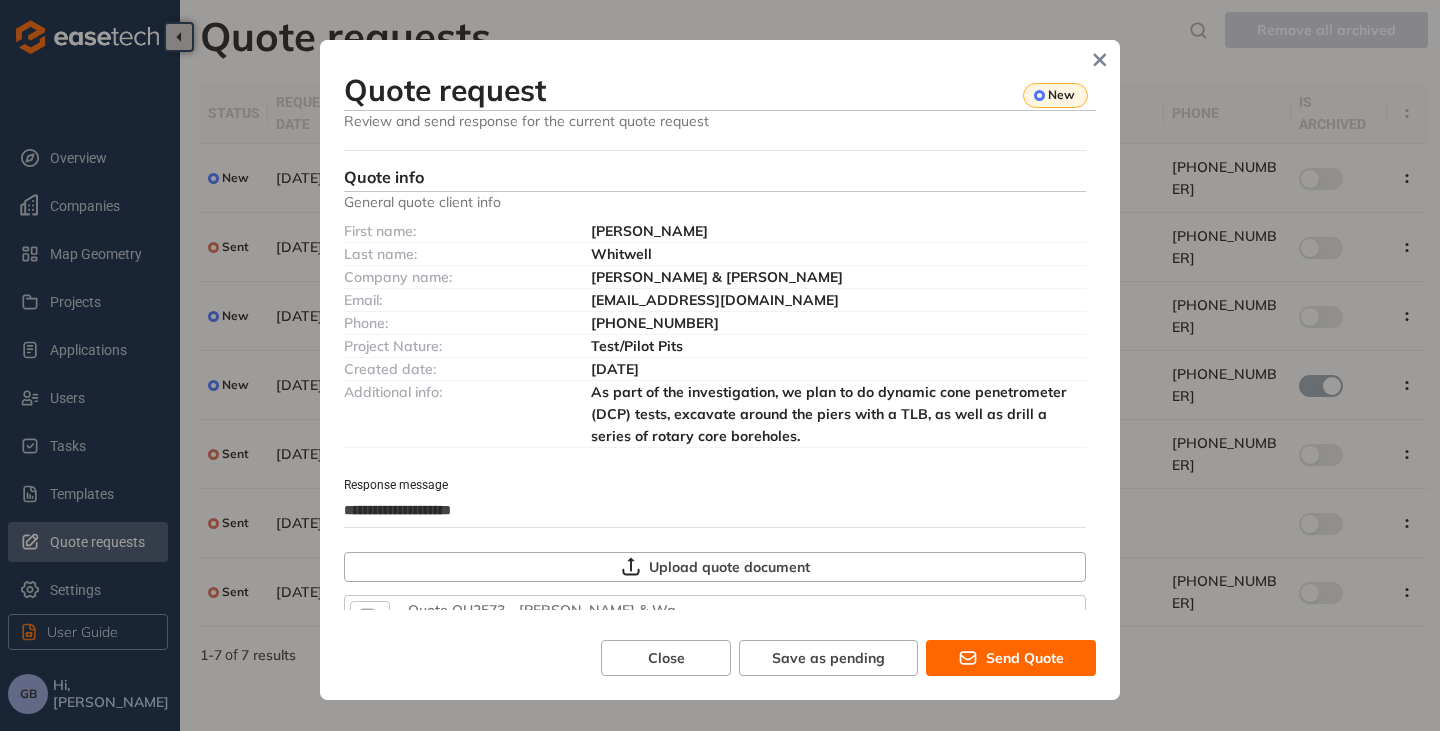 type on "**********" 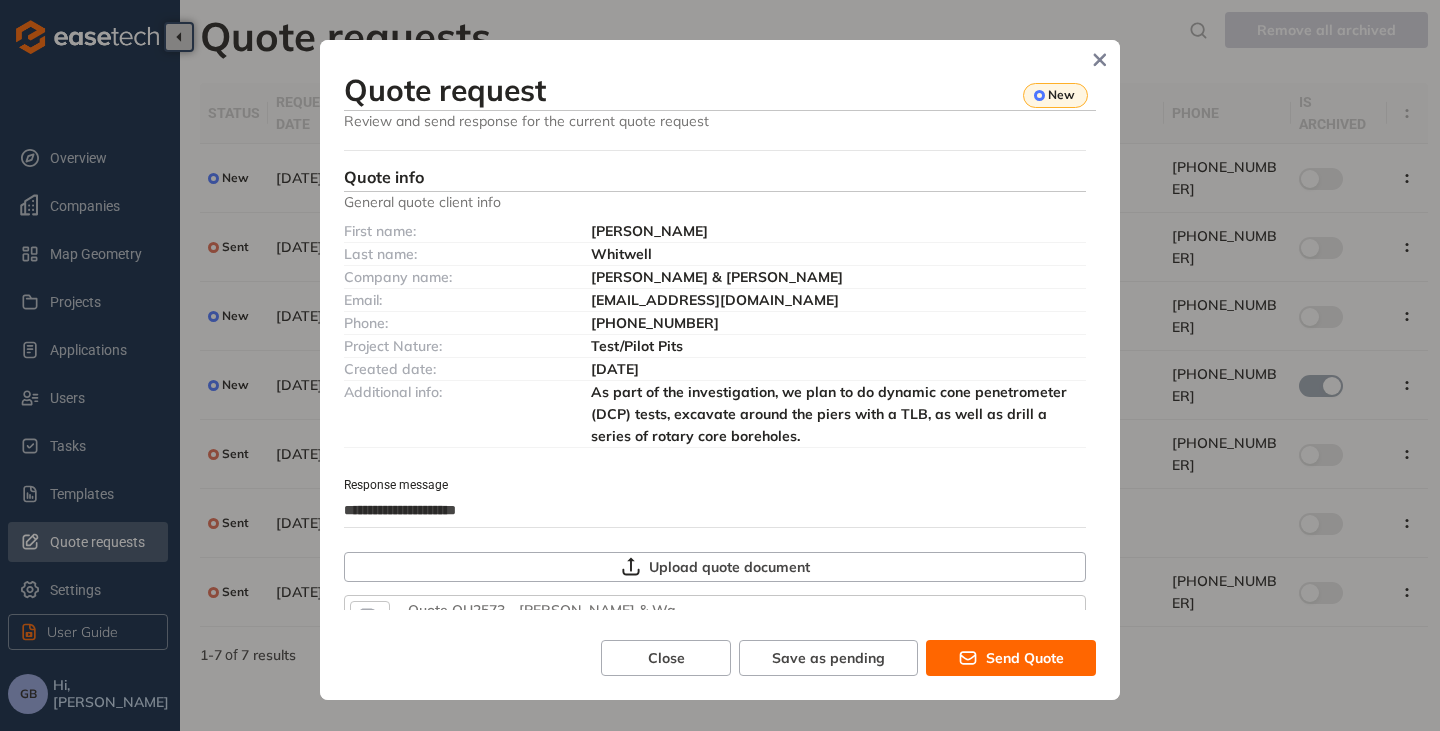 type on "**********" 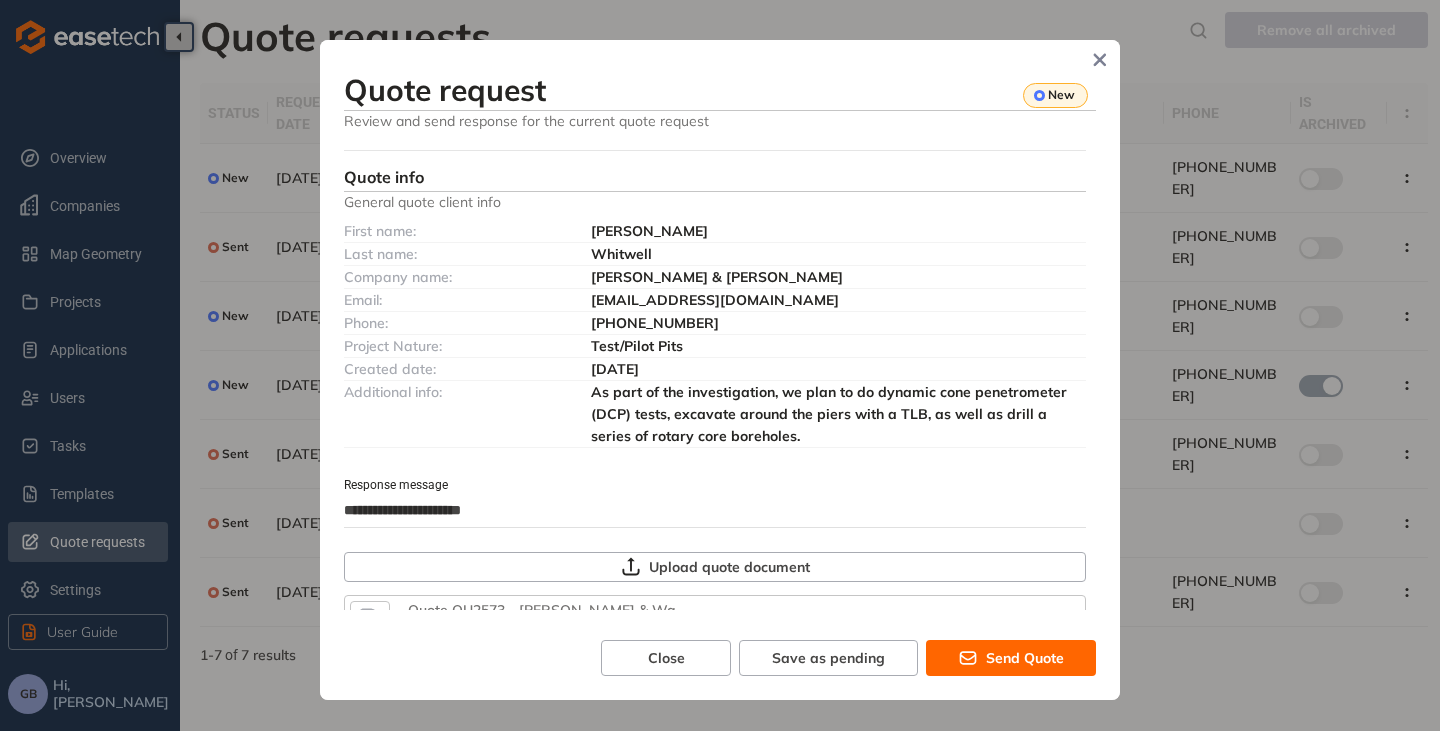type on "**********" 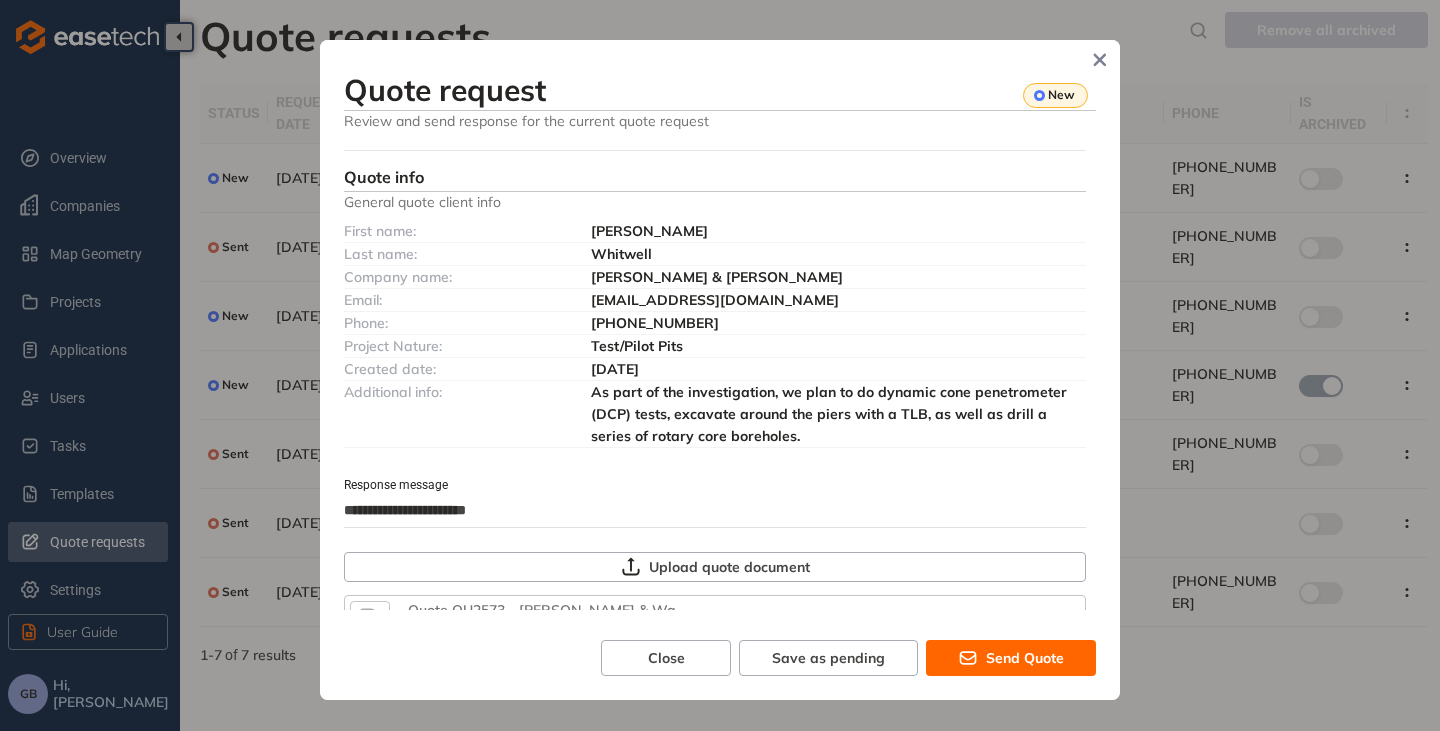 type on "**********" 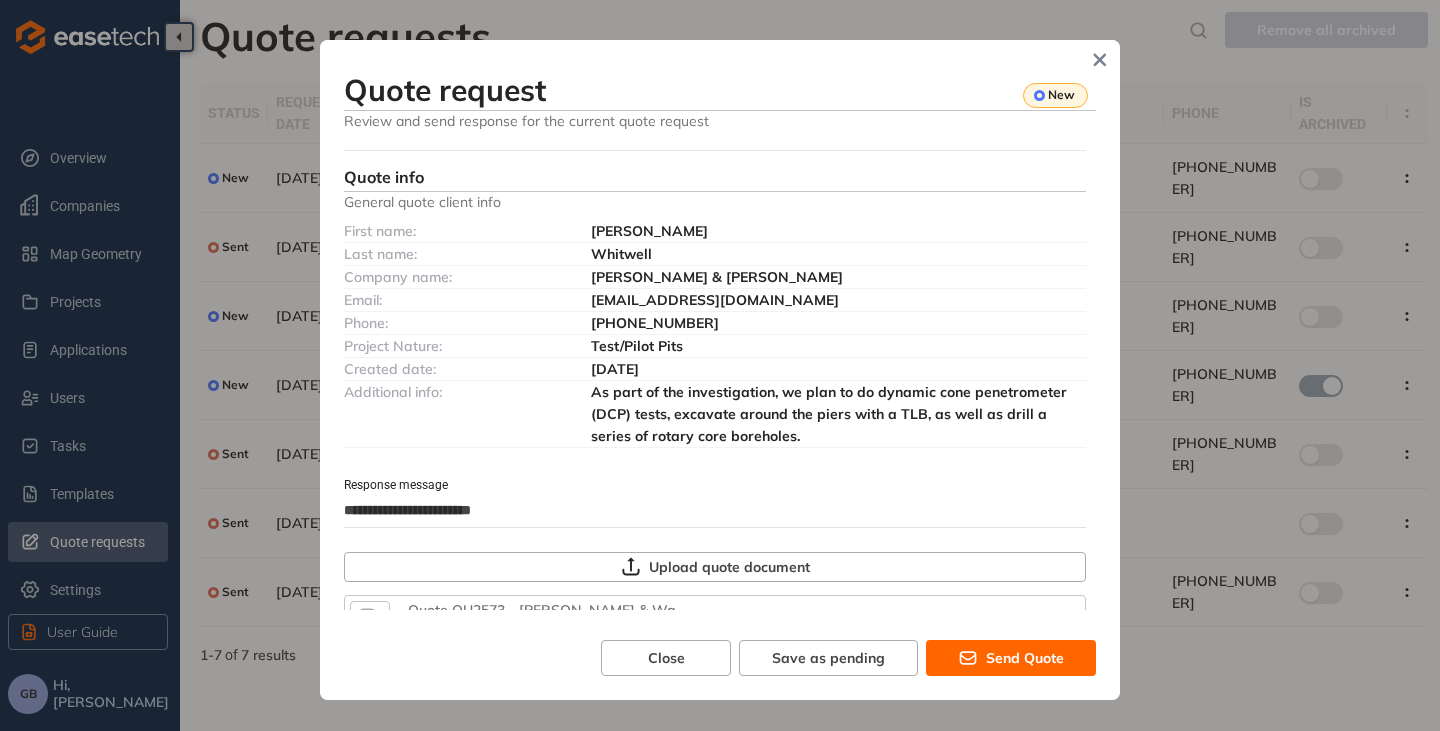 type on "**********" 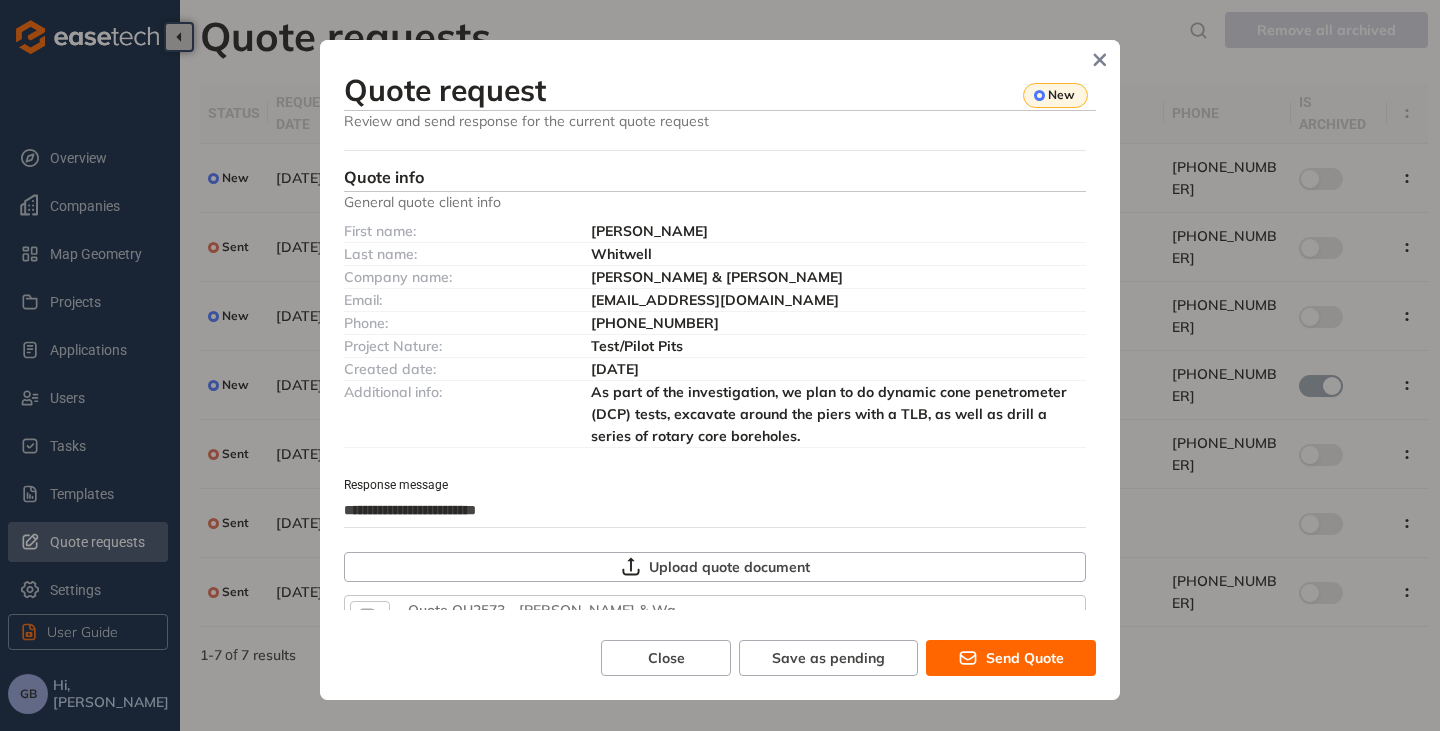type on "**********" 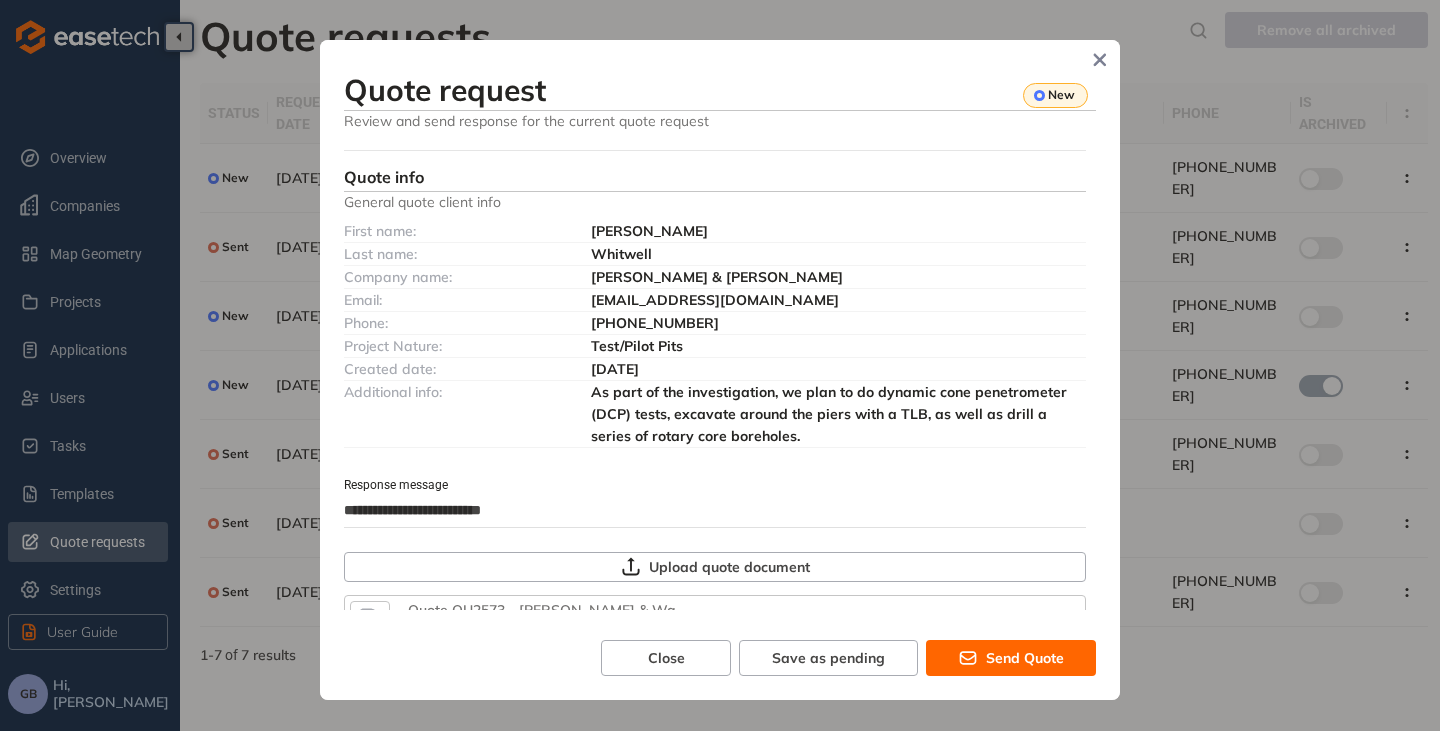 type on "**********" 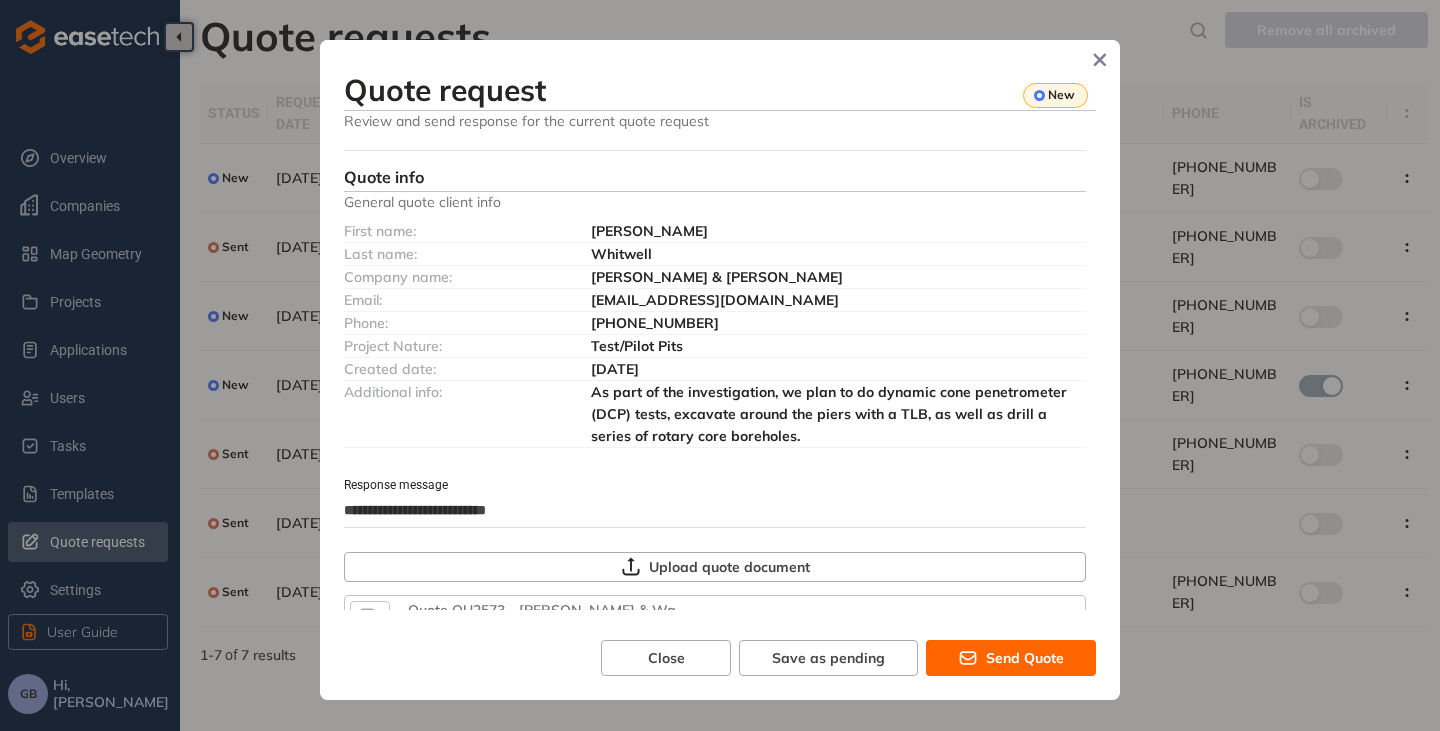 type on "**********" 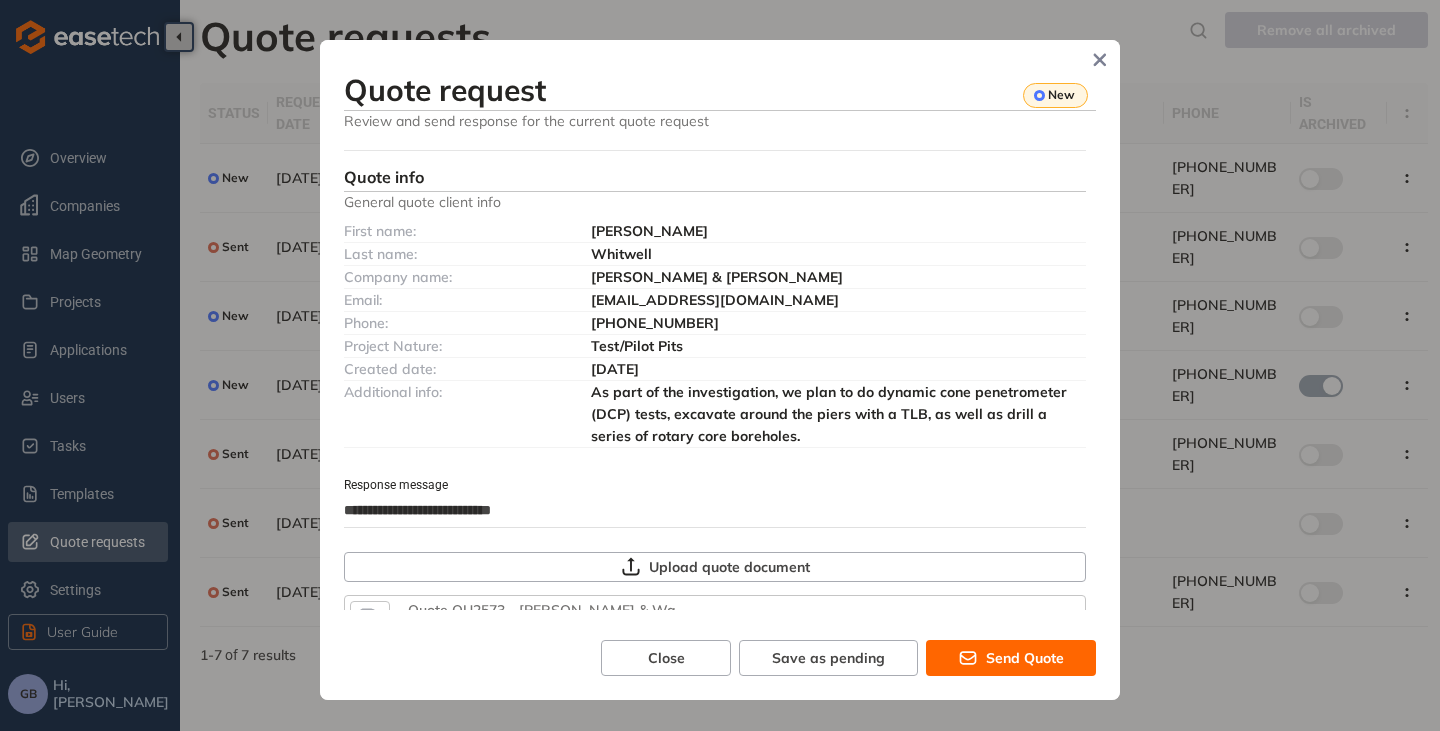 type on "**********" 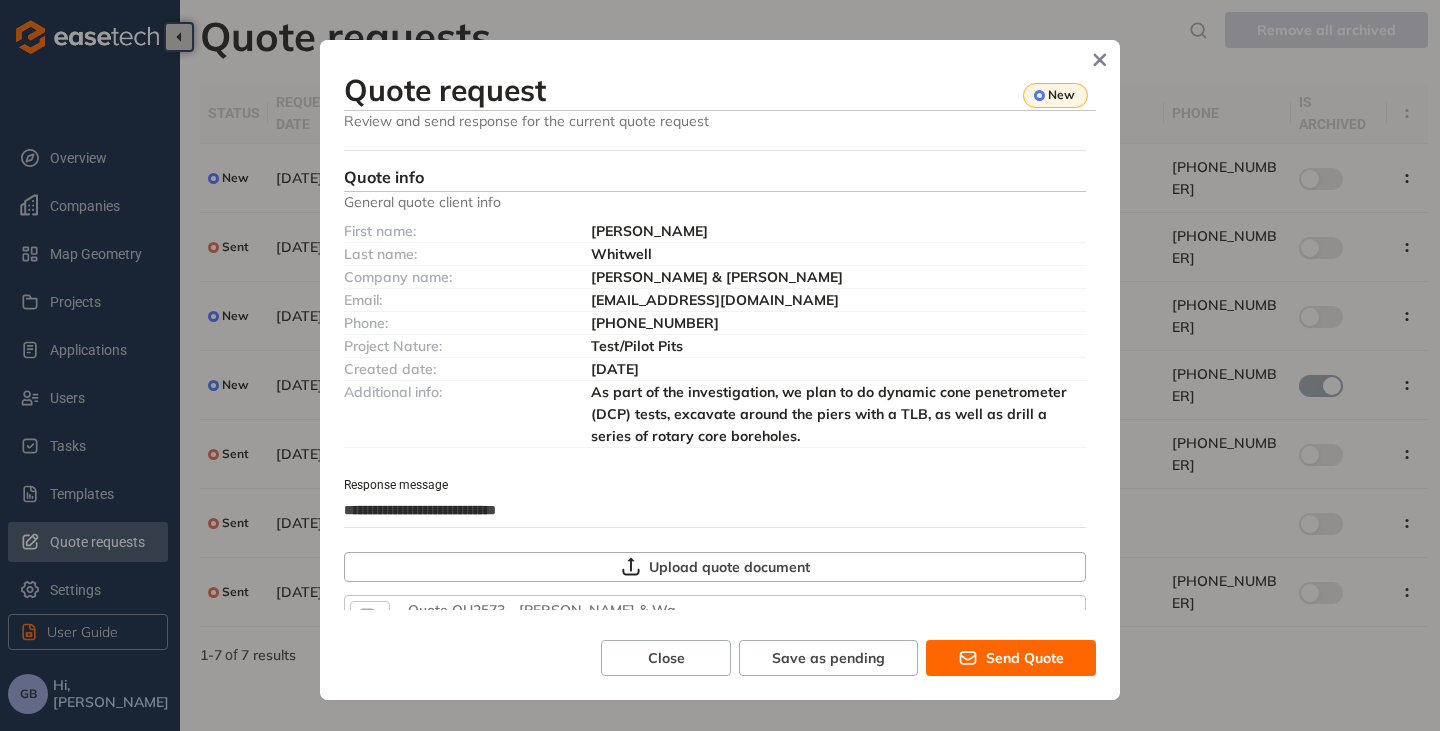 type on "**********" 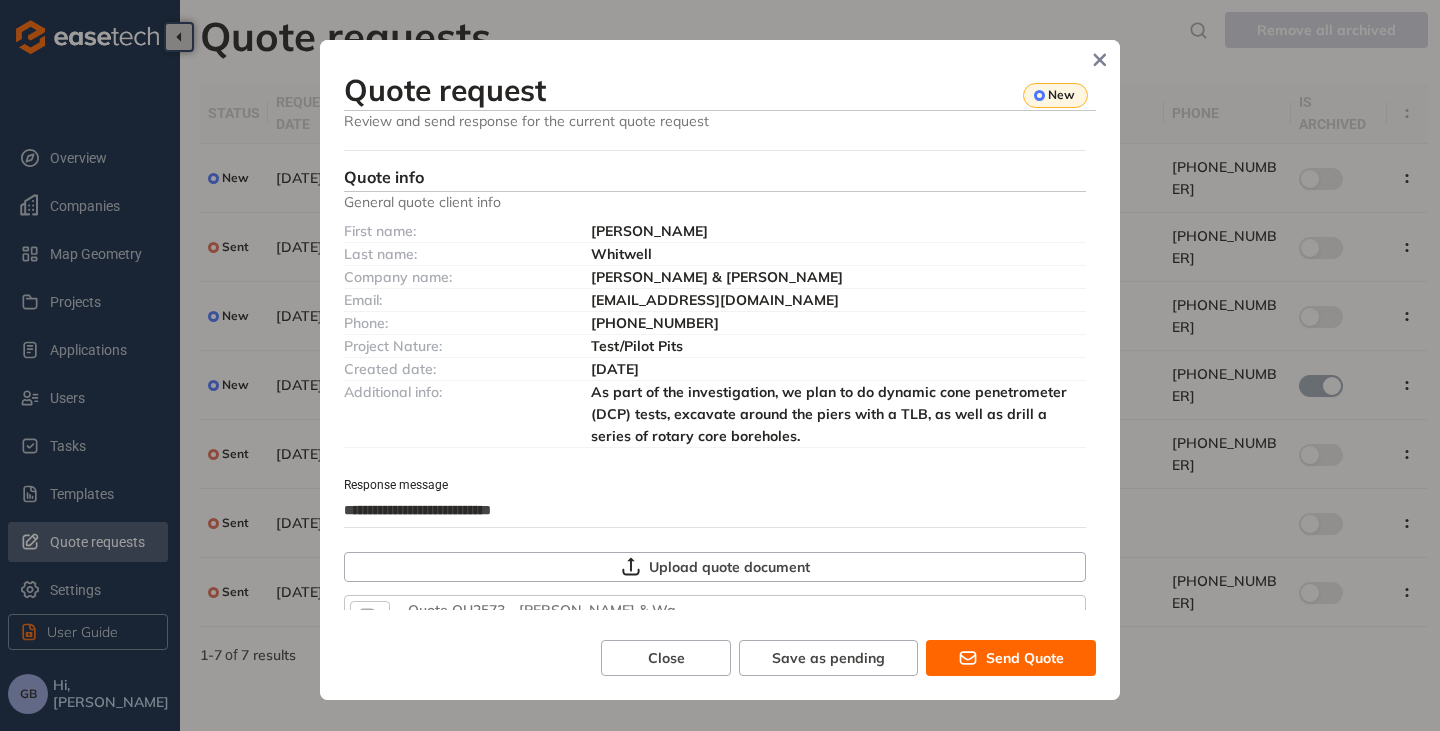 type on "**********" 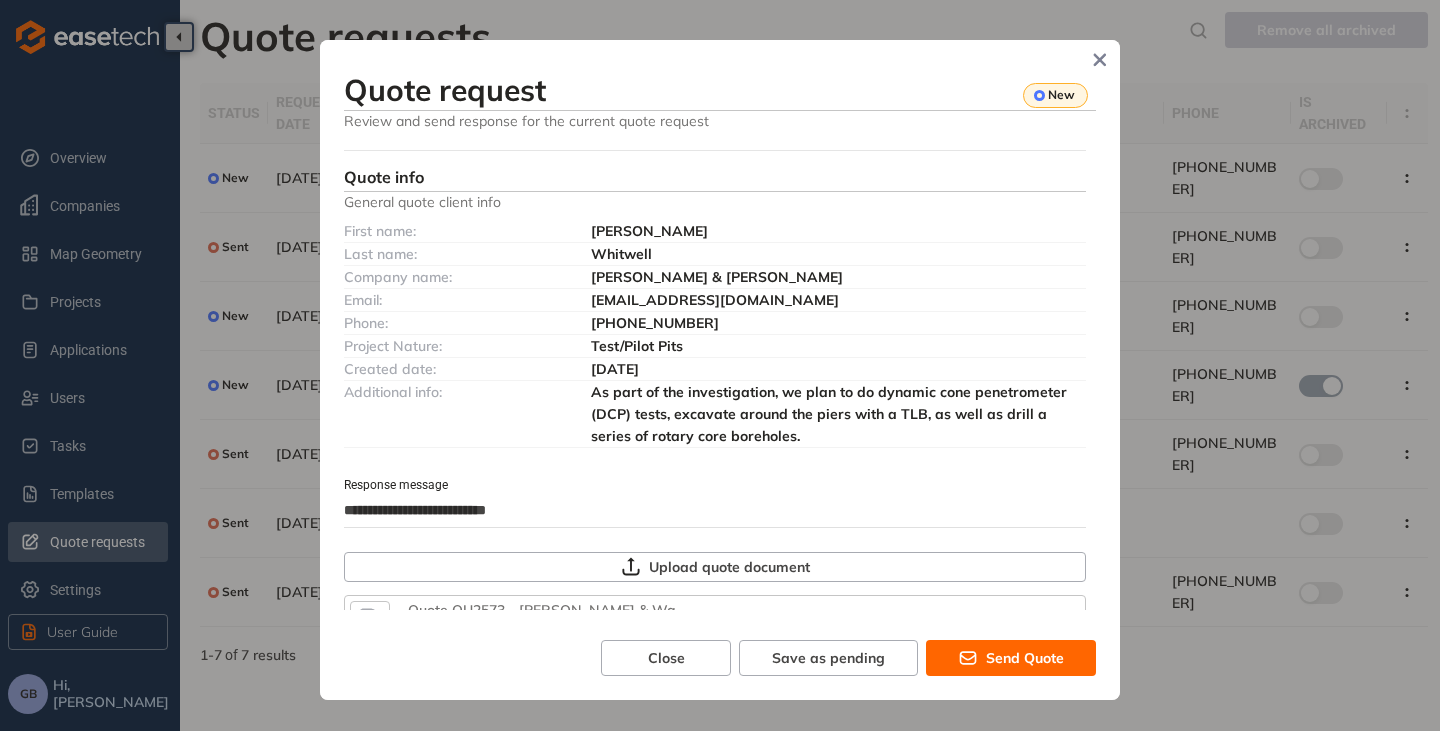 type on "**********" 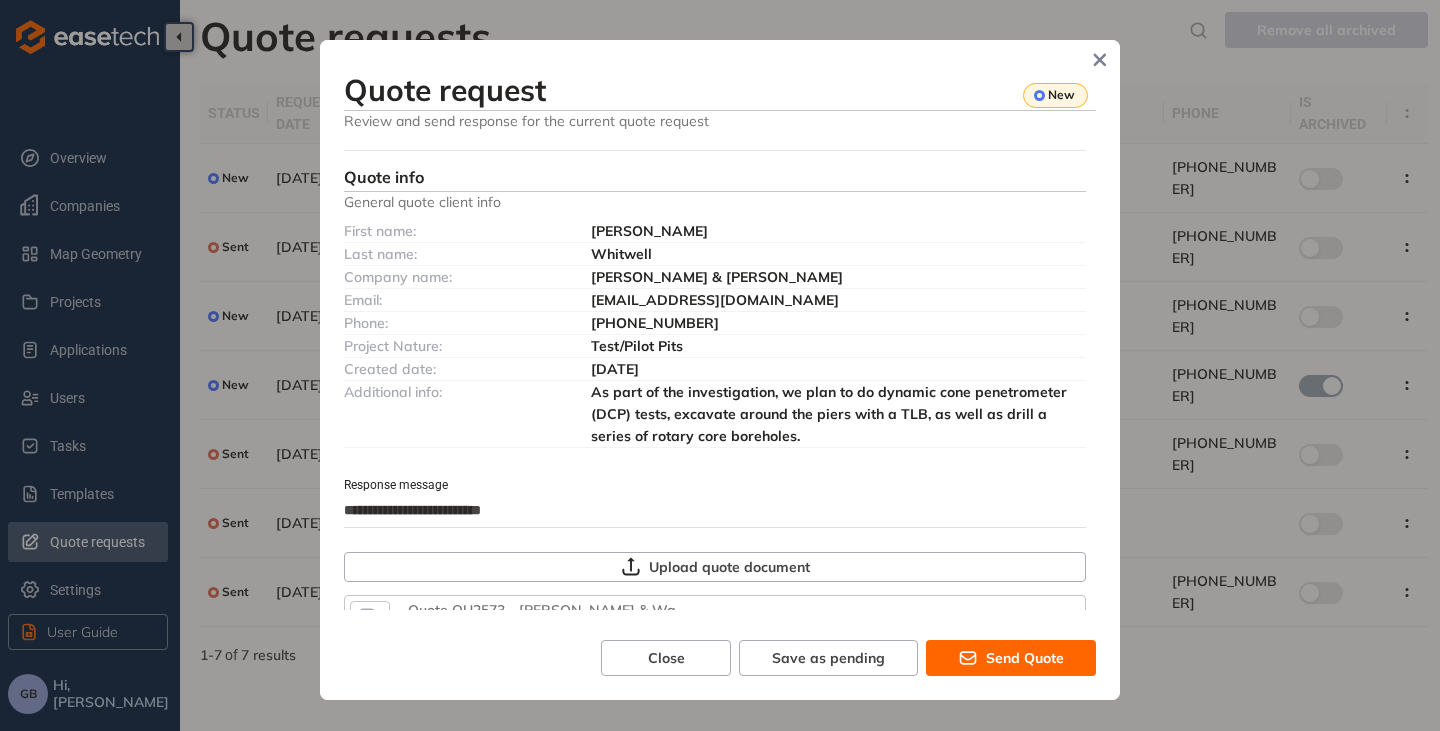 type on "**********" 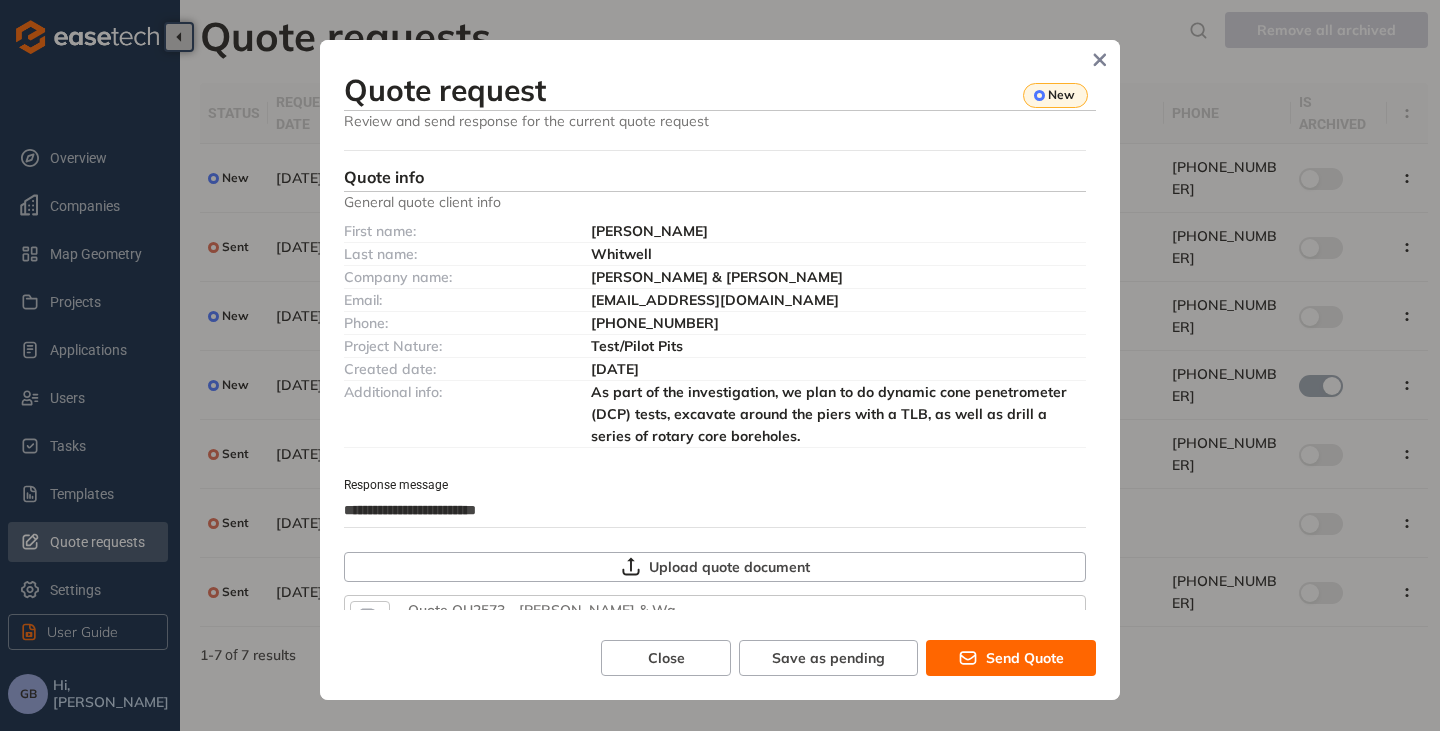 type on "**********" 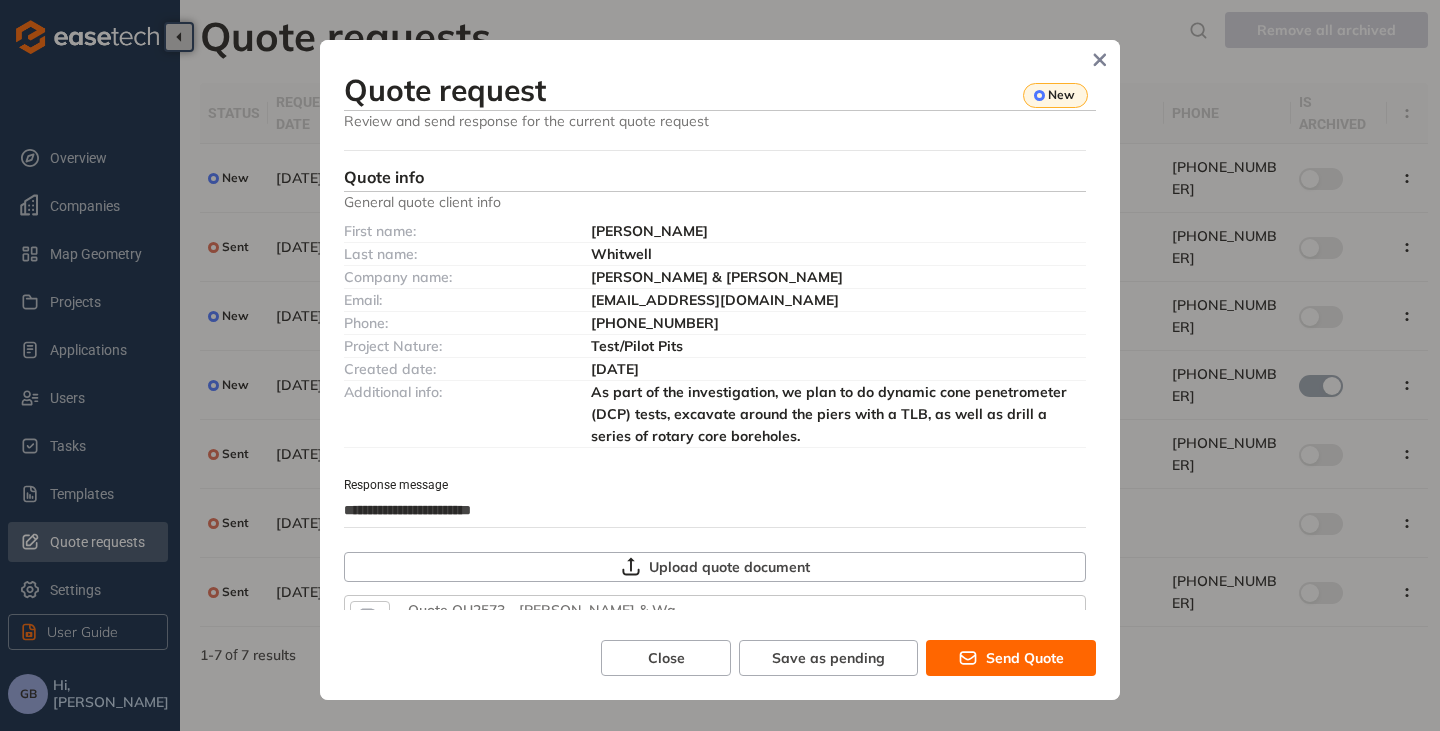 type on "**********" 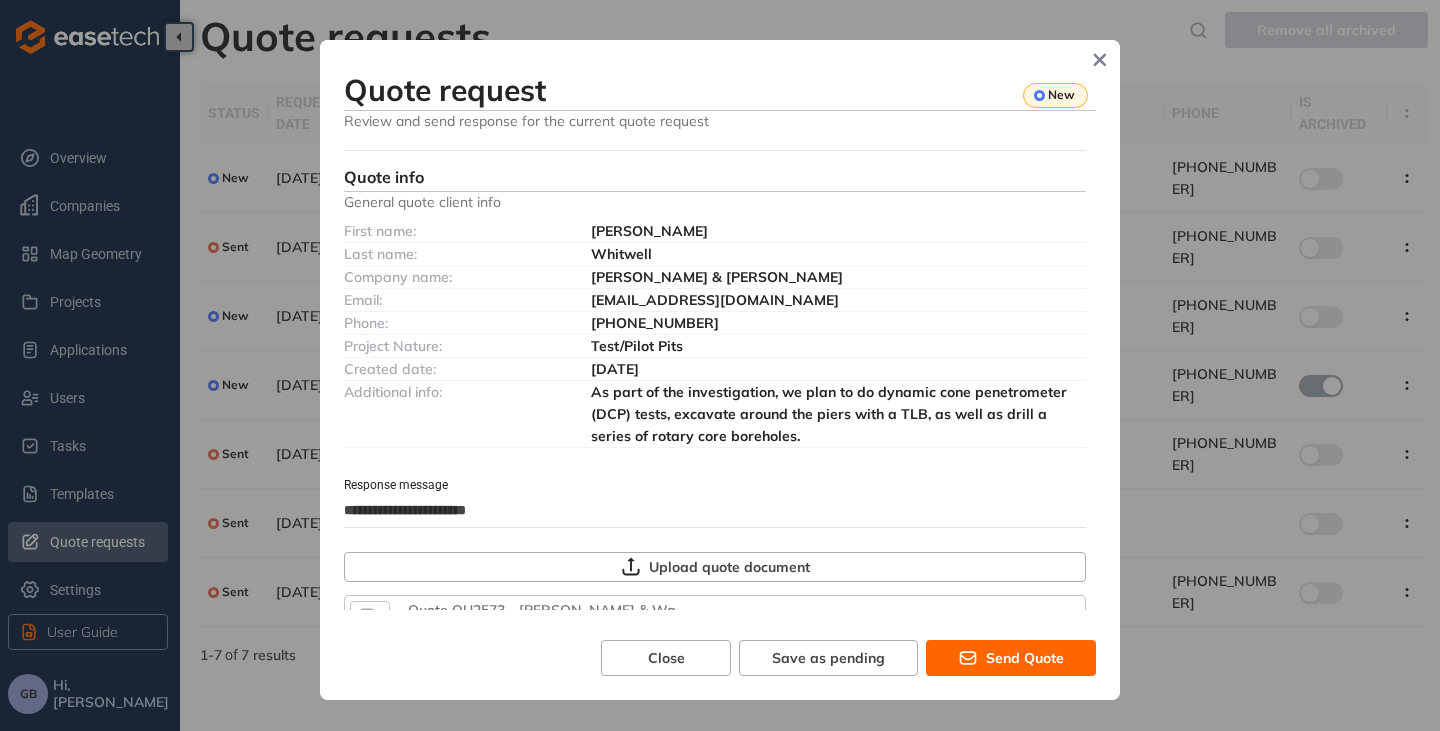 type on "**********" 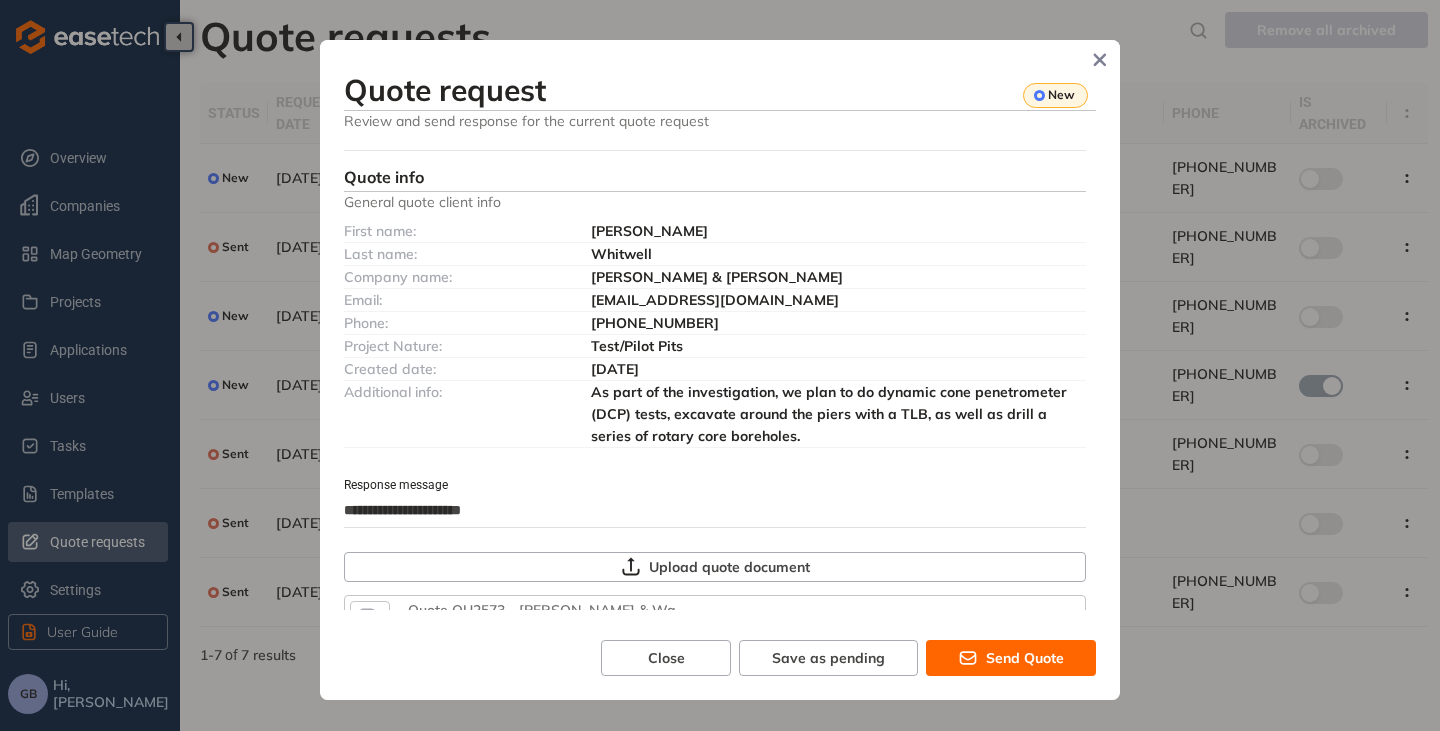 type on "**********" 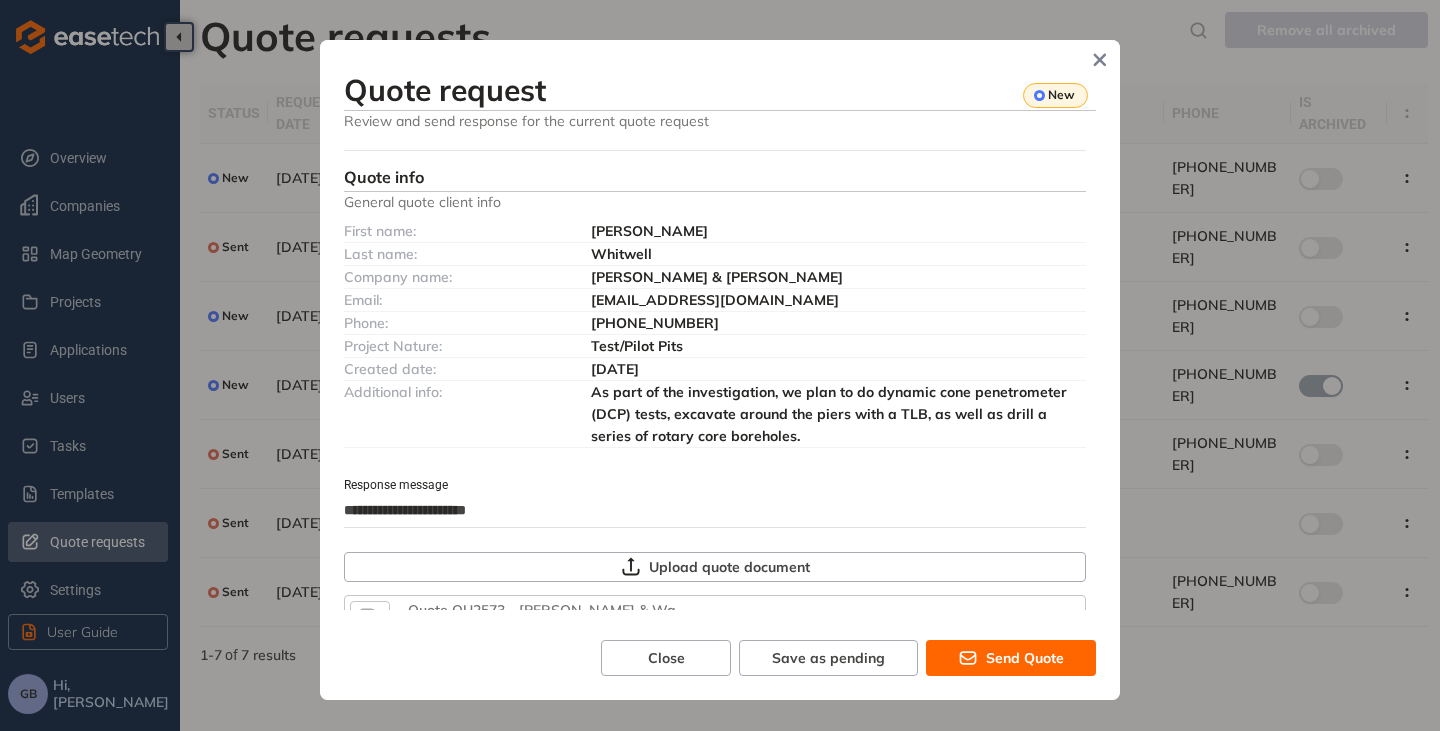 type on "**********" 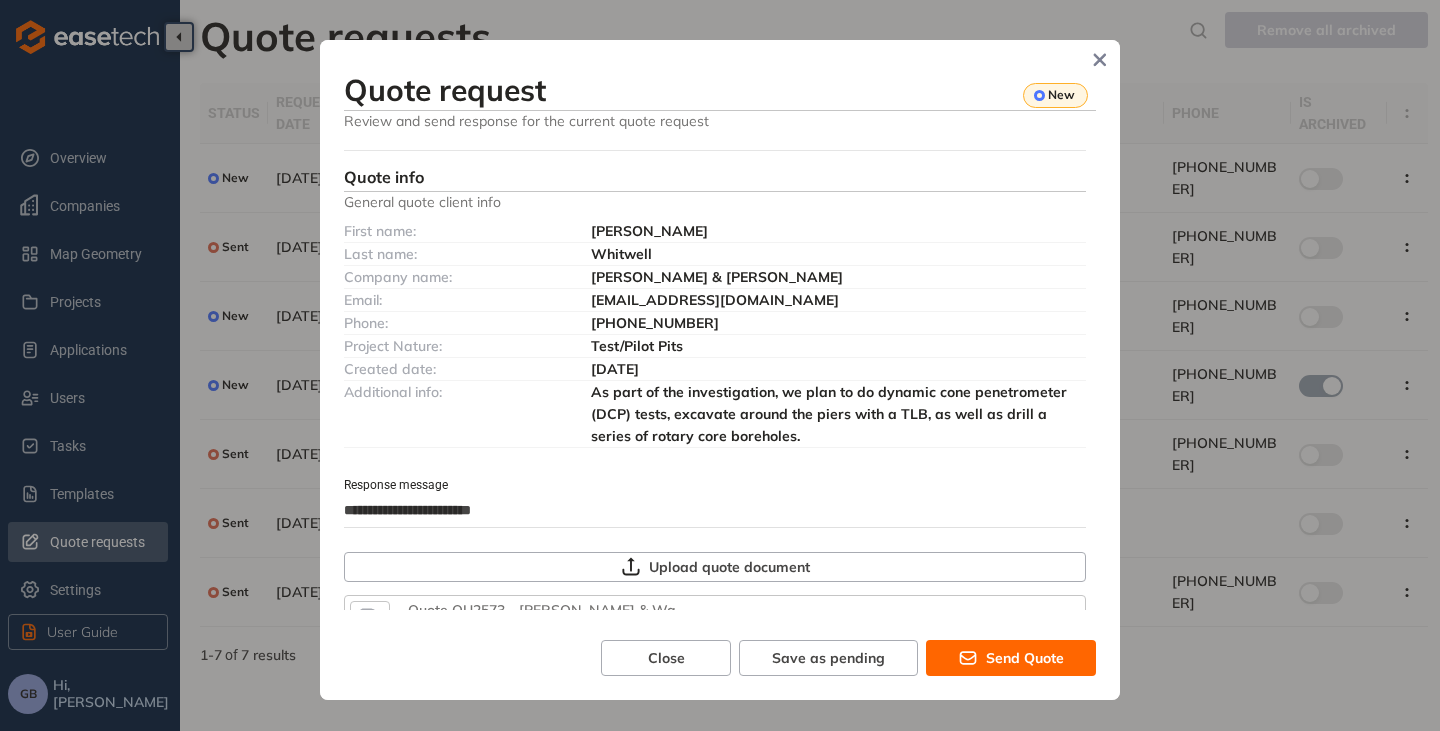 type on "**********" 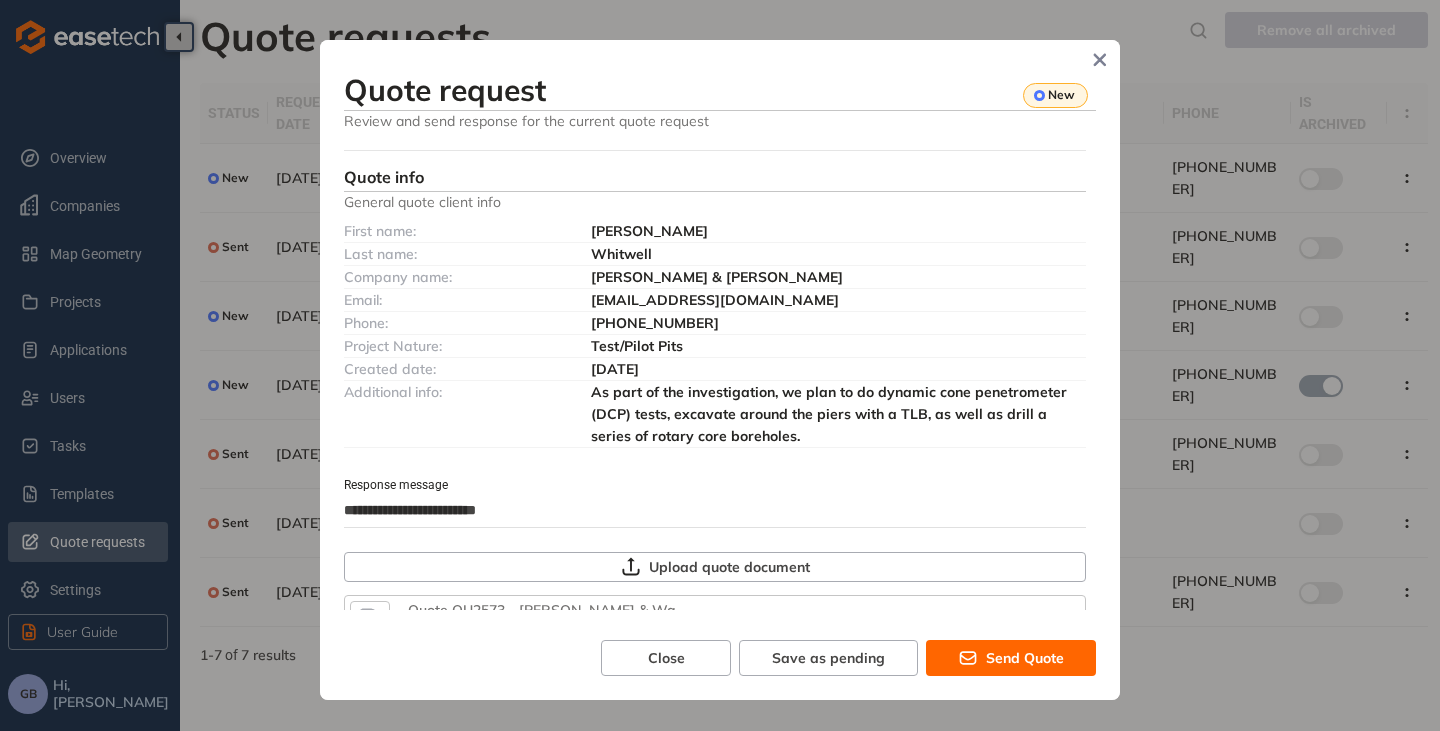 type on "**********" 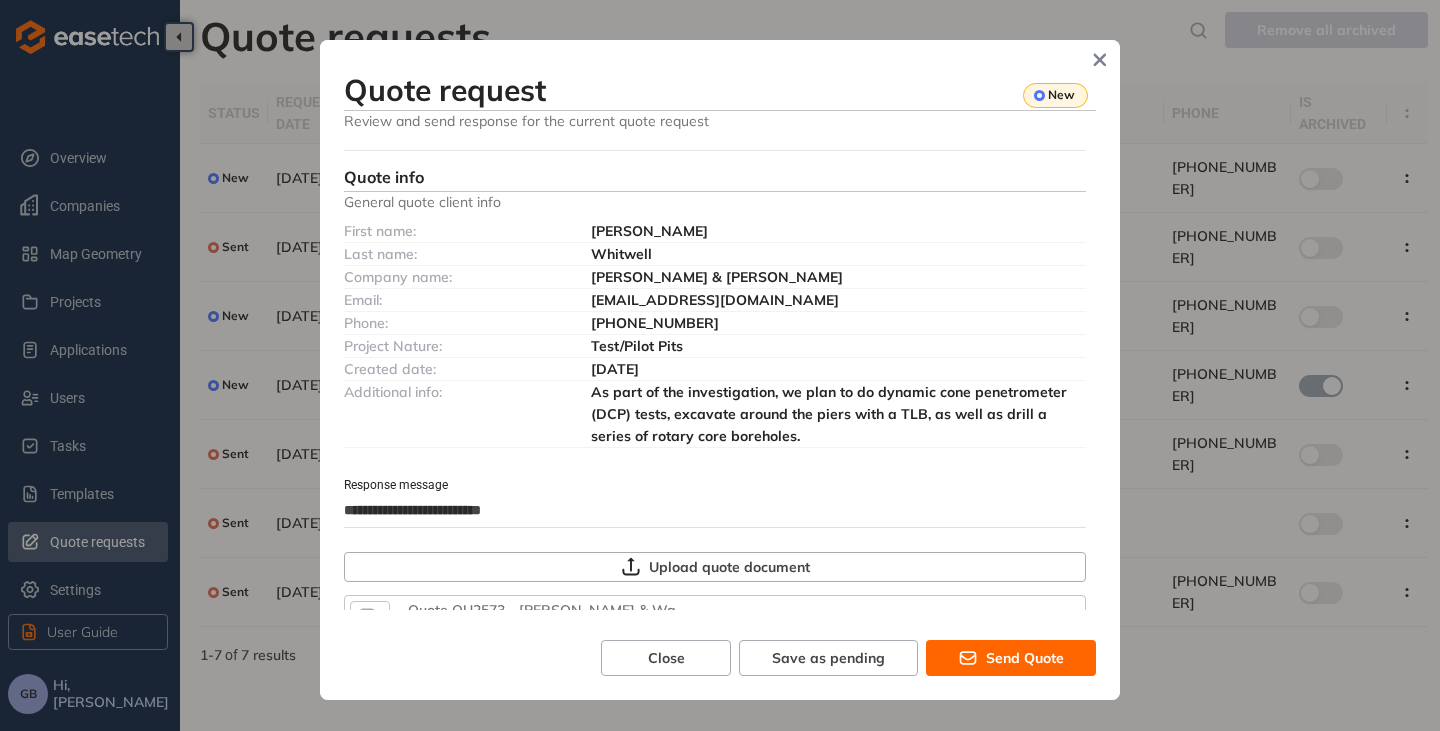 type on "**********" 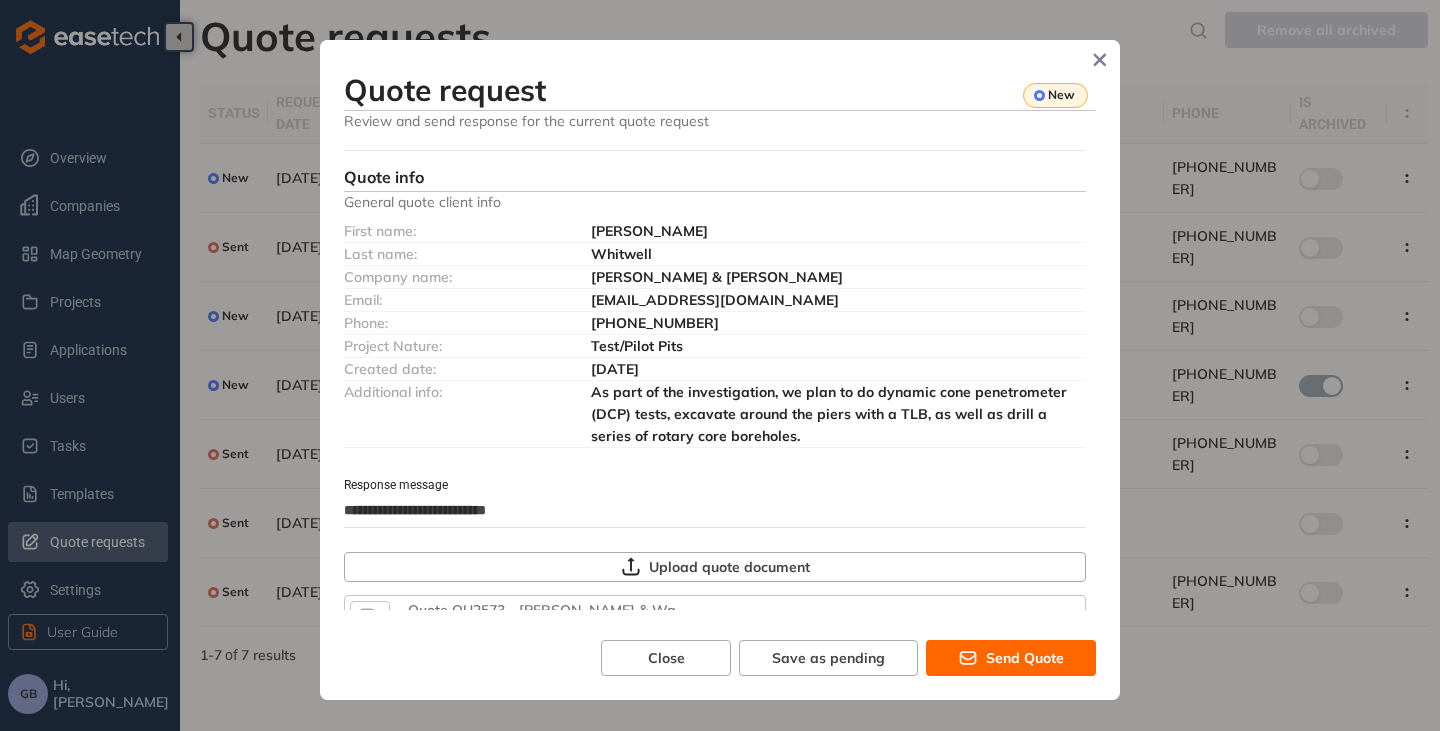 type on "**********" 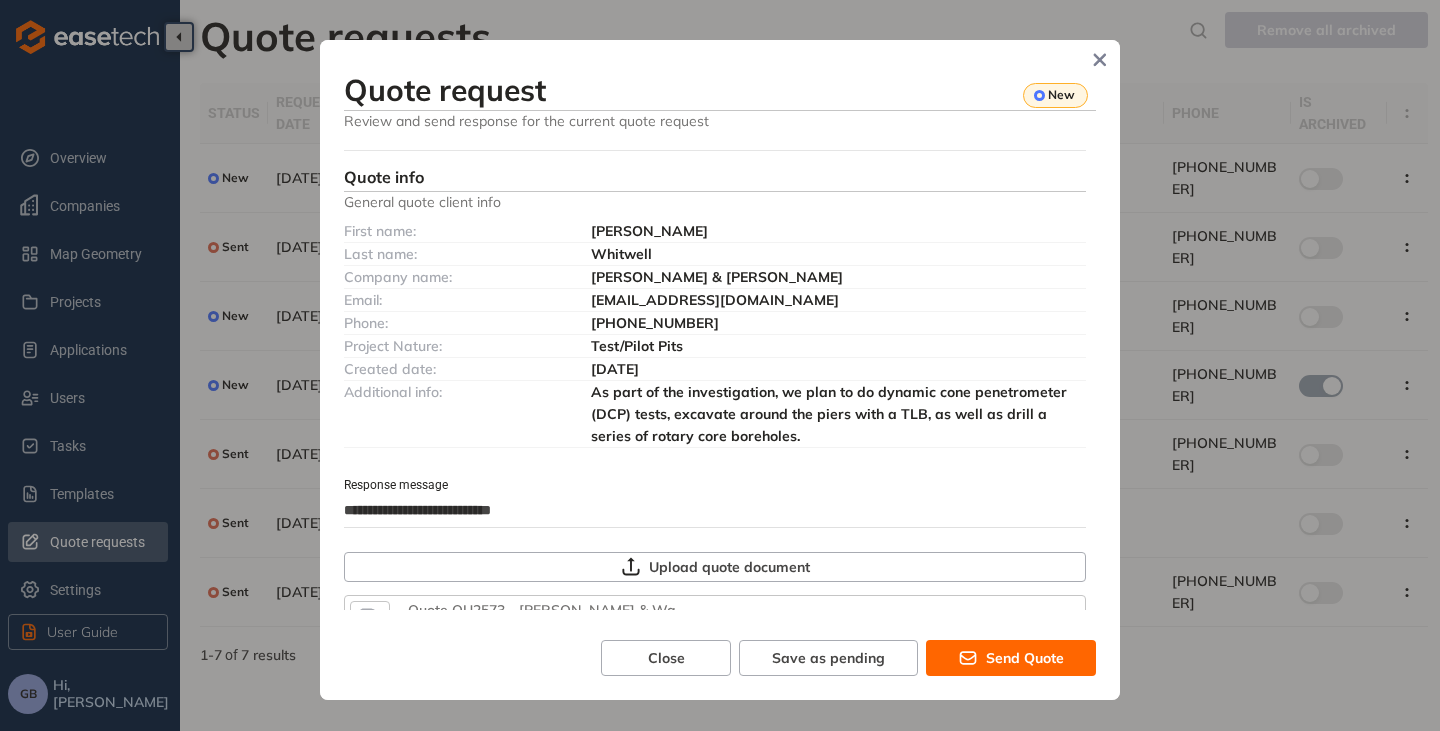 type on "**********" 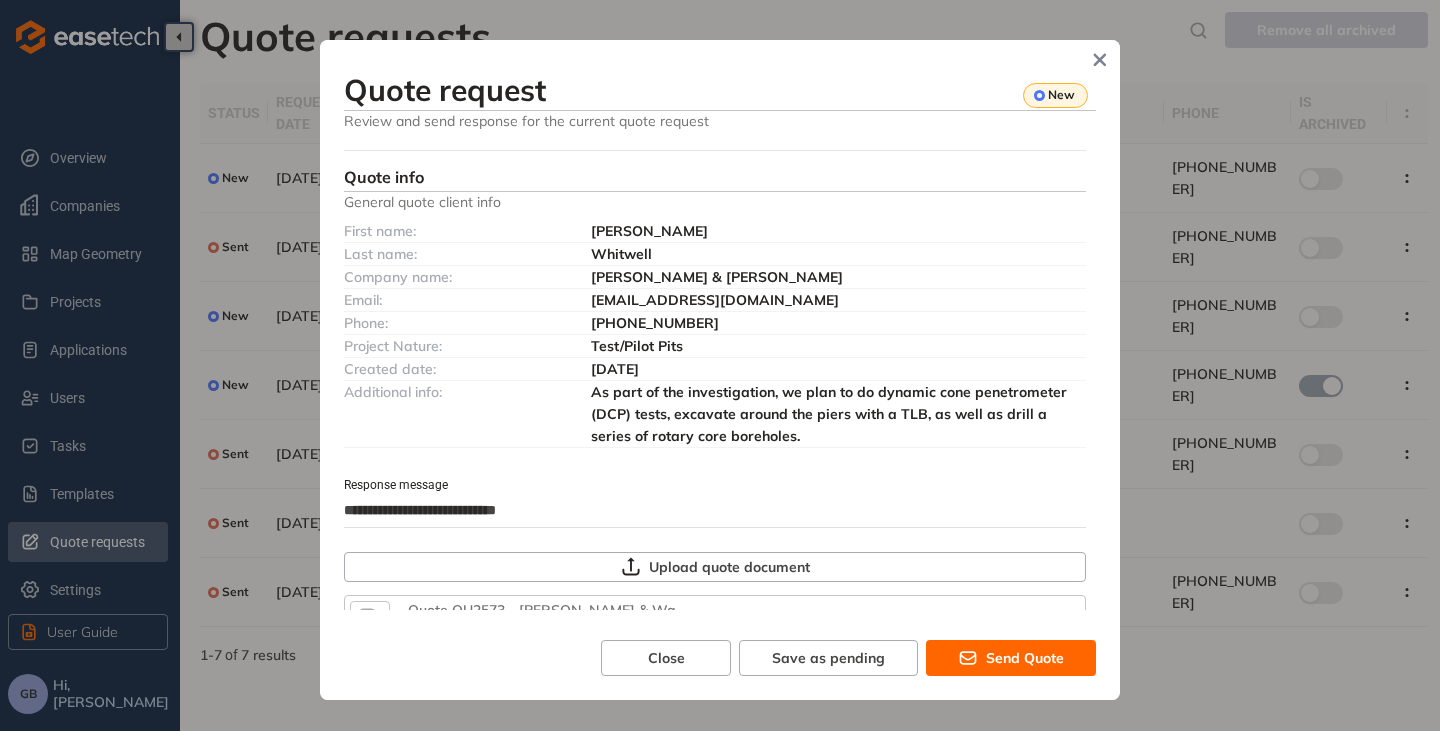type on "**********" 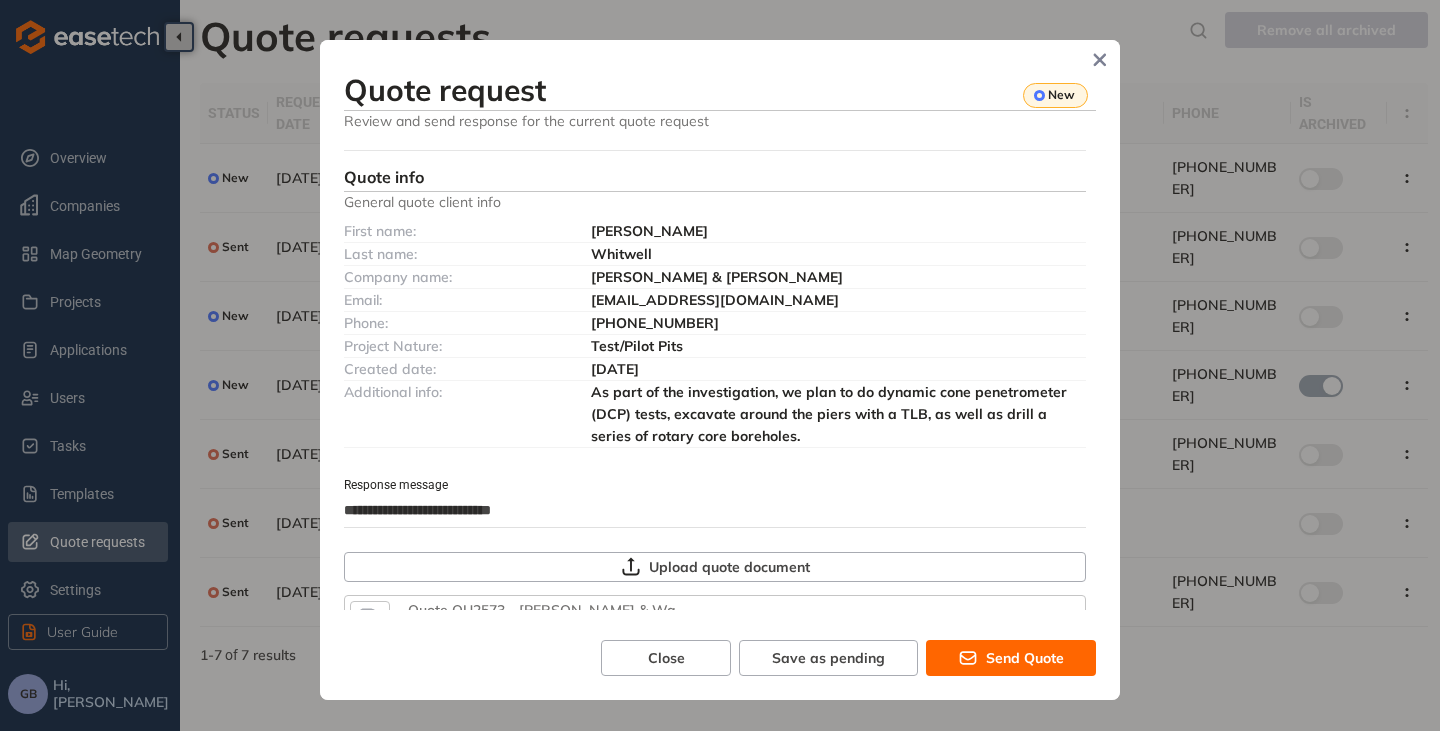 type on "**********" 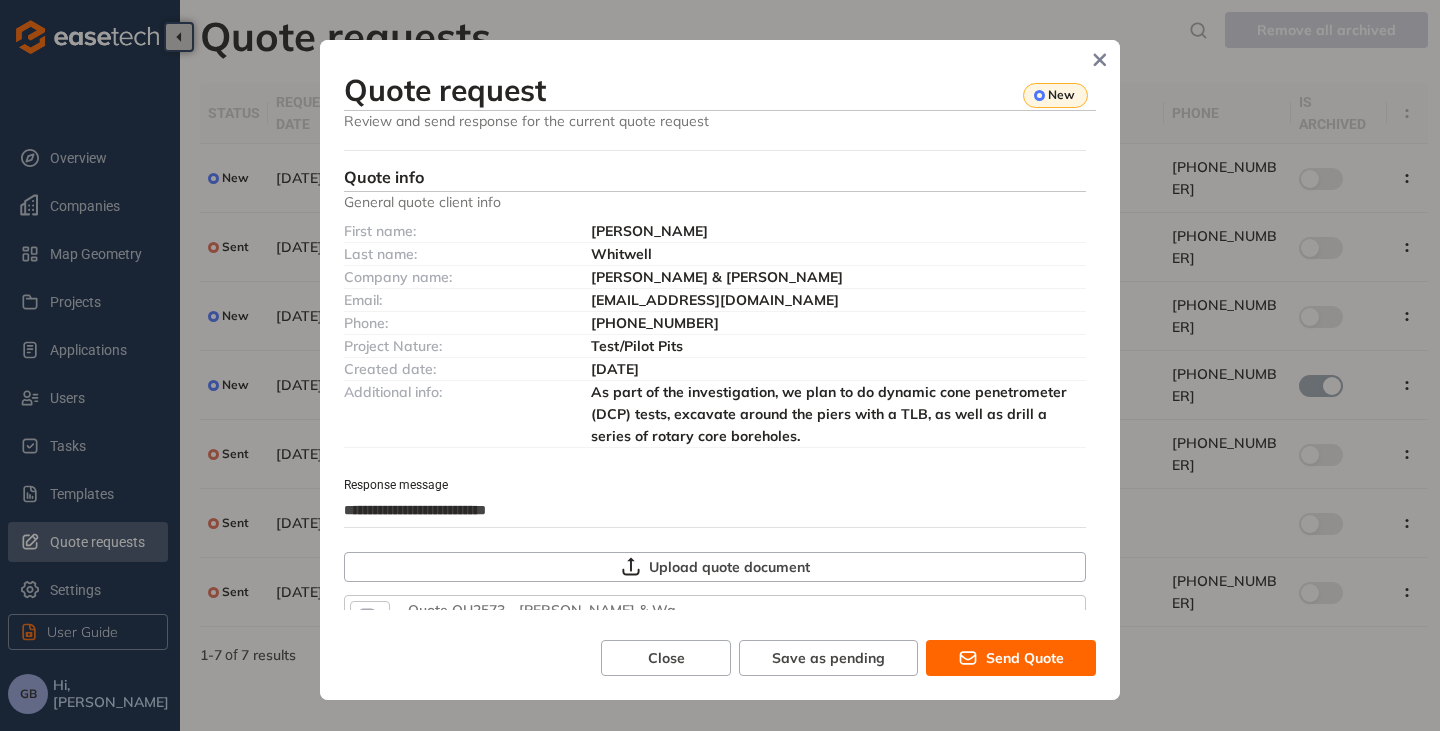 type on "**********" 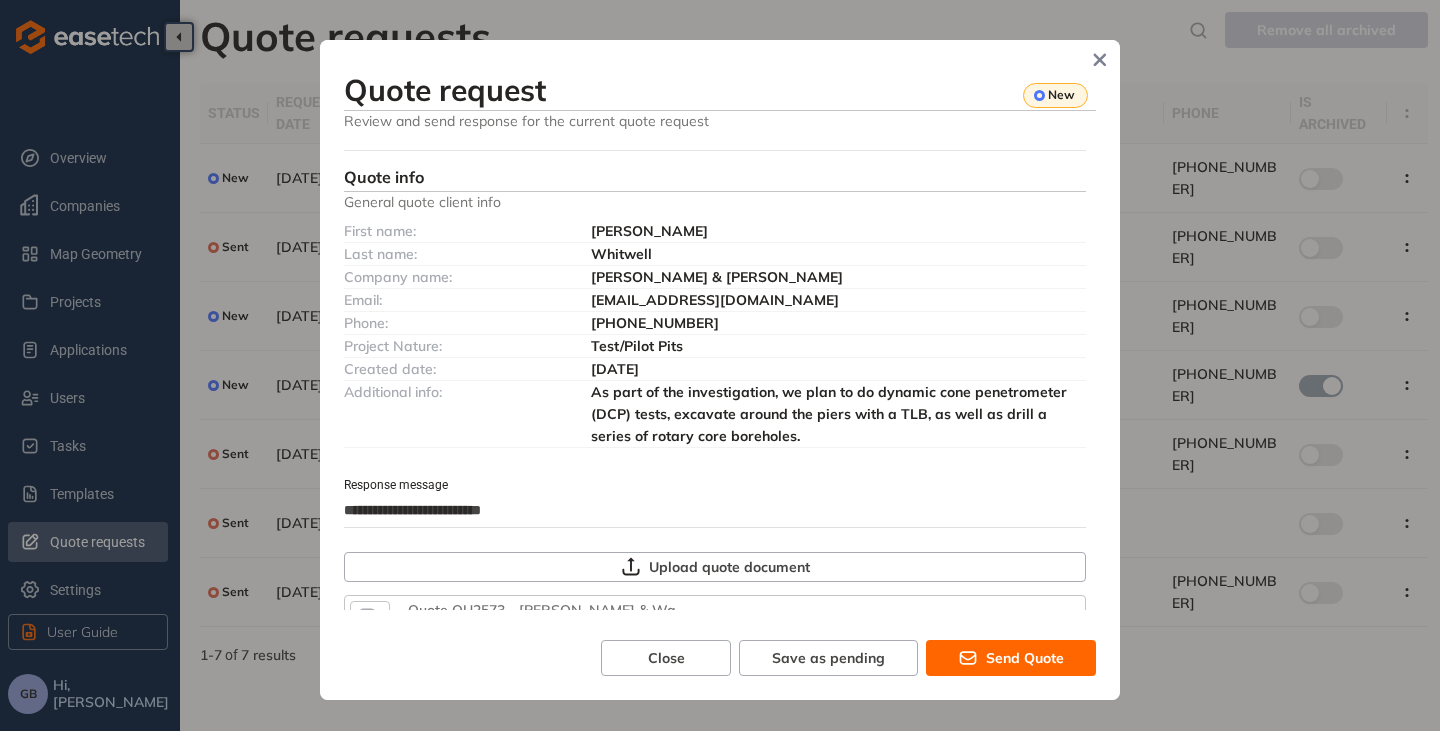 type on "**********" 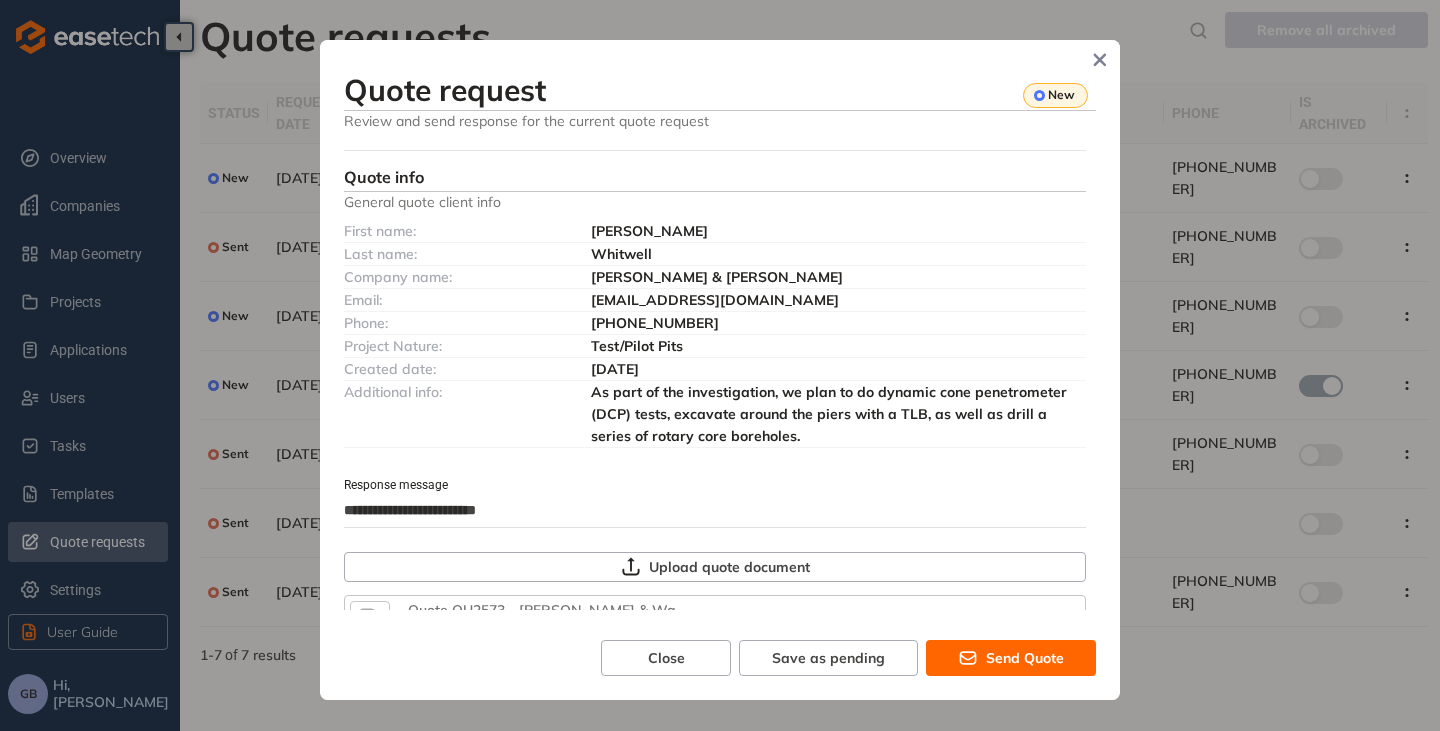 type on "**********" 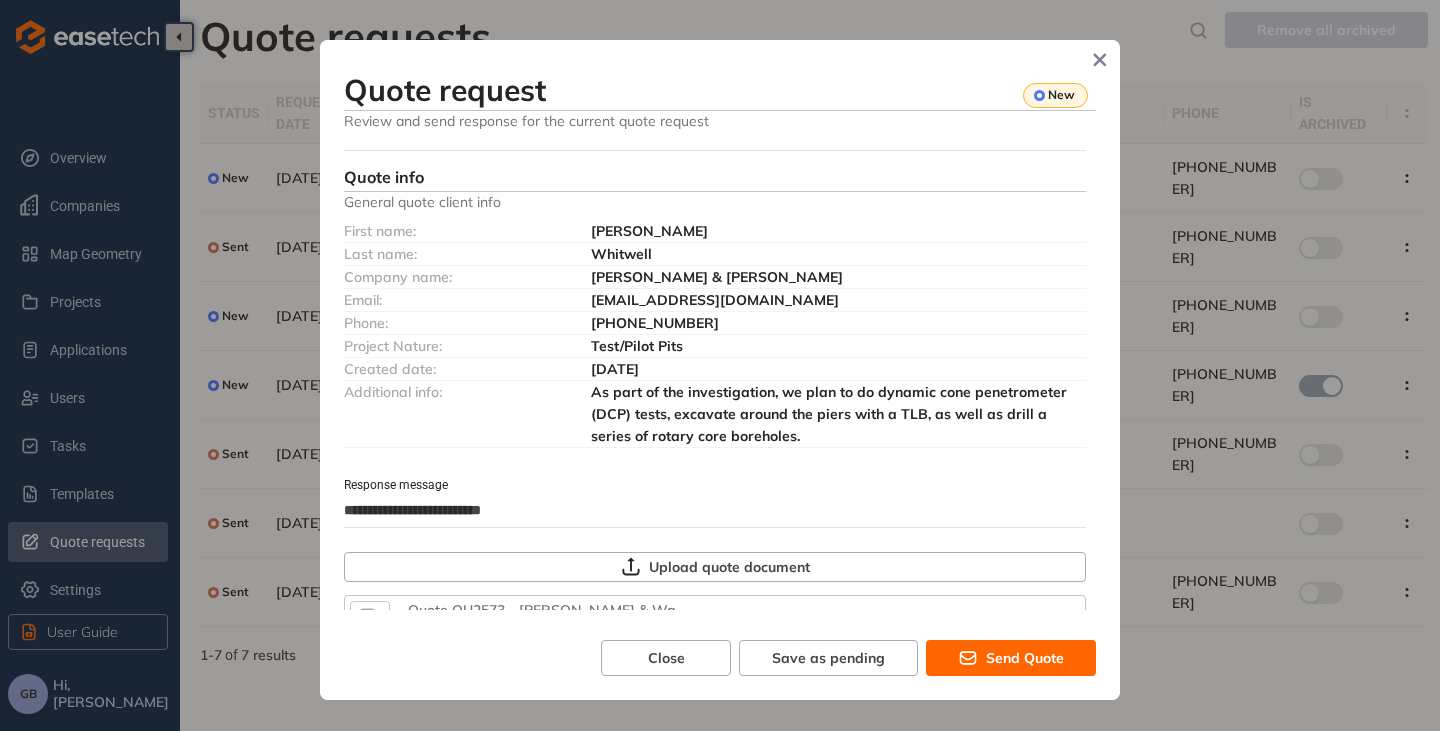 type on "**********" 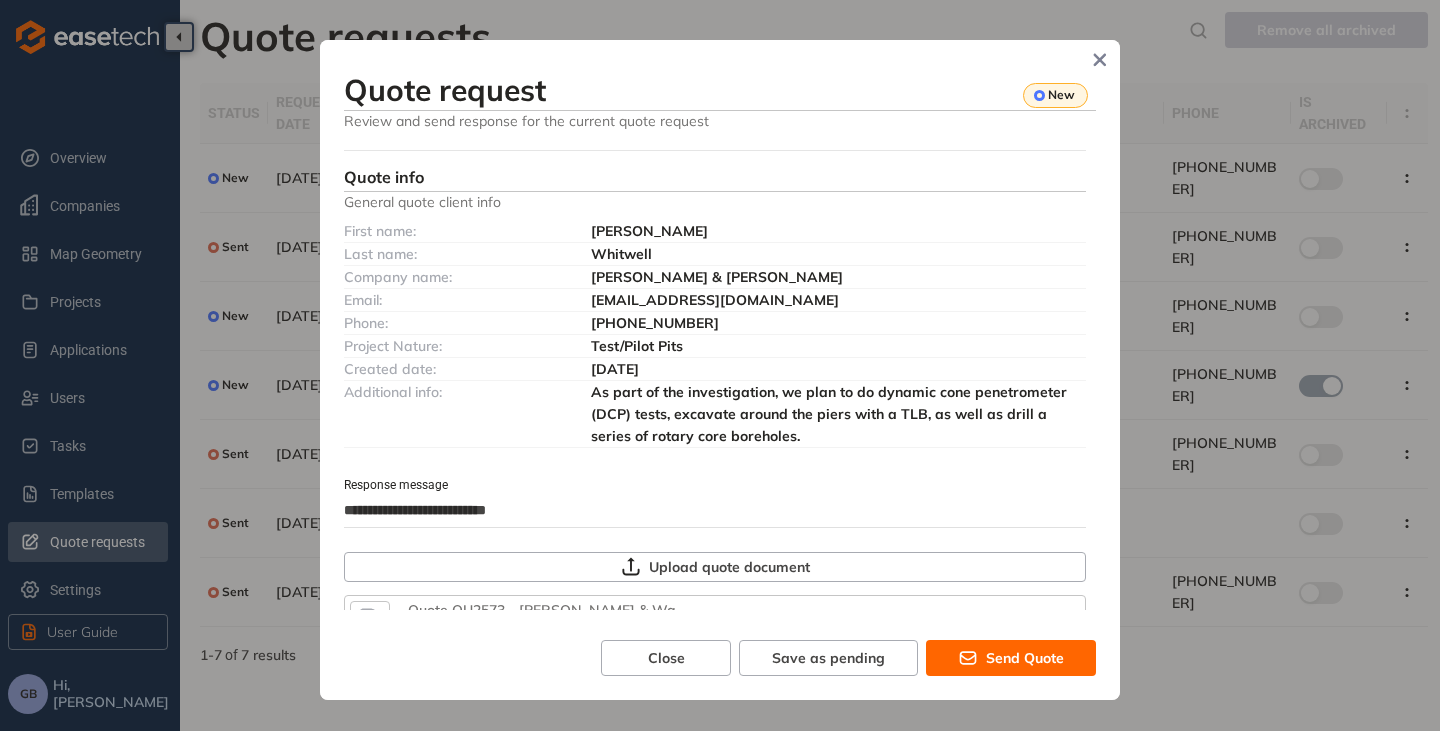 type on "**********" 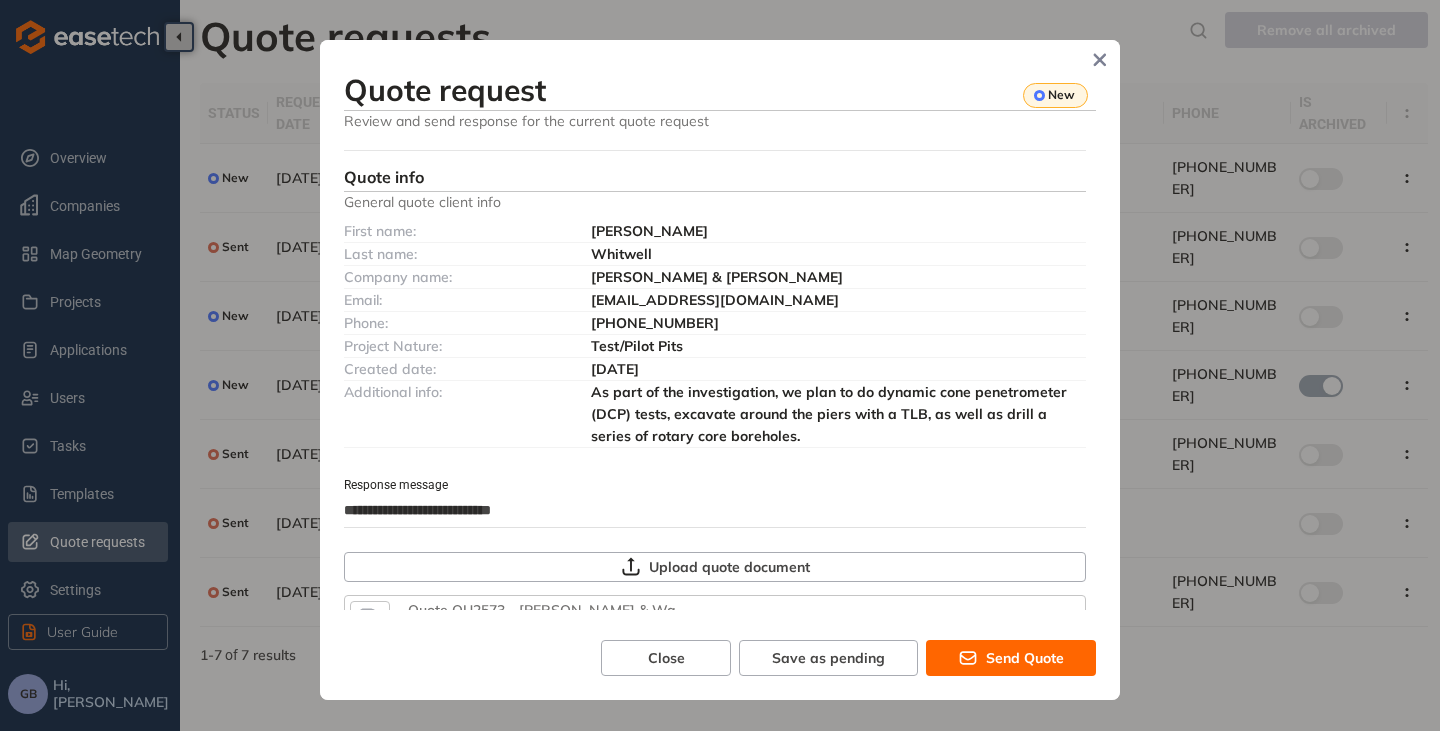type on "**********" 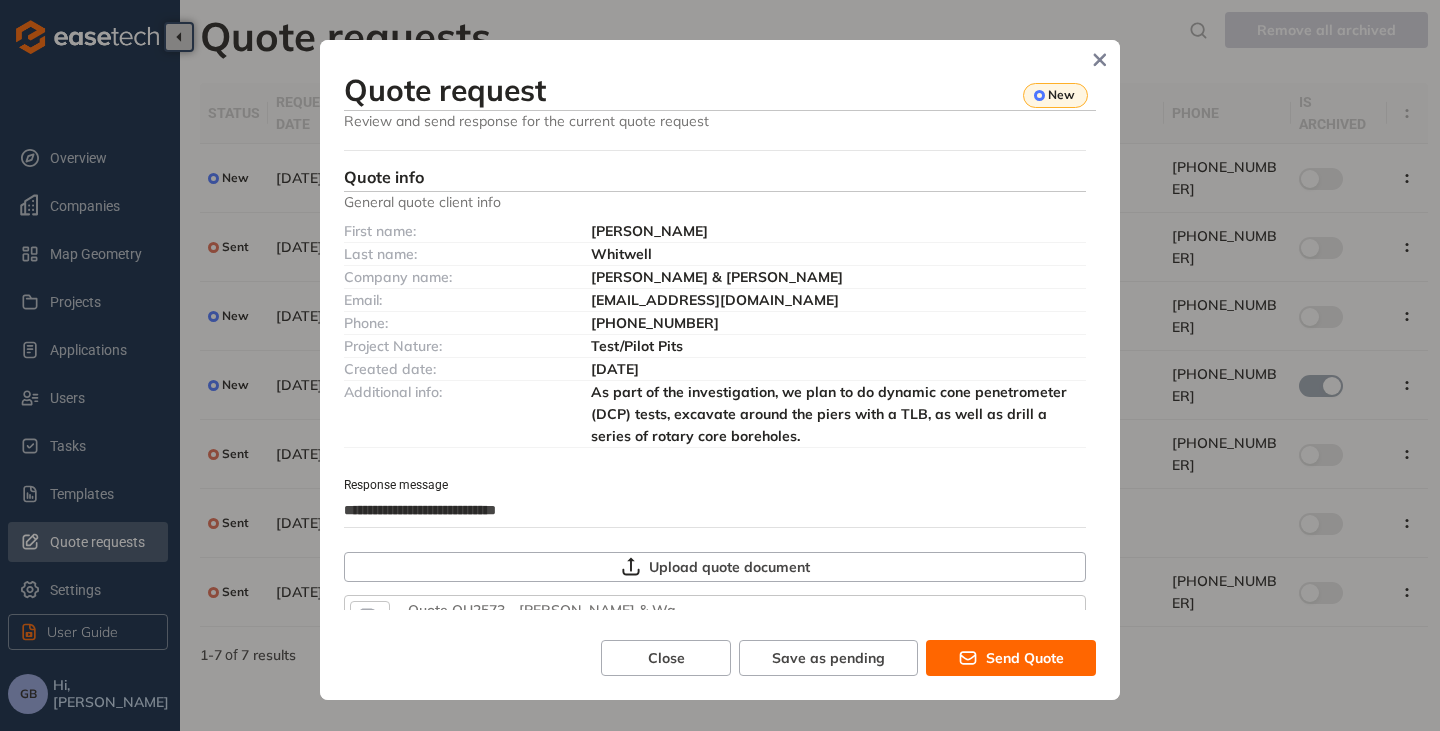 type on "**********" 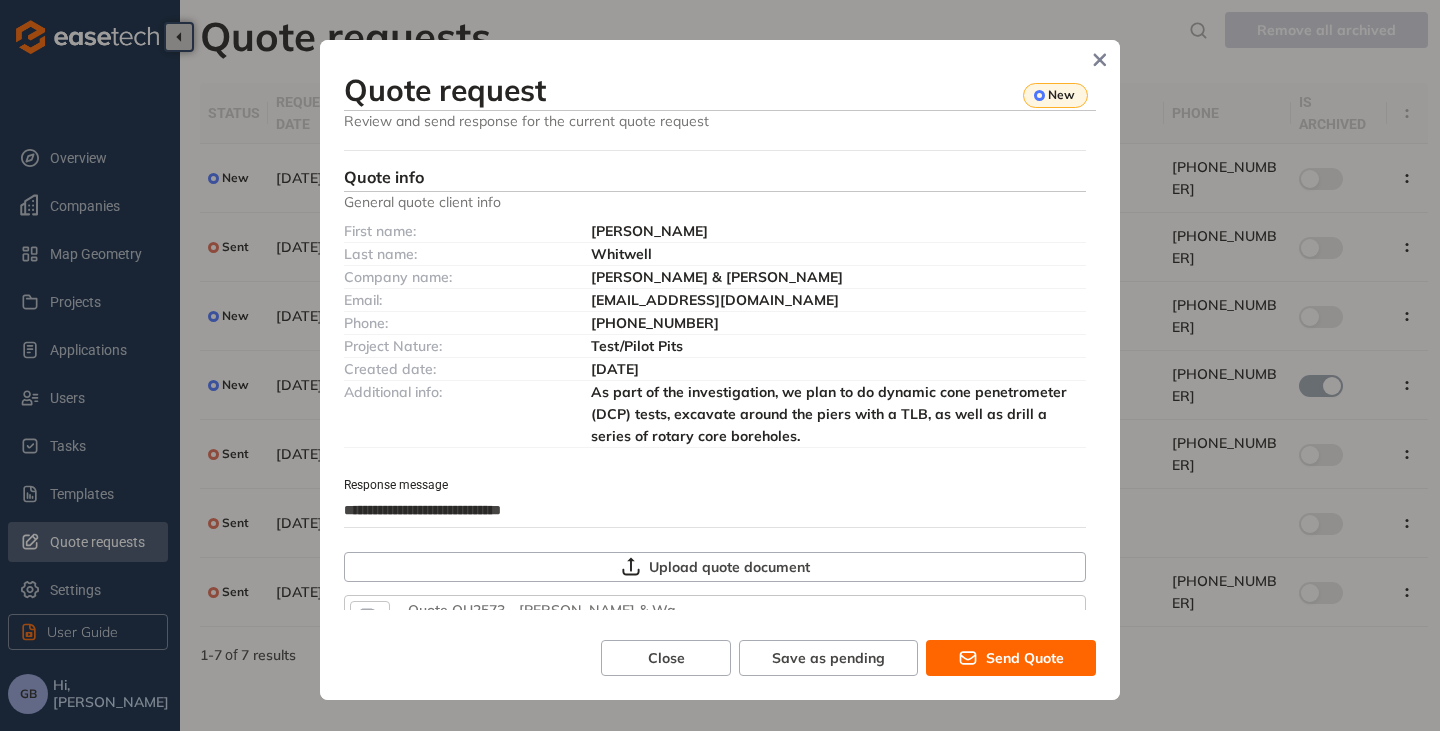 type on "**********" 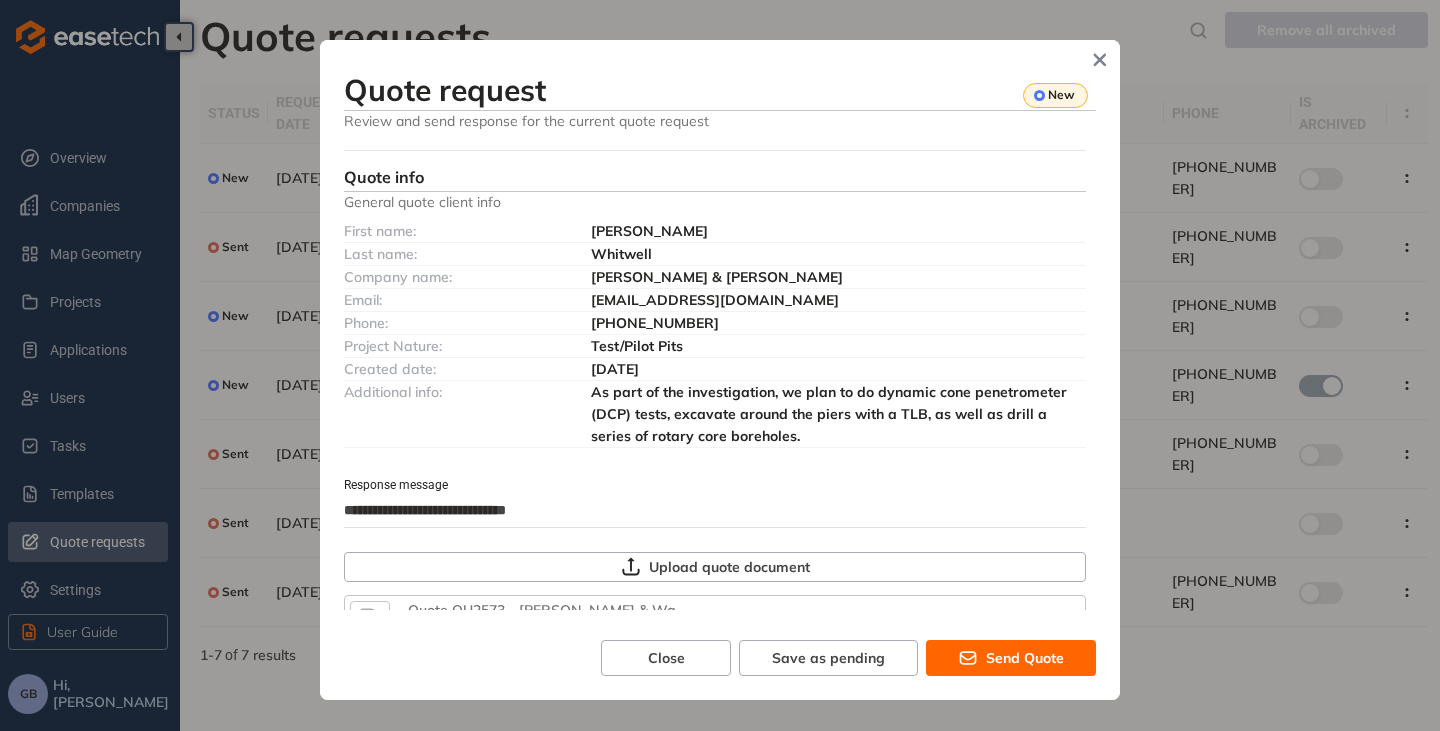 type on "**********" 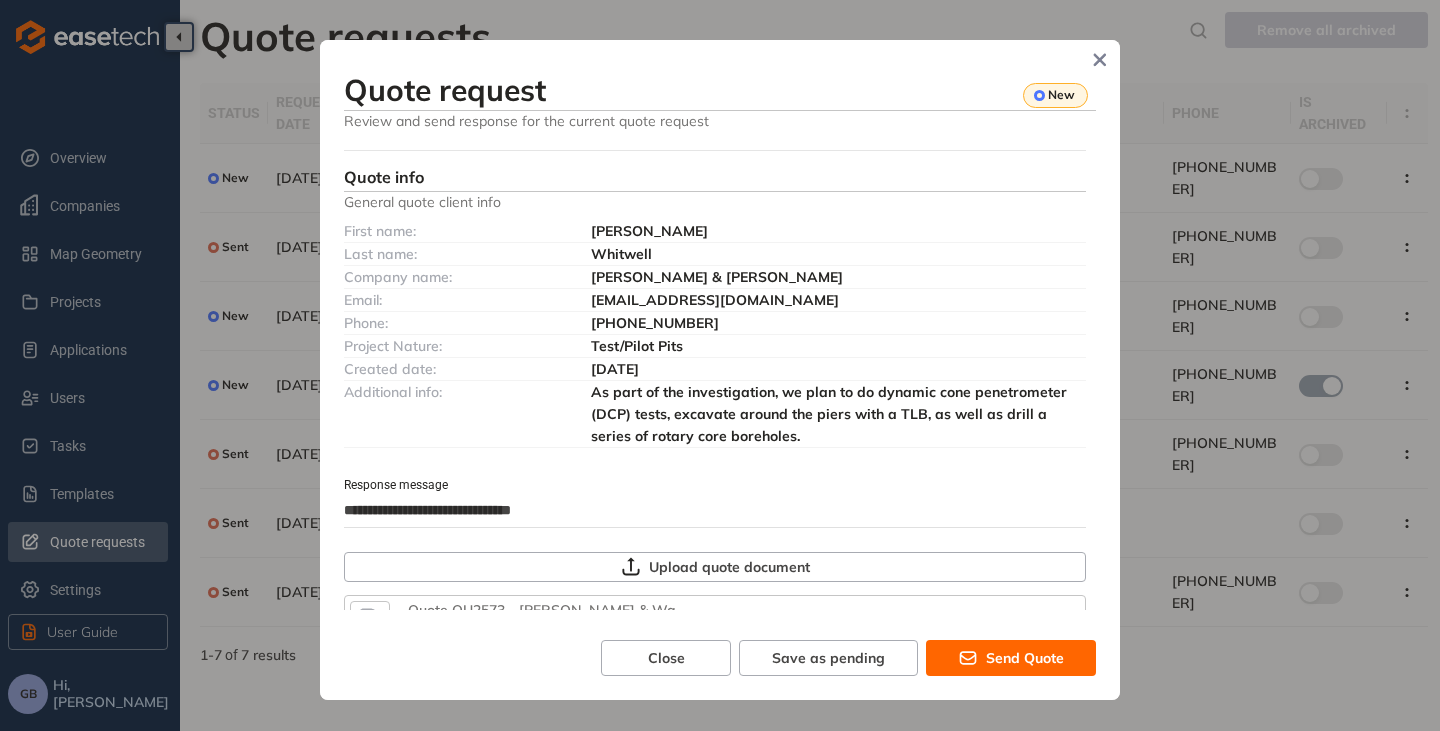 type on "**********" 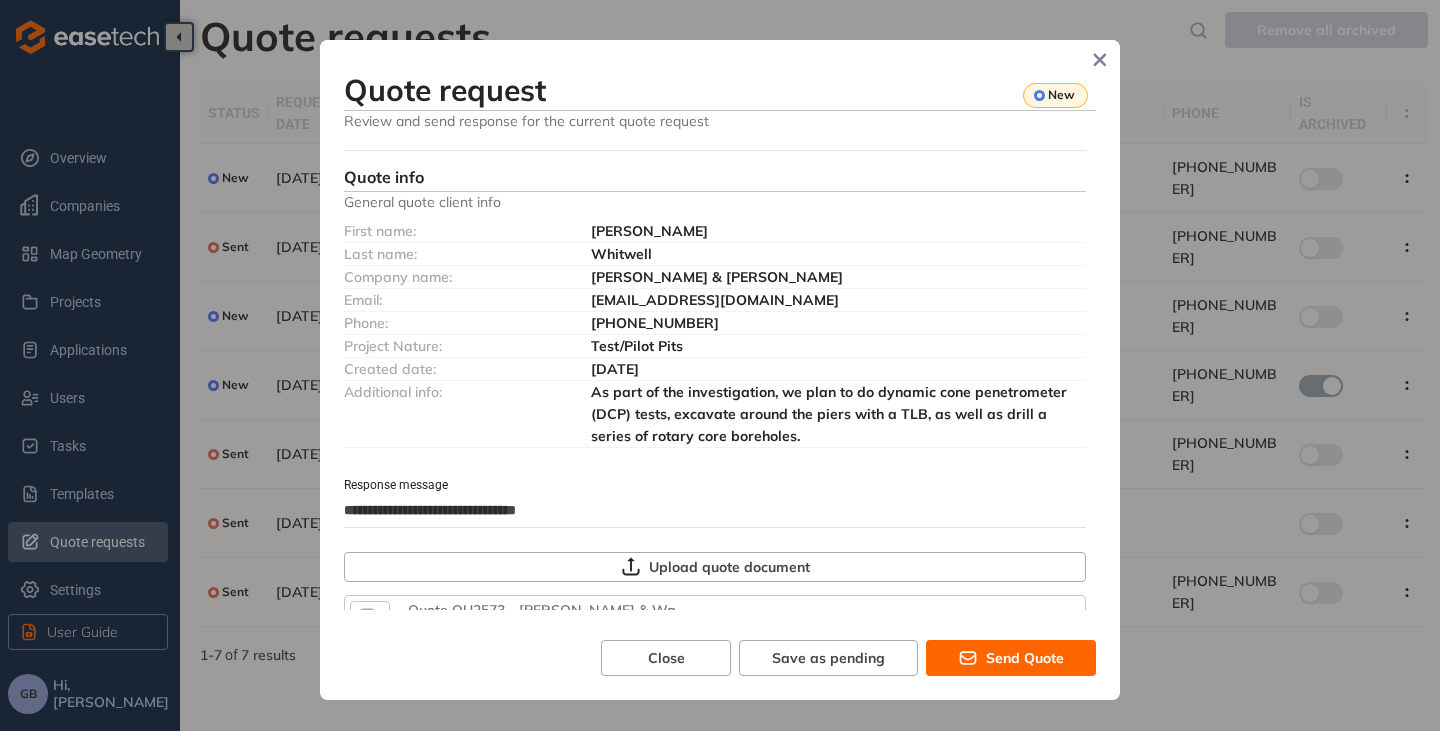 type on "**********" 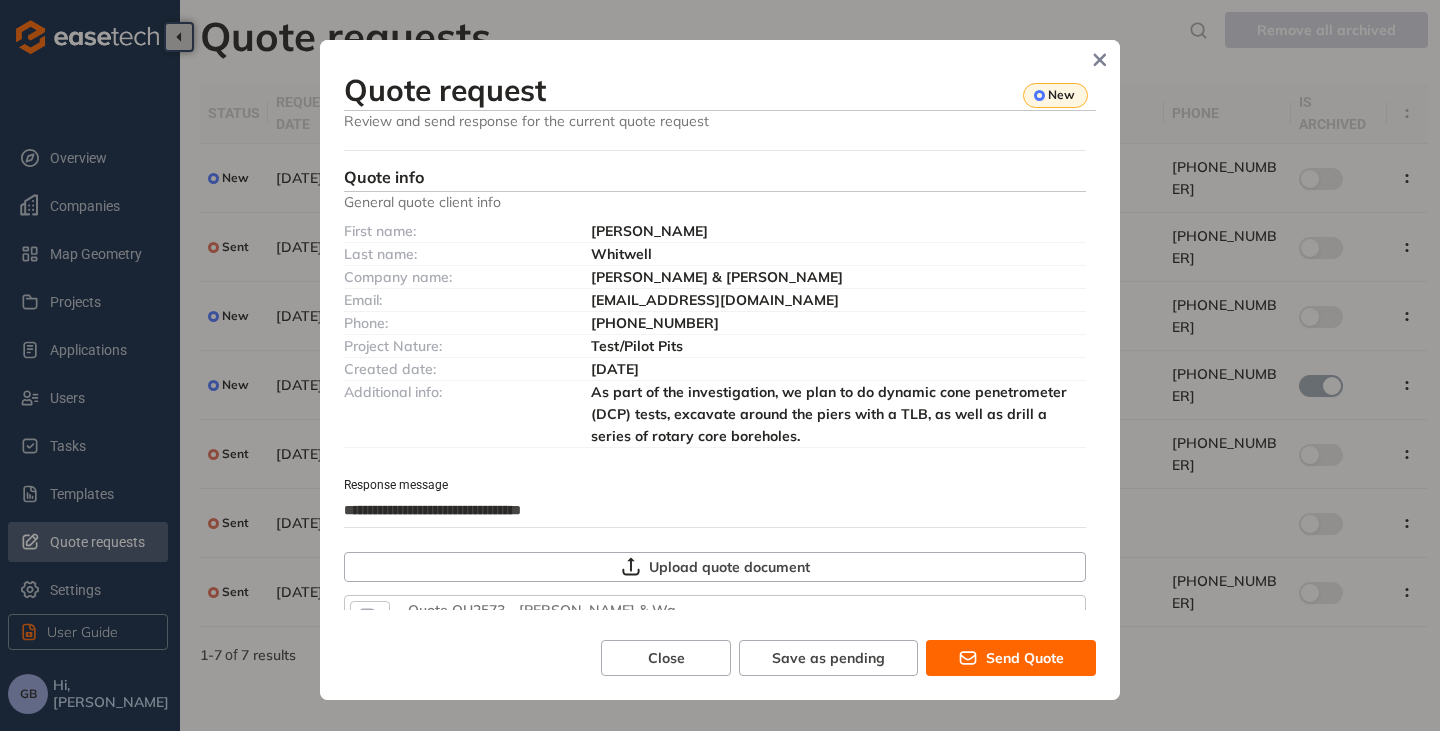 type on "**********" 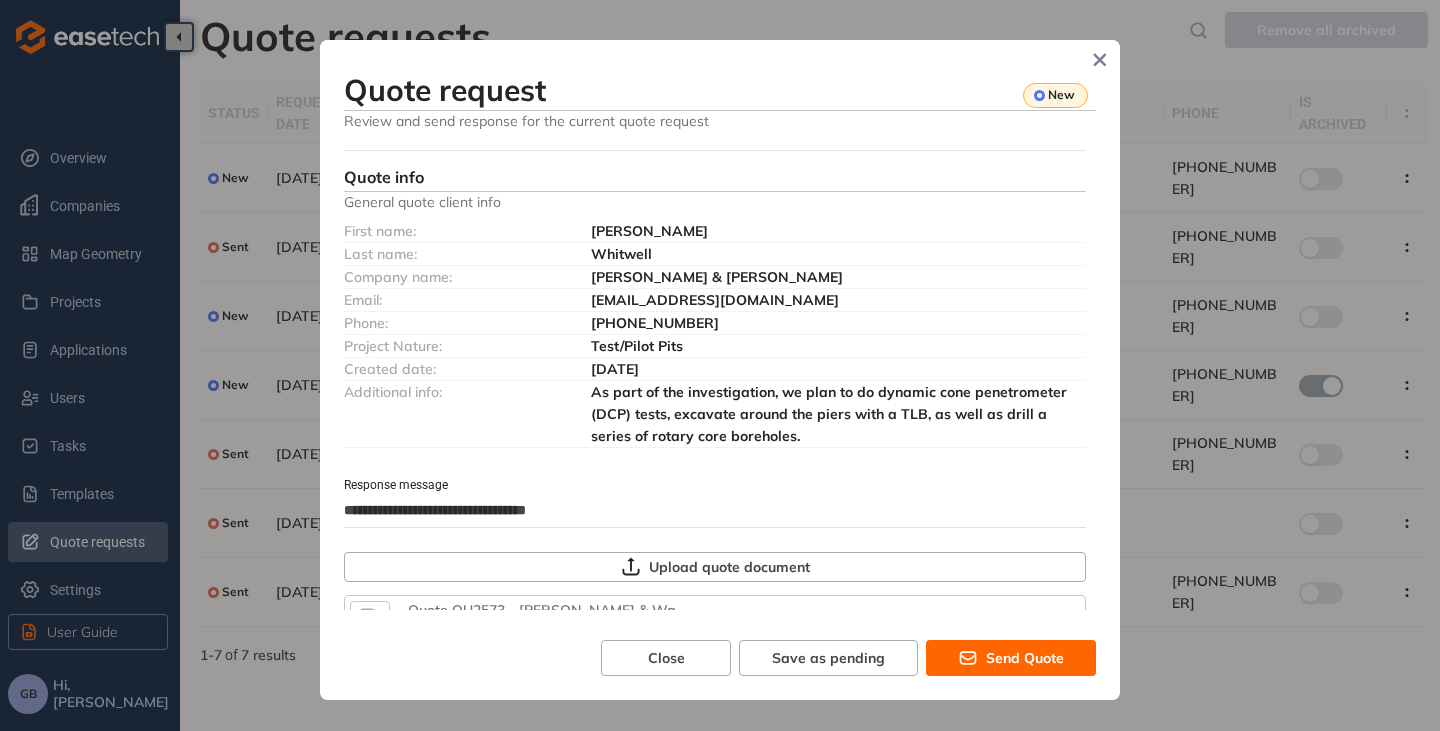 type on "**********" 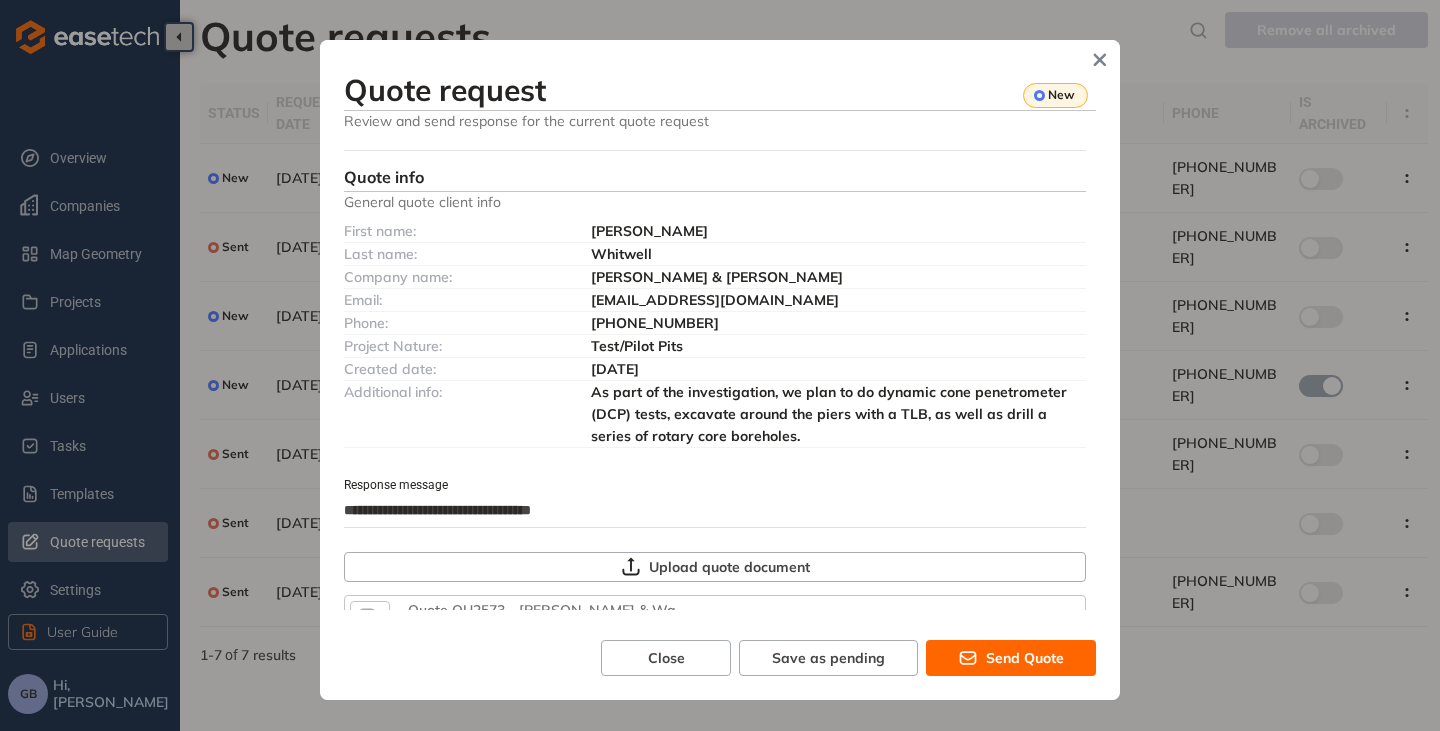 type on "**********" 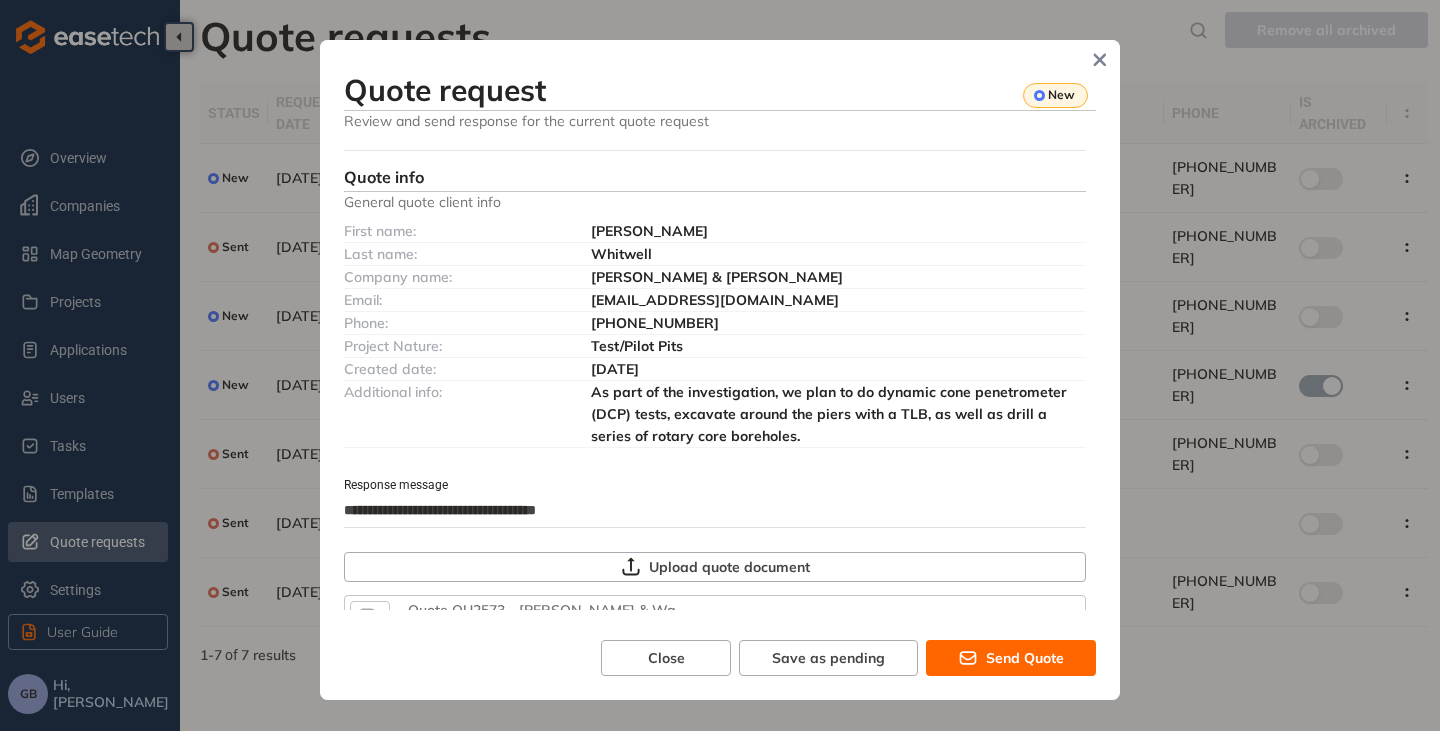 type on "**********" 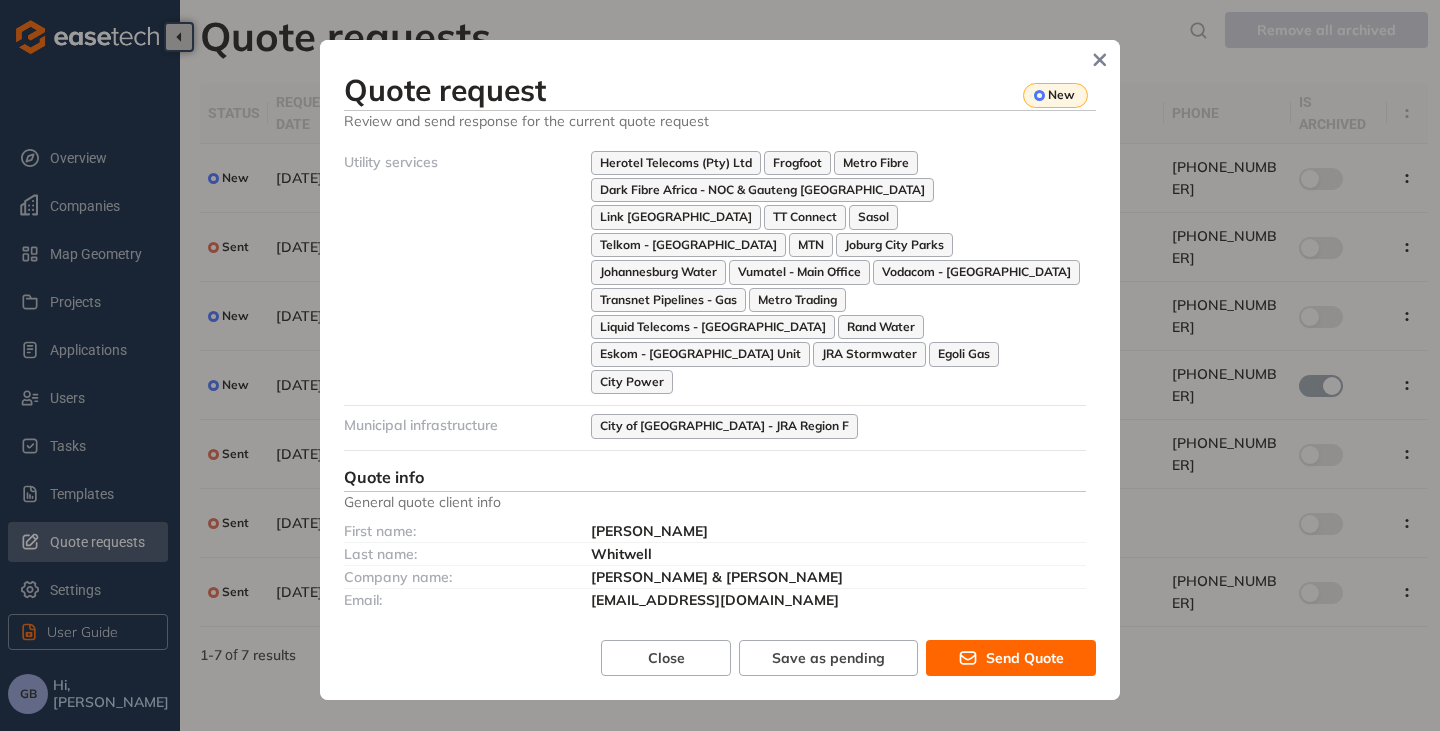 scroll, scrollTop: 1081, scrollLeft: 0, axis: vertical 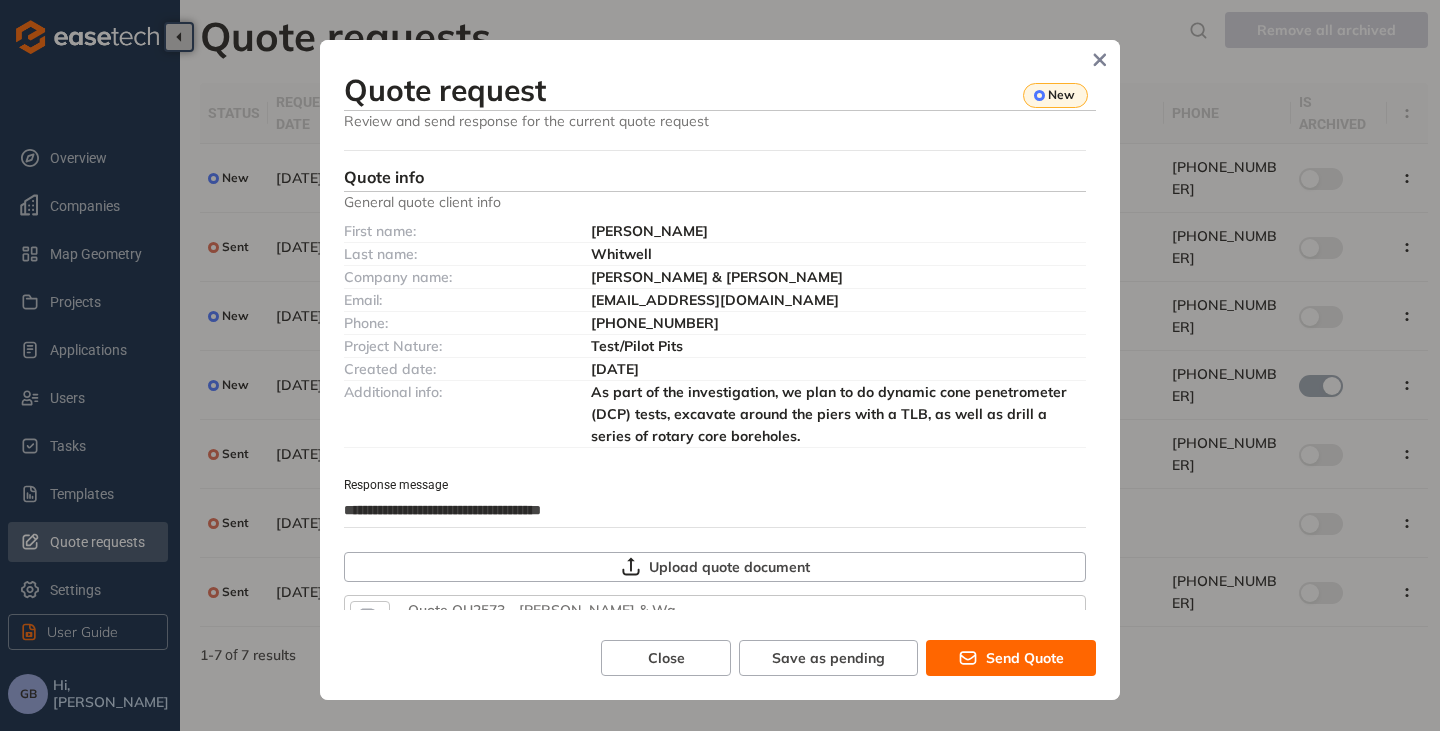 type on "**********" 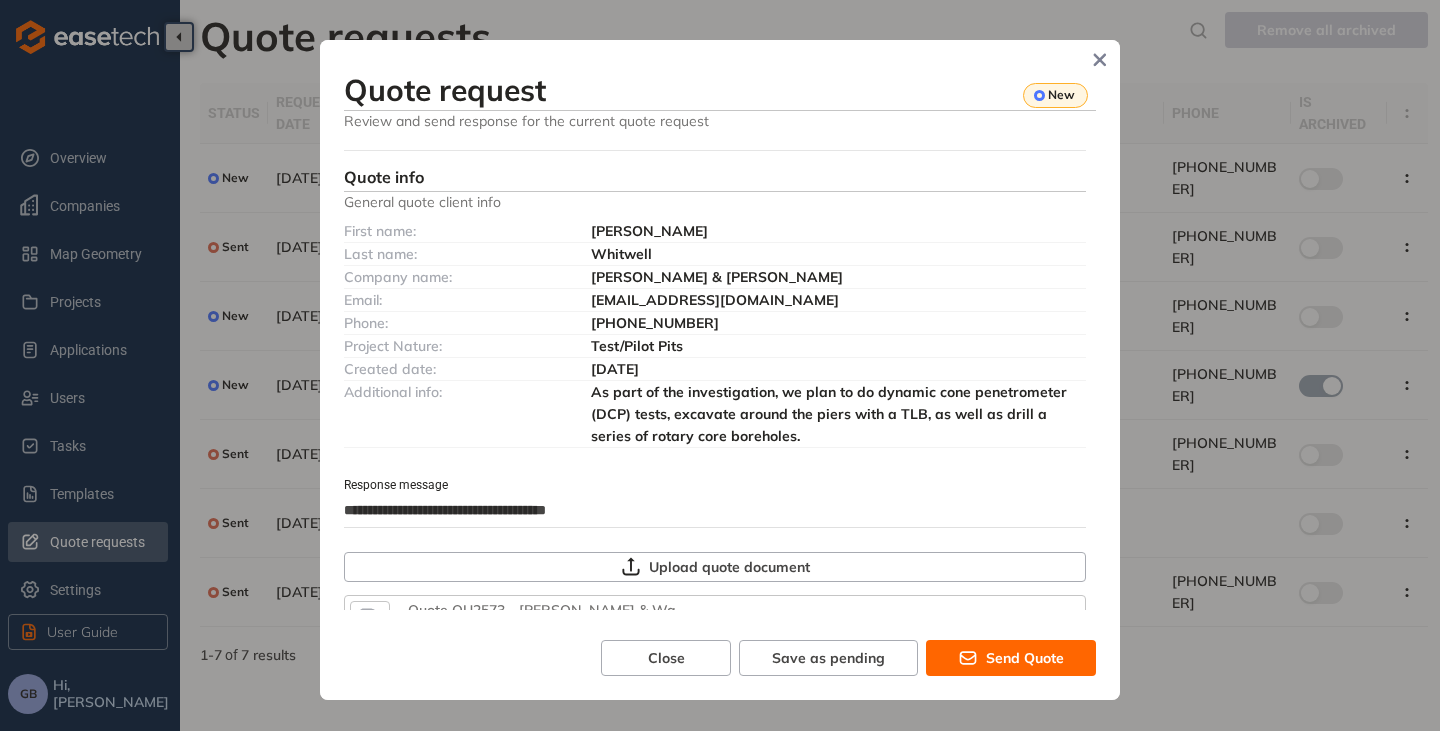 type on "**********" 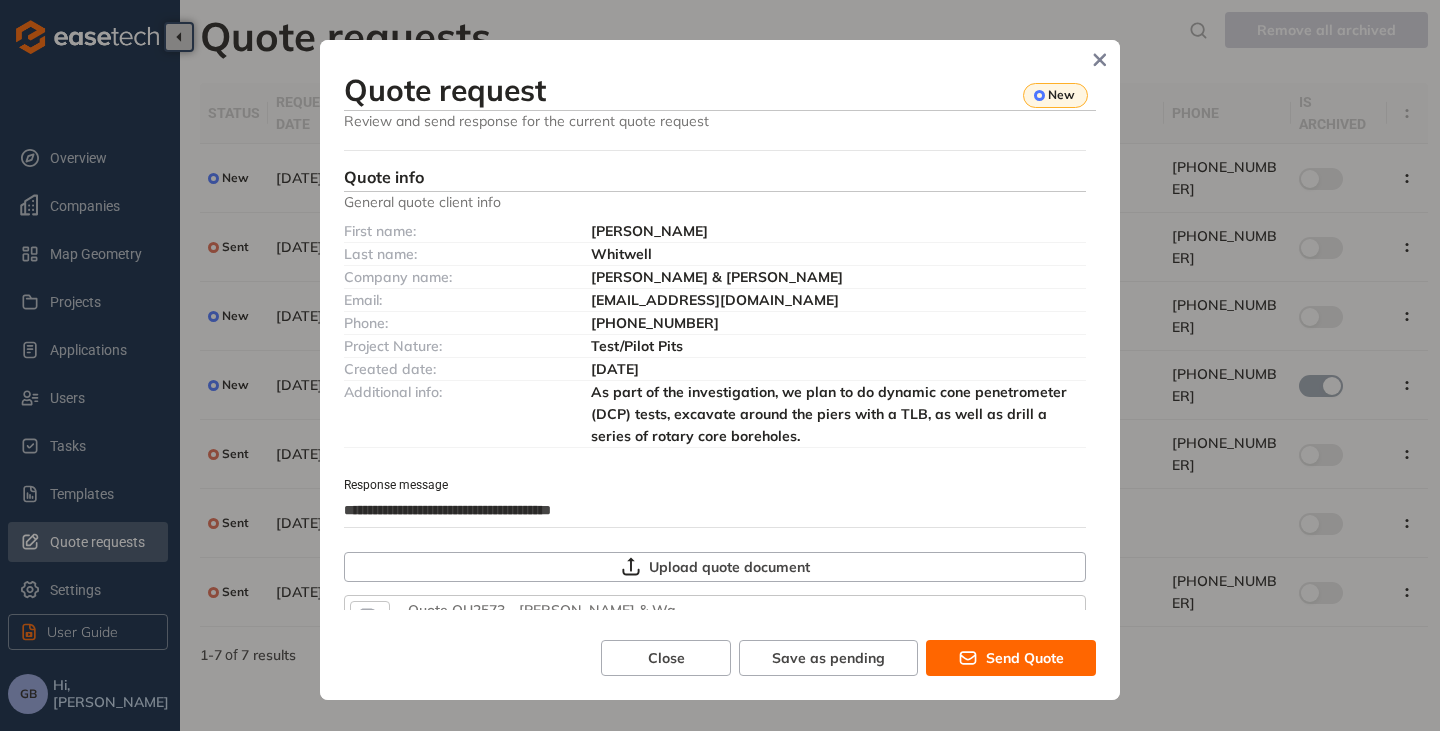 type on "**********" 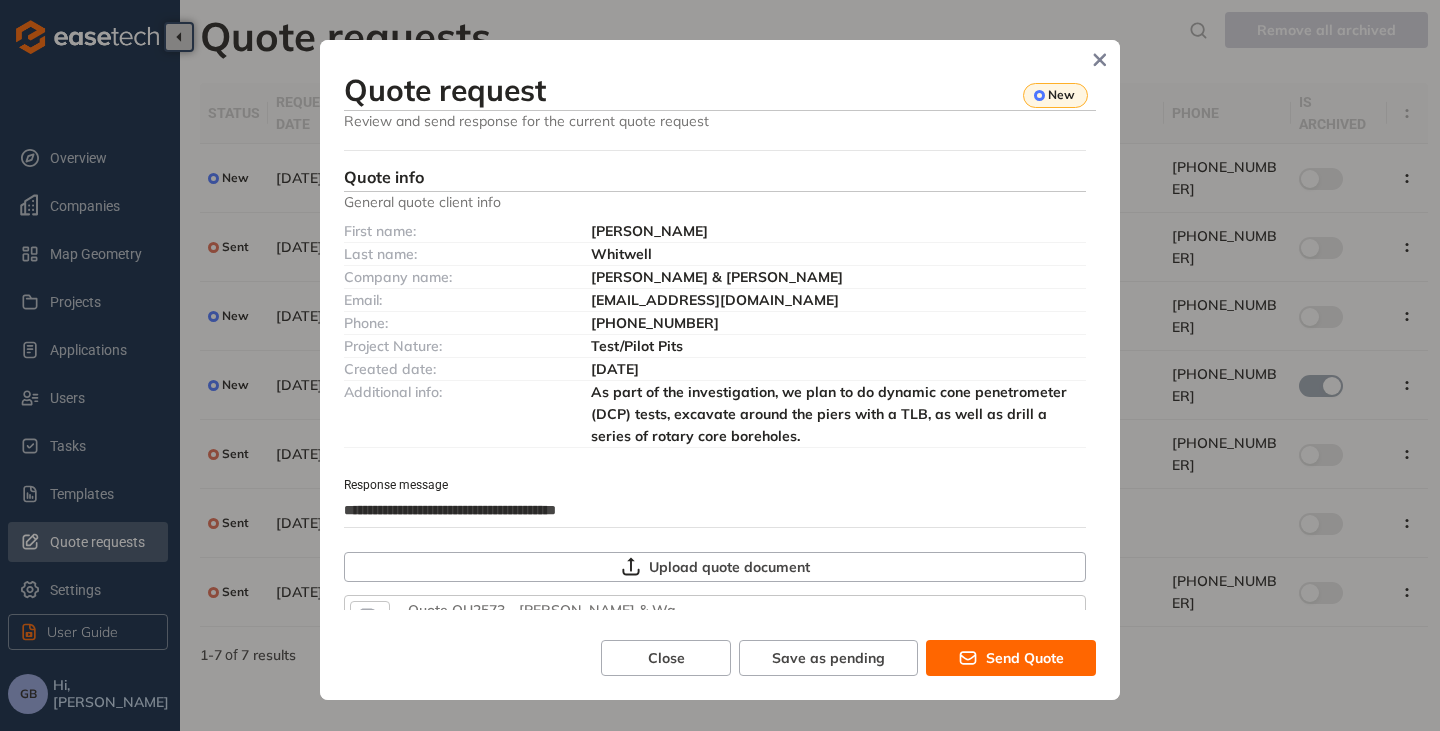 type on "**********" 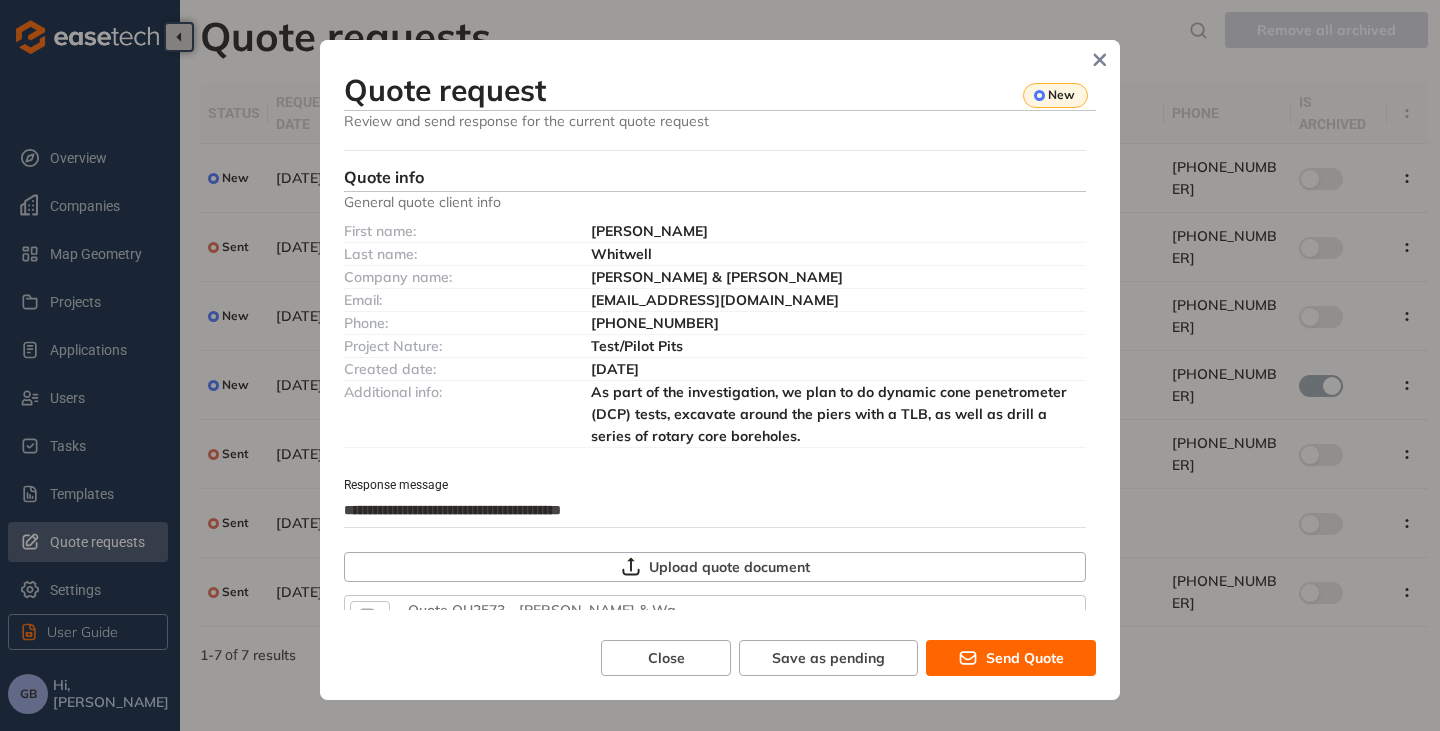 type on "**********" 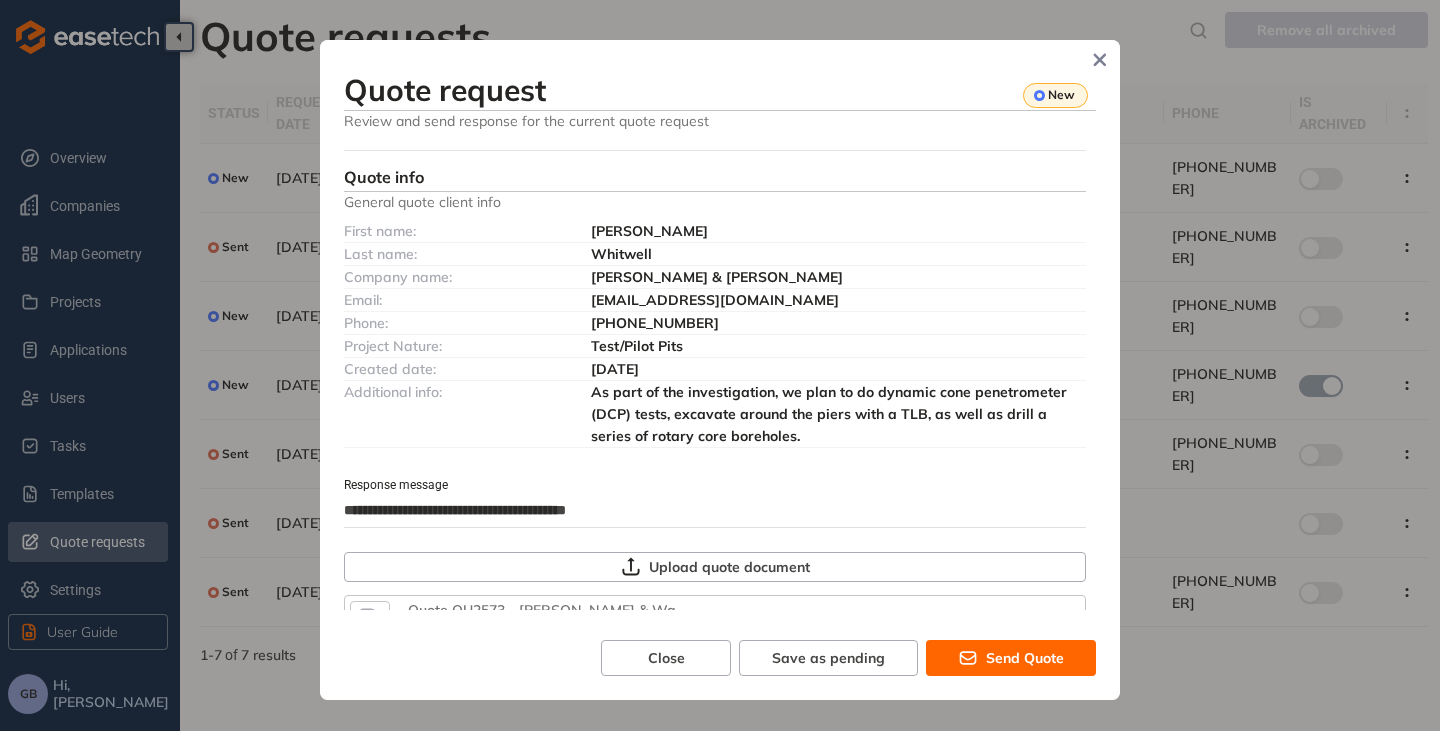 type on "**********" 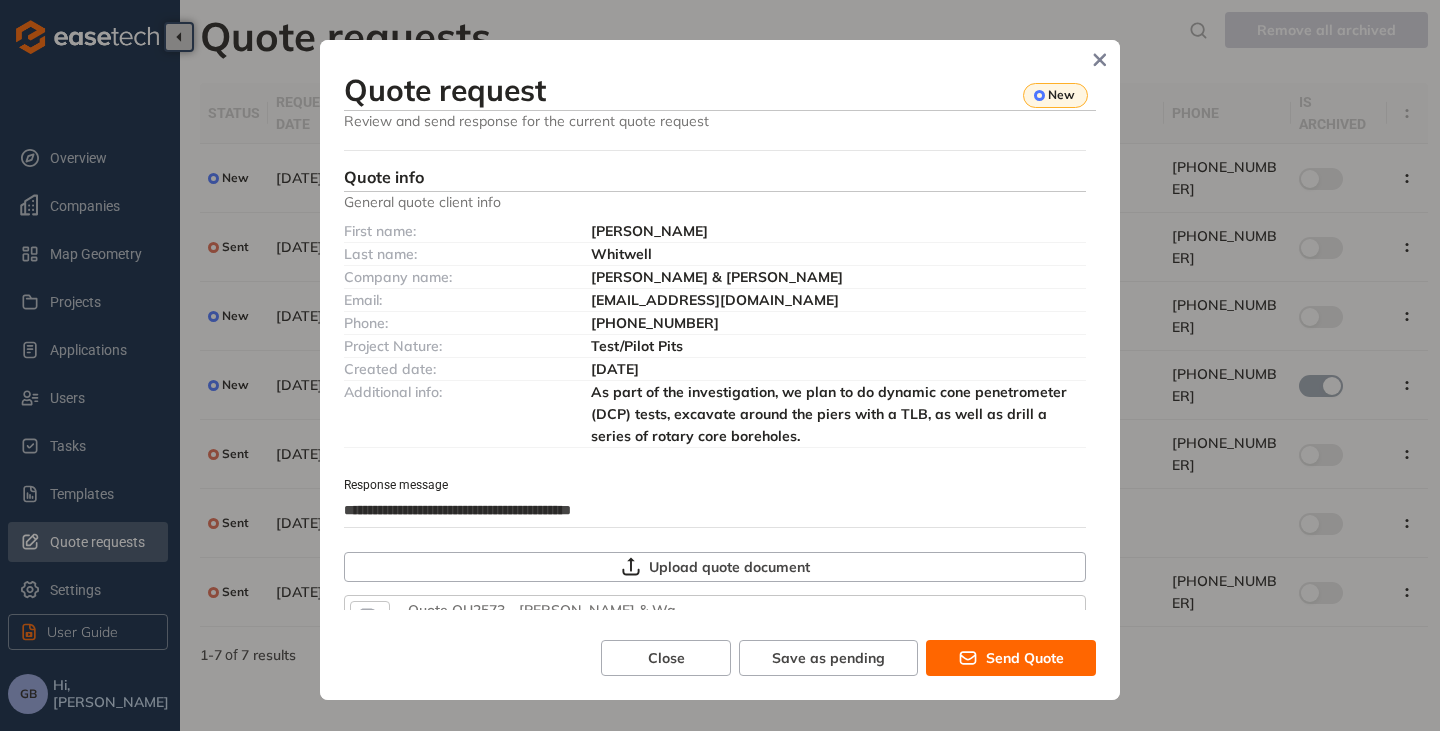 type on "**********" 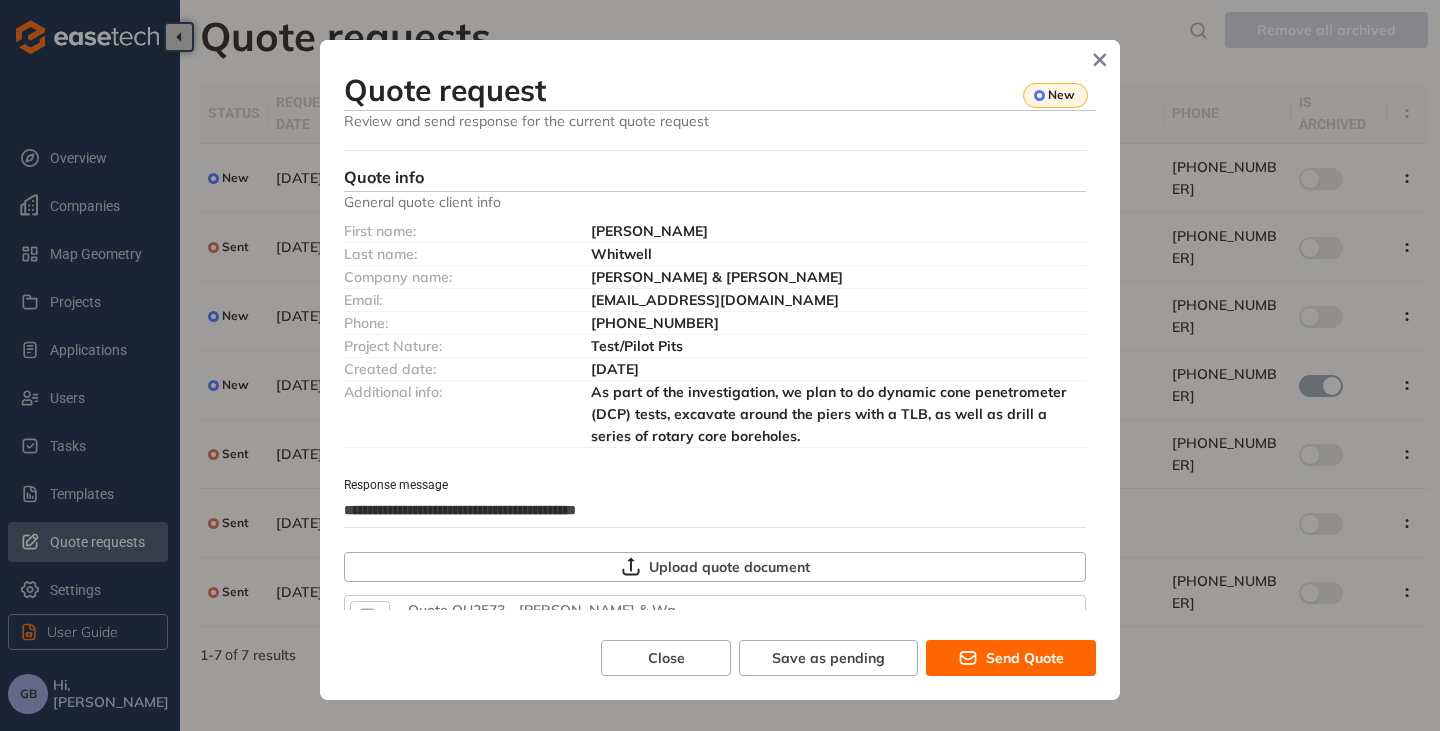 type on "**********" 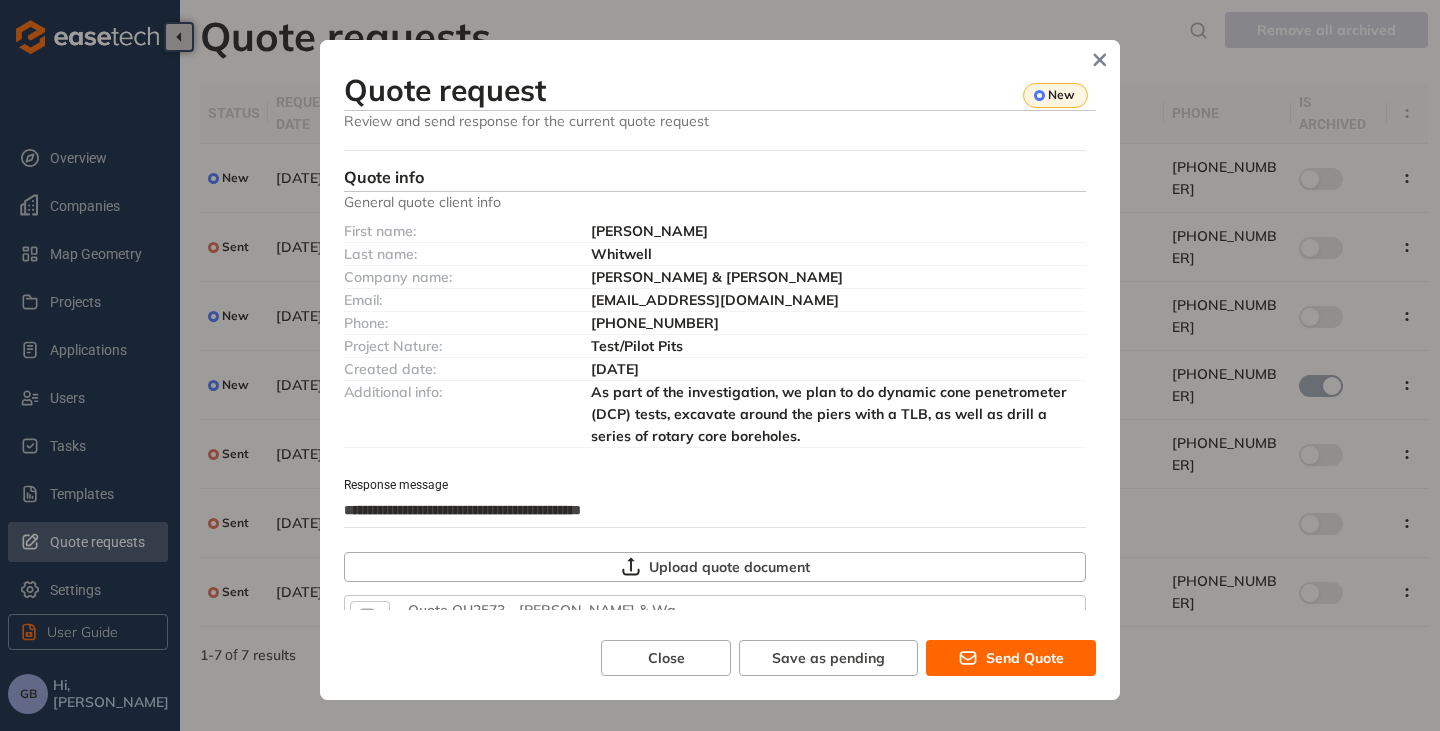 type on "**********" 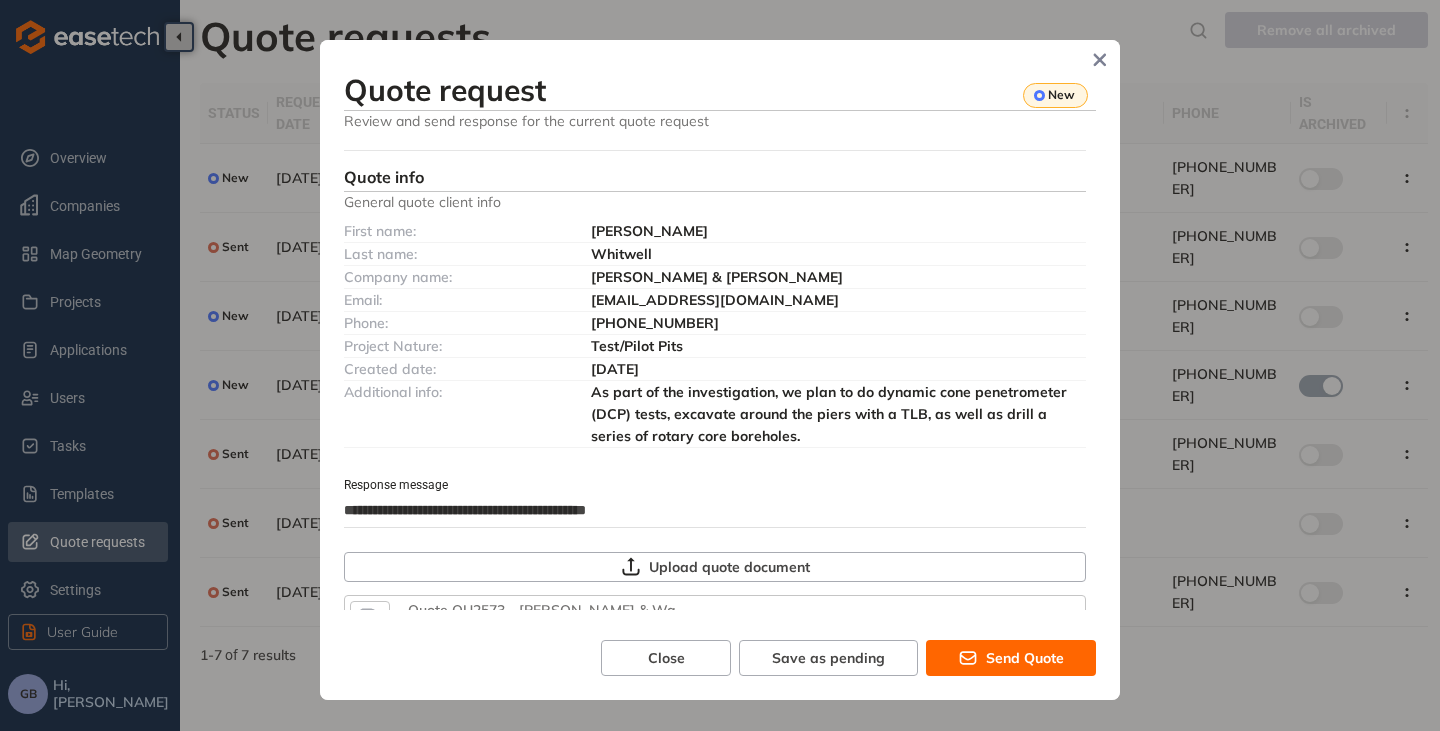 type on "**********" 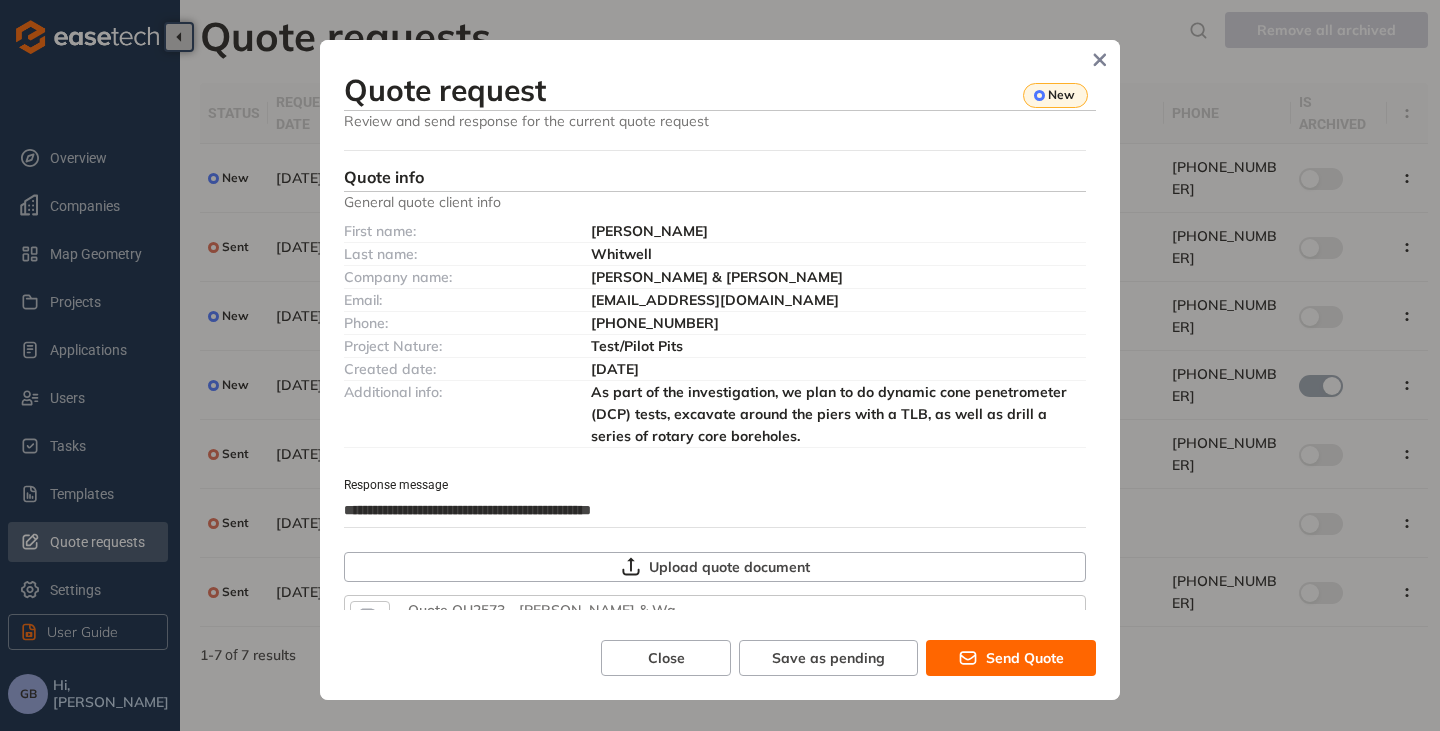type on "**********" 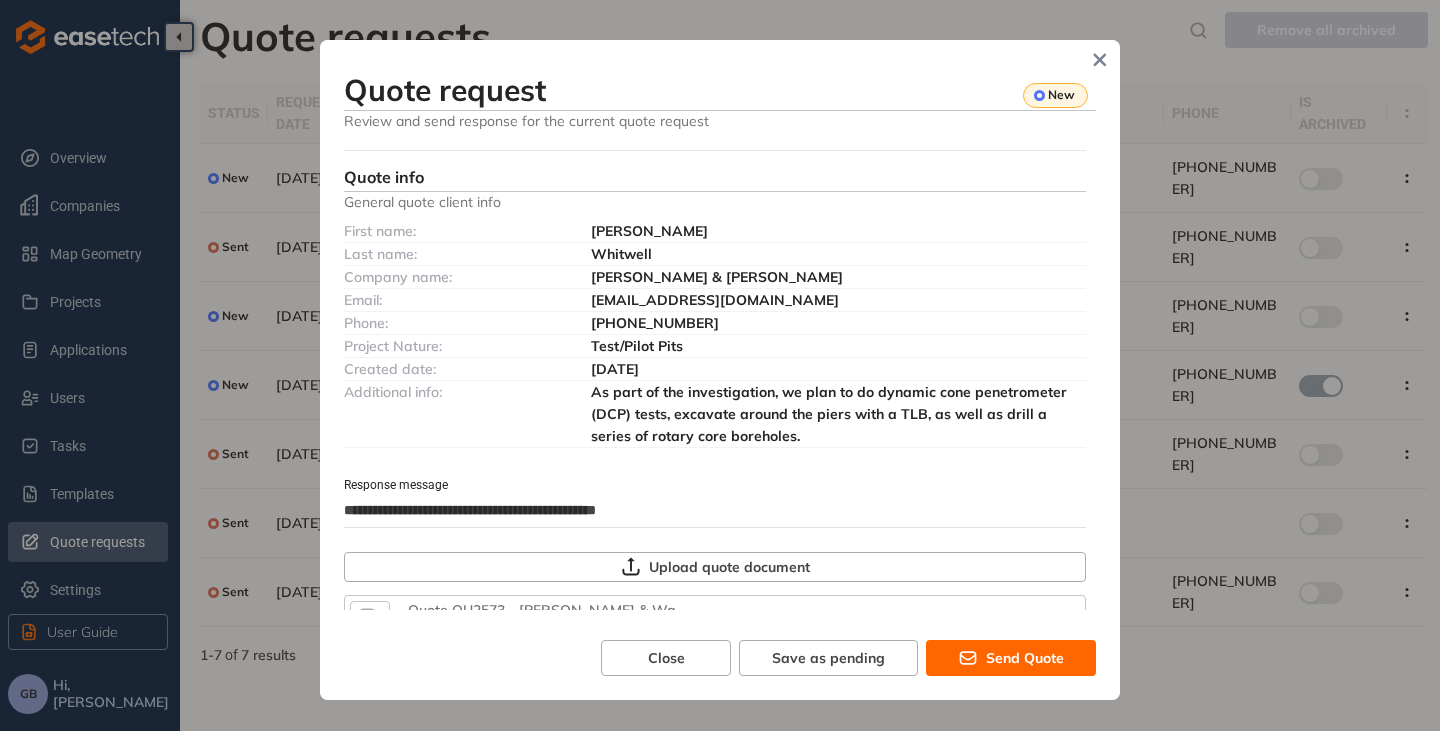 type on "**********" 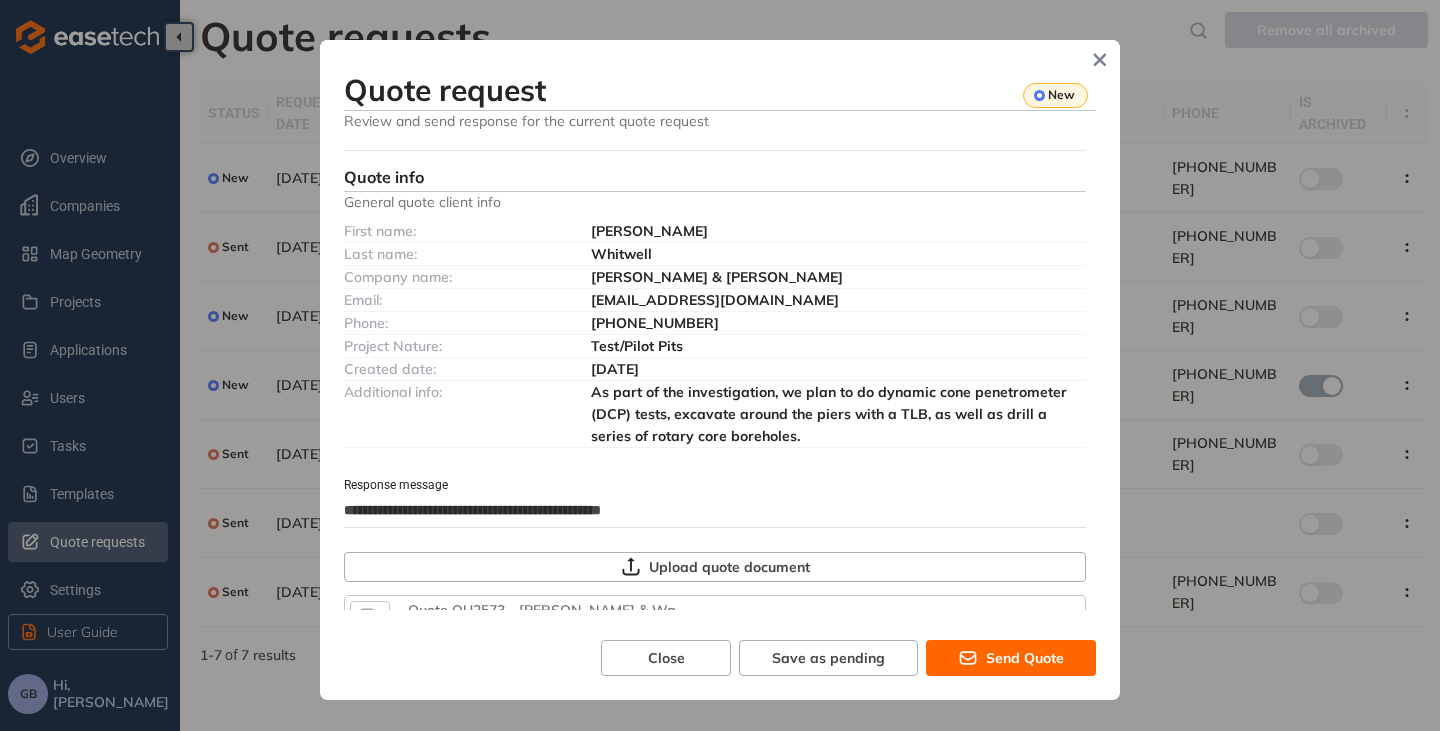 type on "**********" 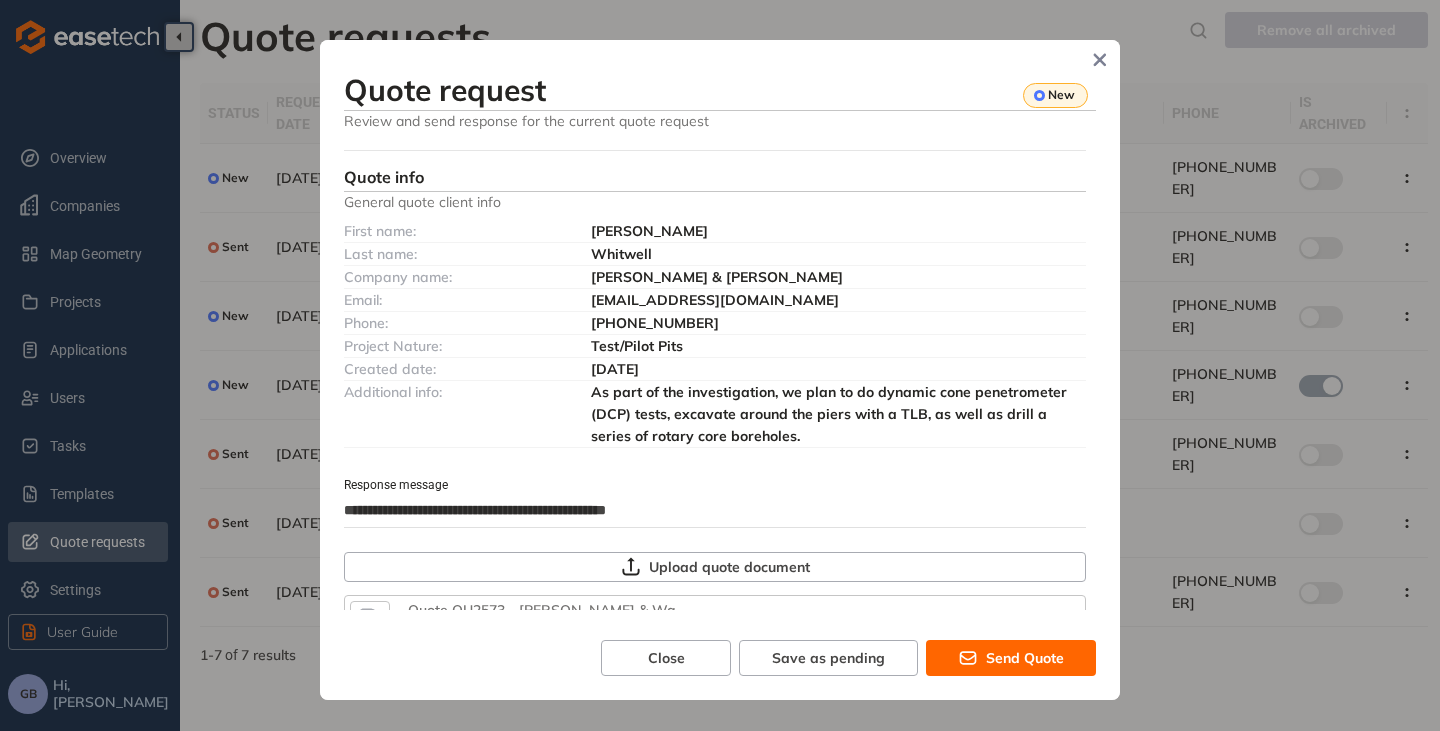 type on "**********" 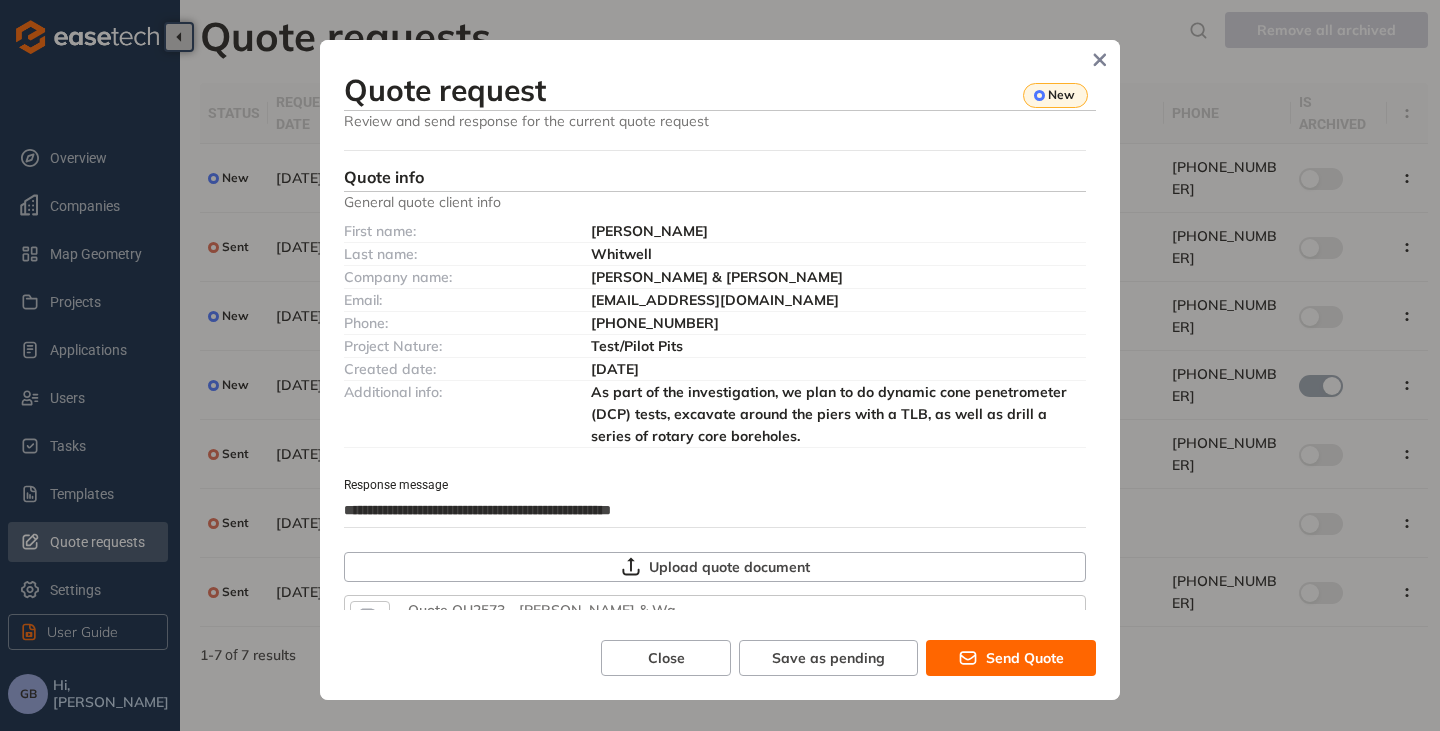 type on "**********" 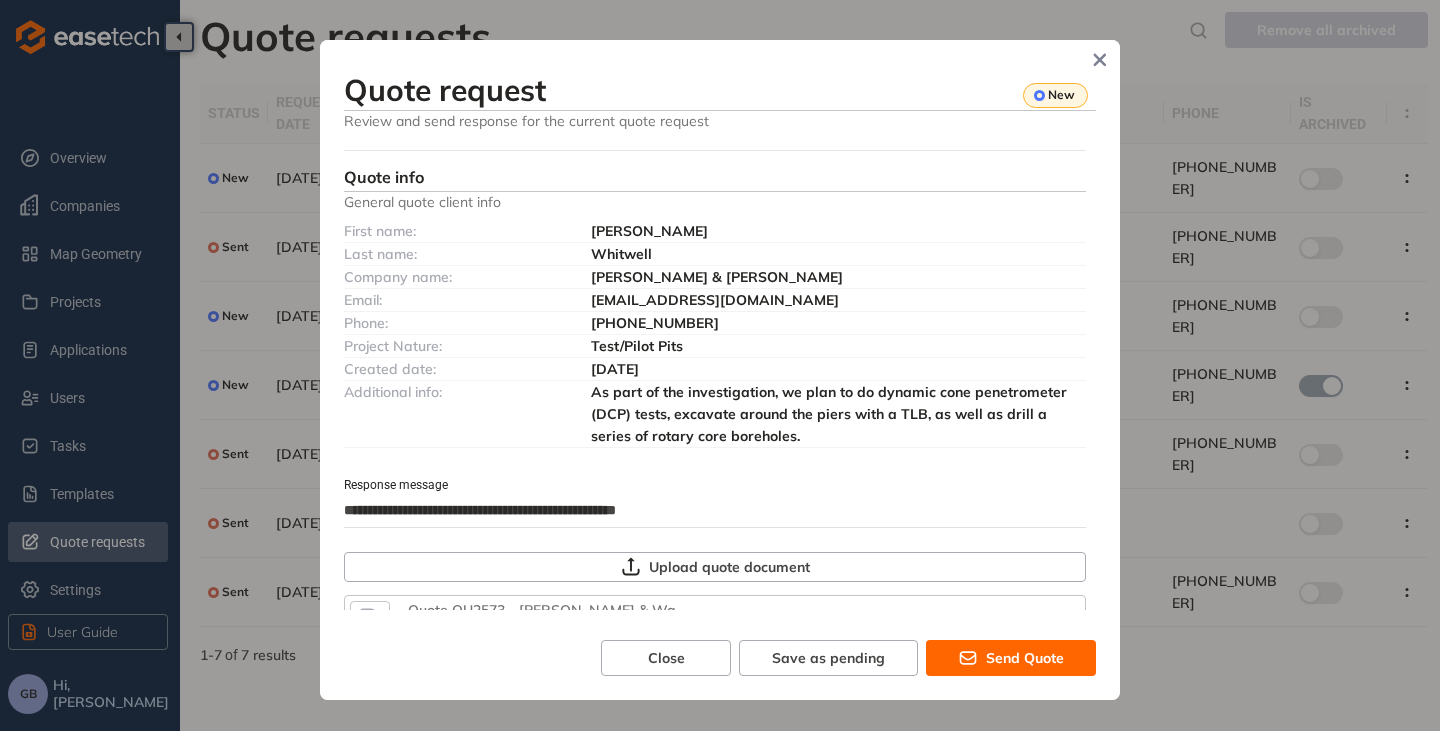 type on "**********" 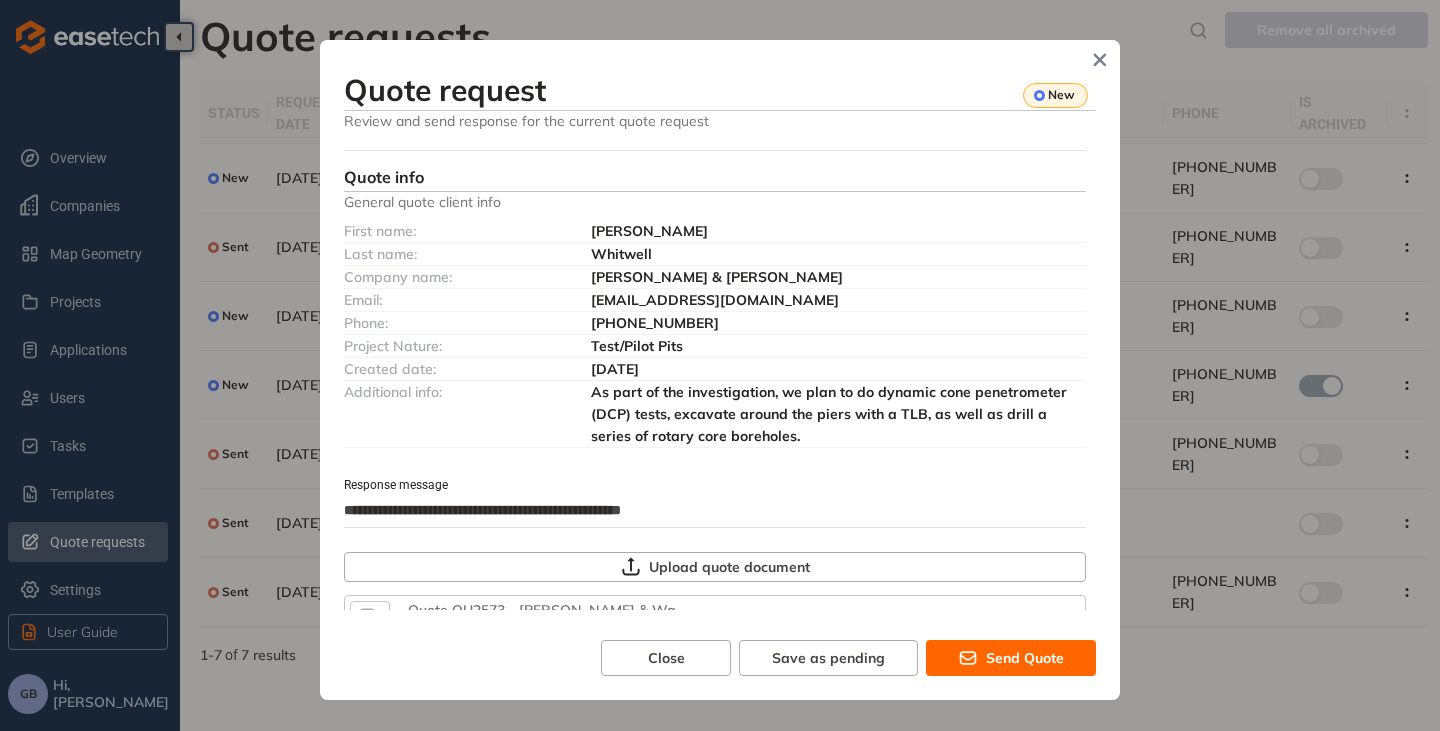 type on "**********" 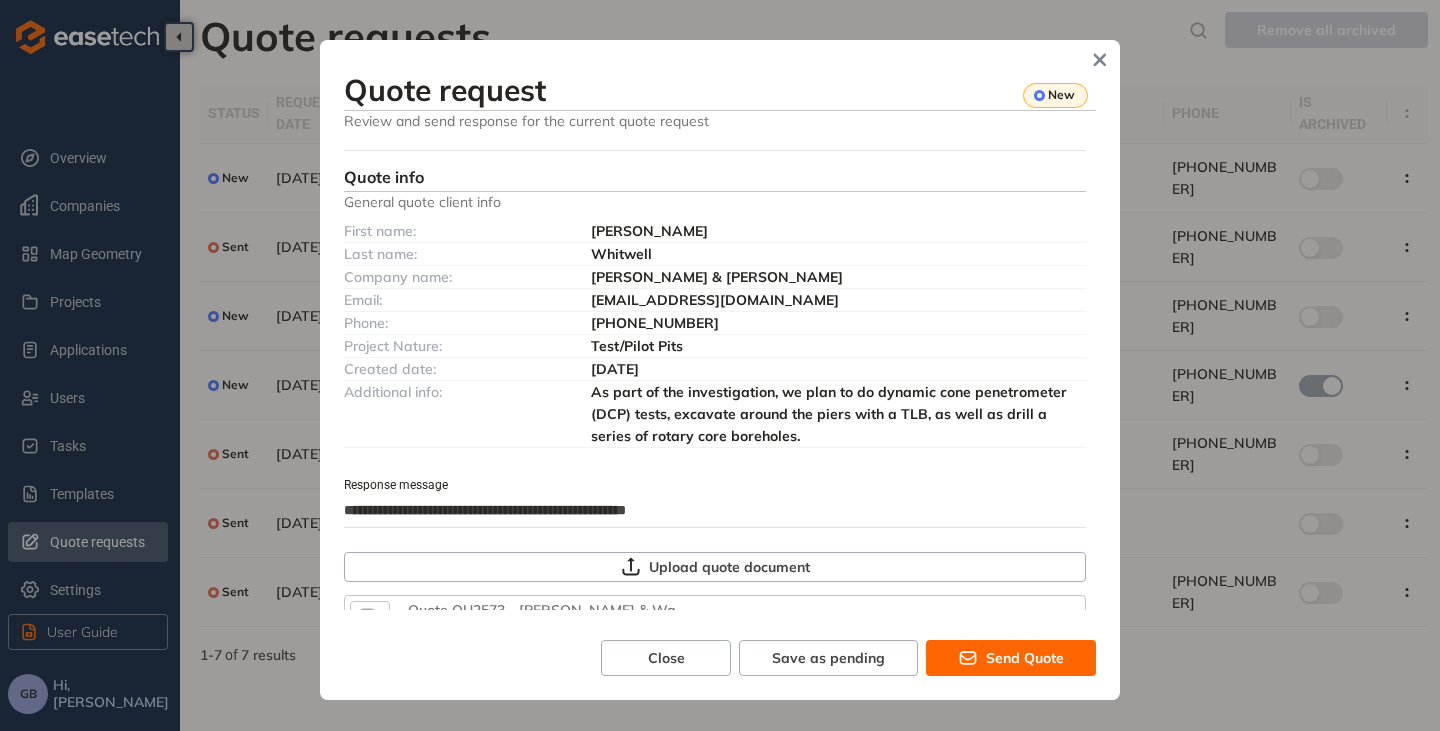 type on "**********" 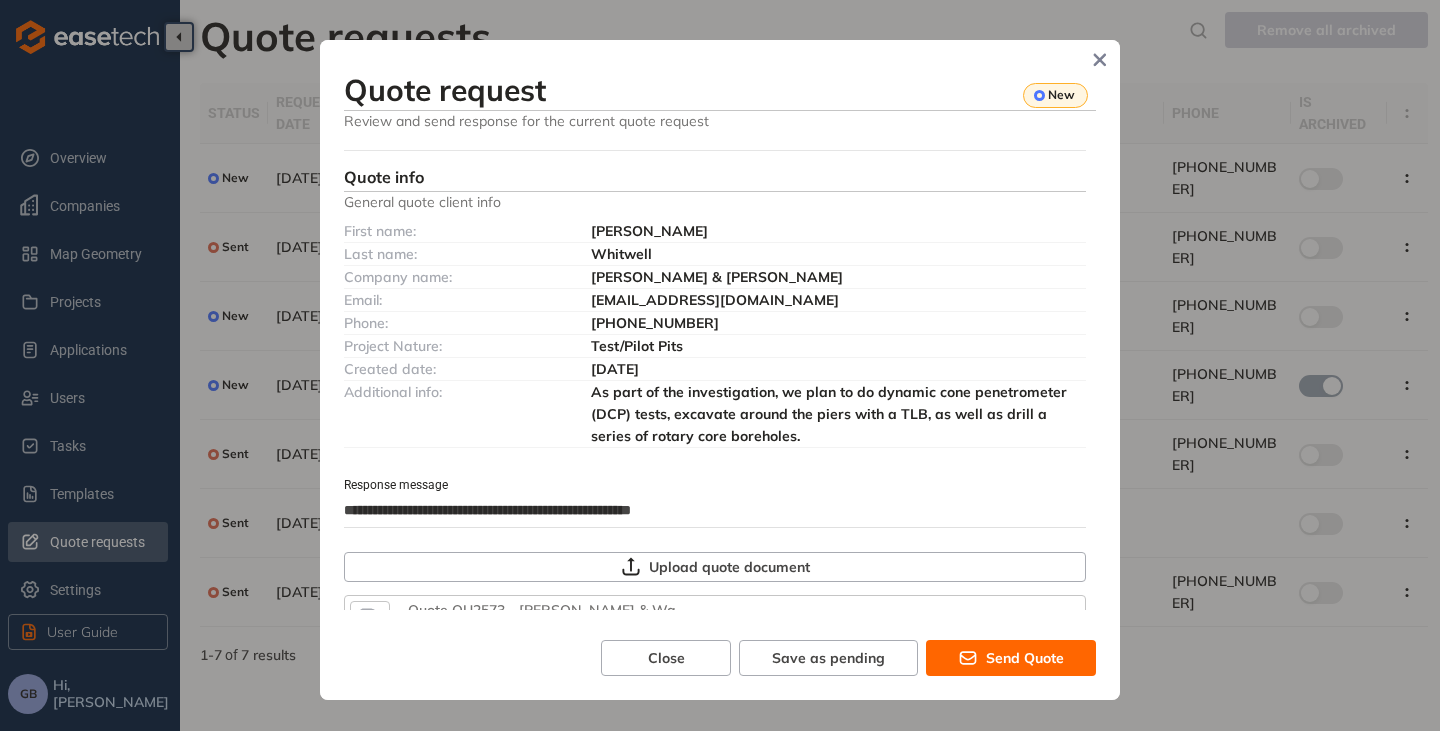 type on "**********" 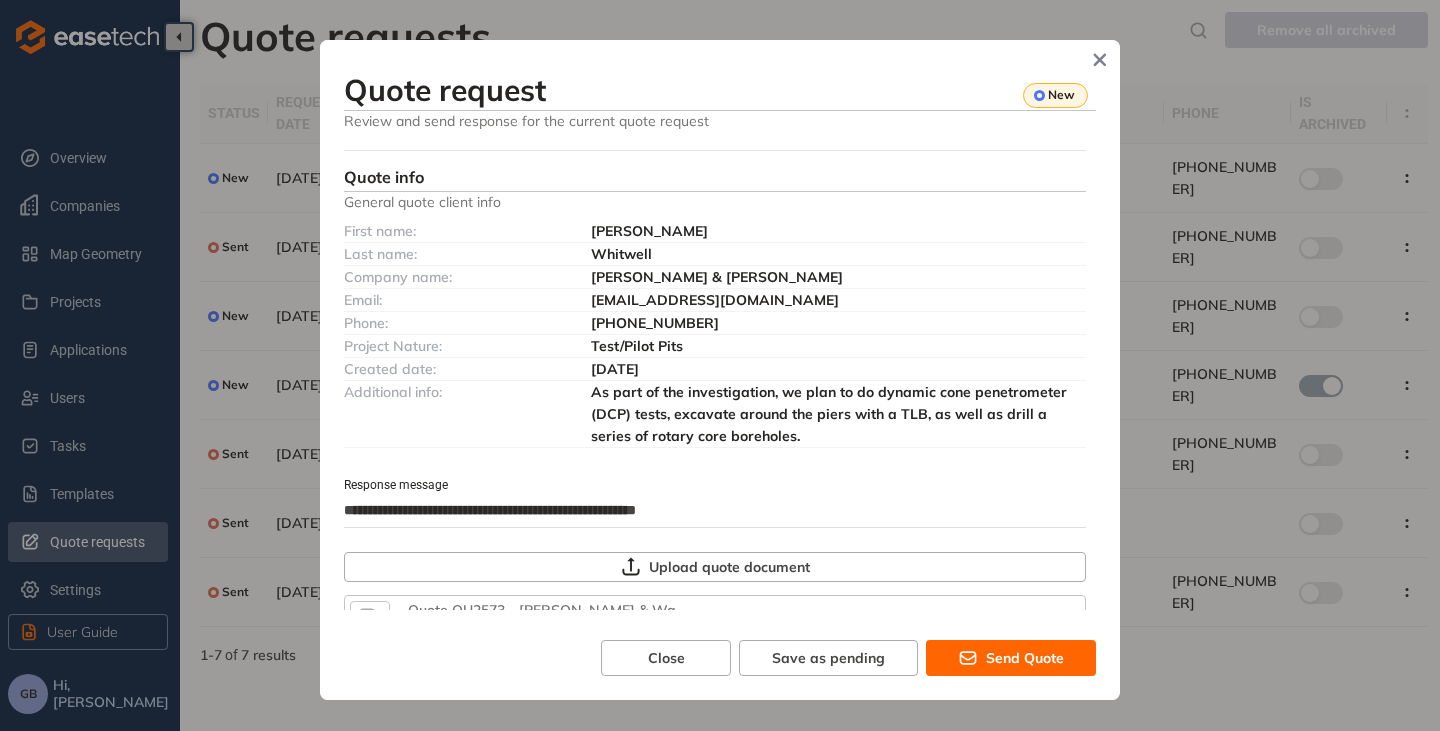 type on "**********" 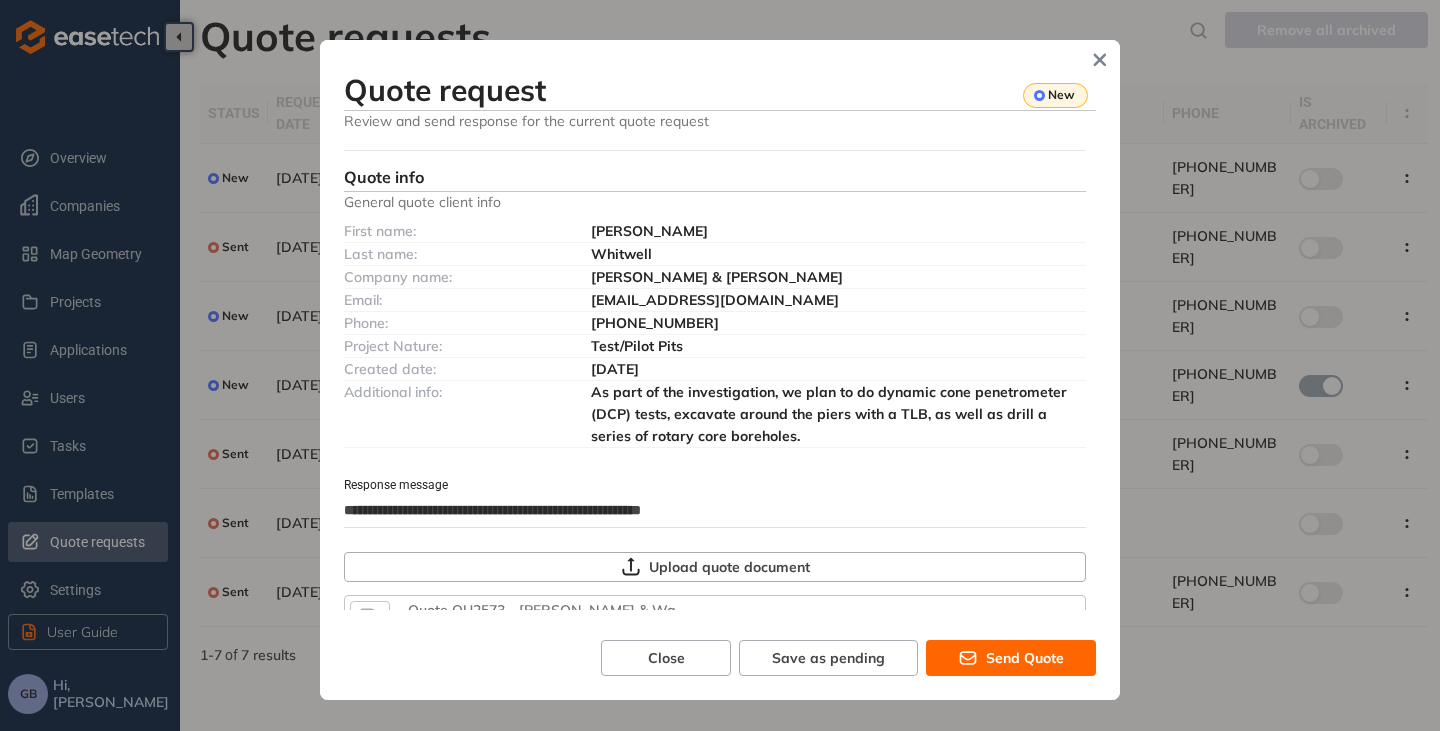 type on "**********" 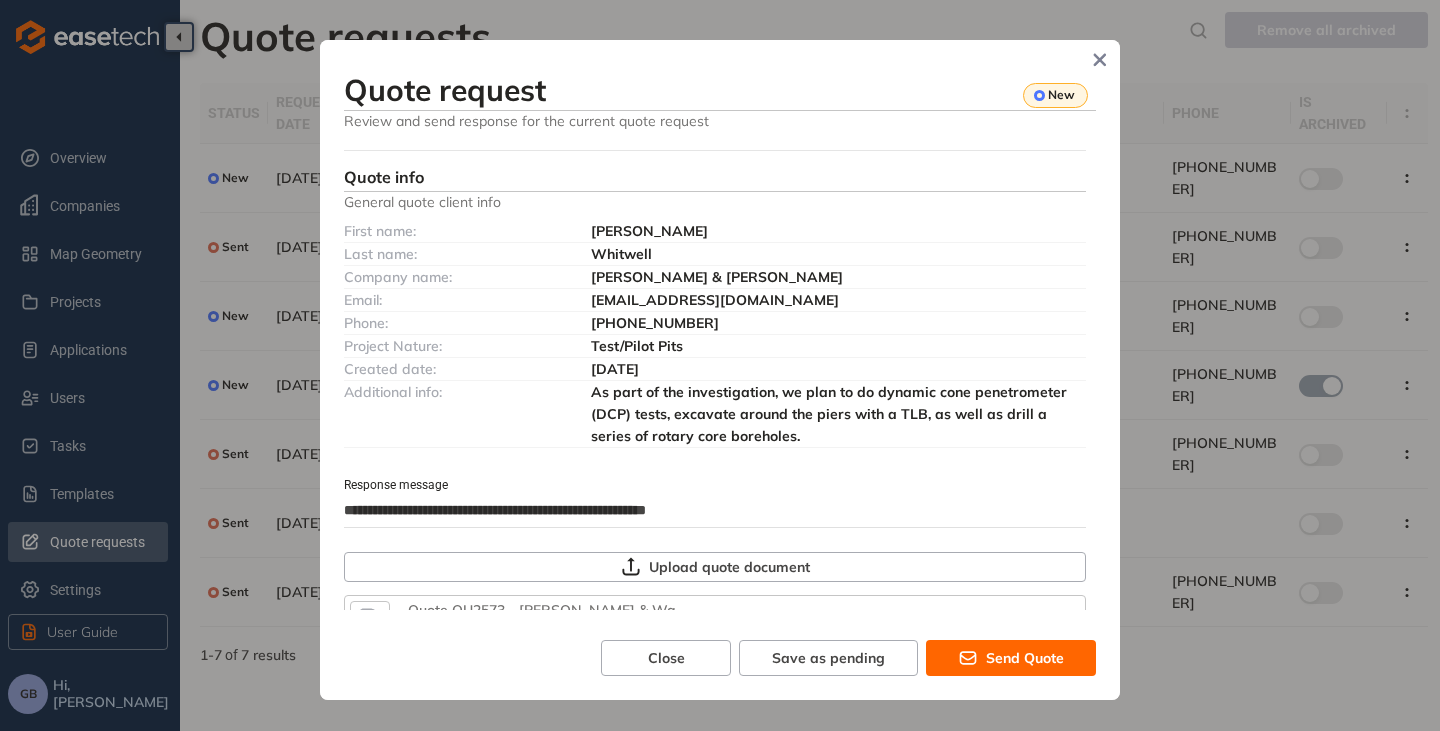 type on "**********" 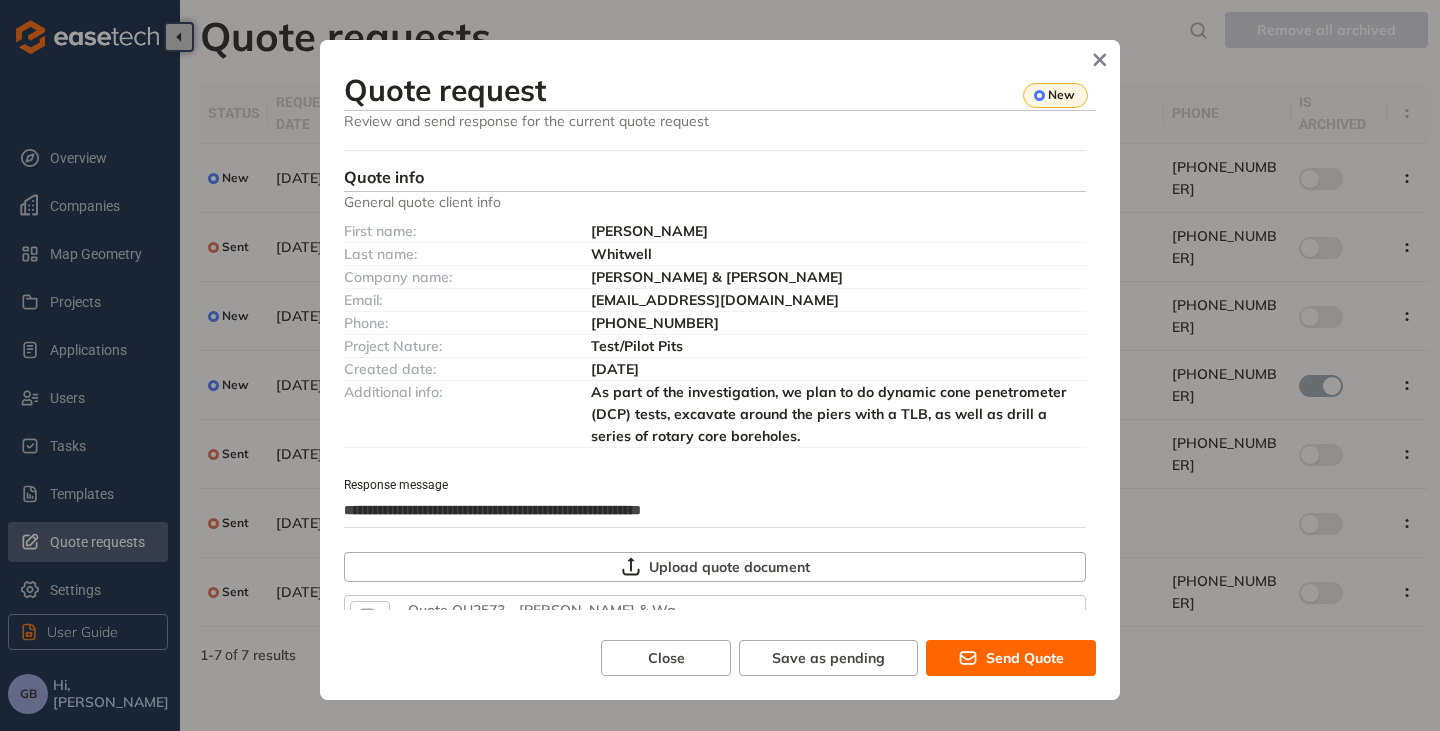 type on "**********" 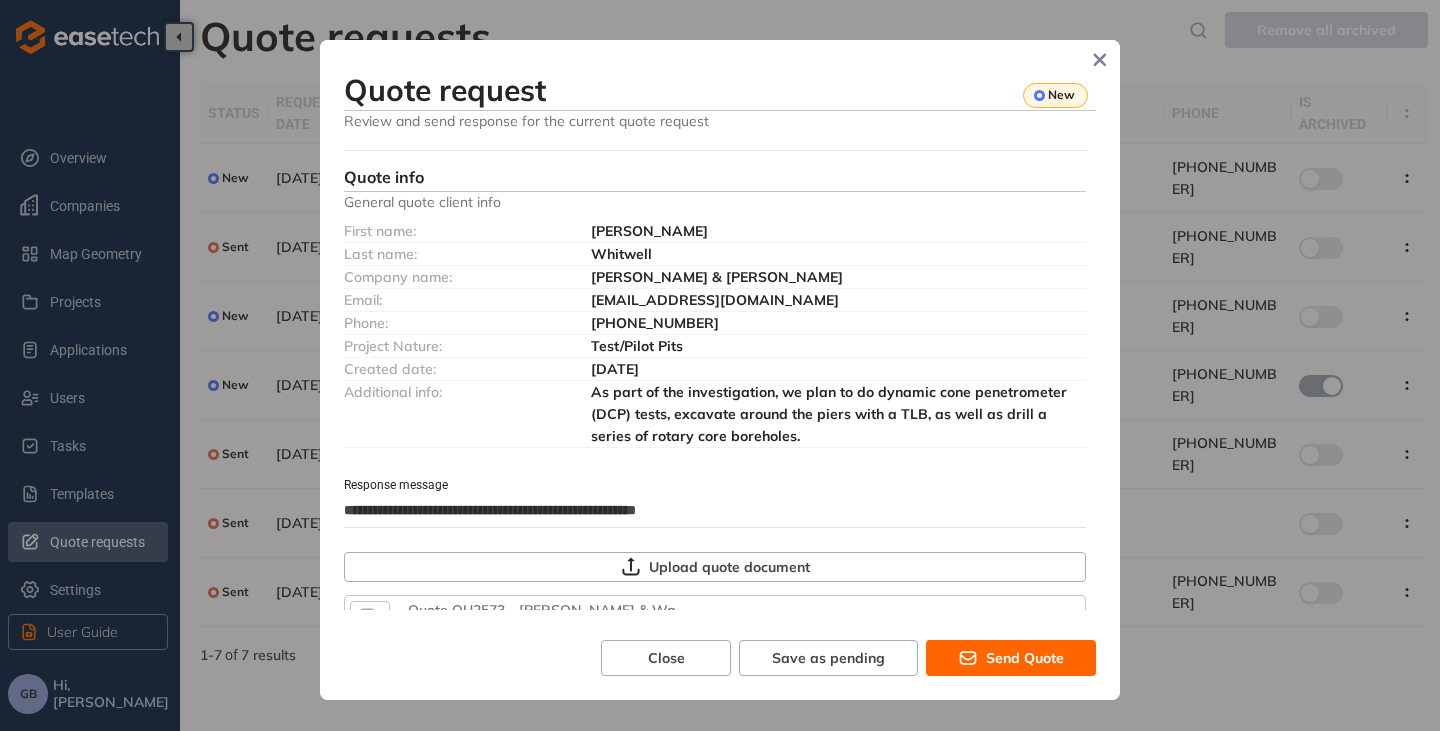 type on "**********" 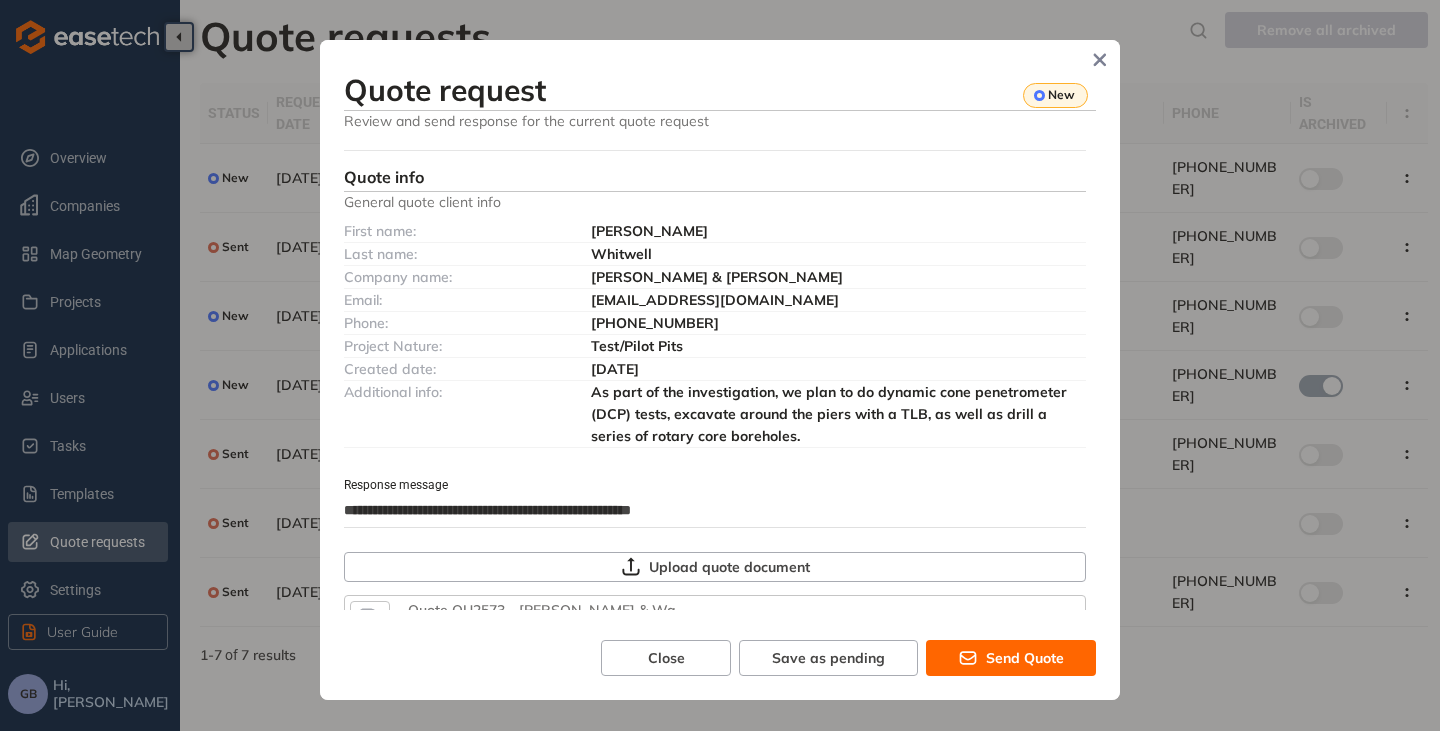 type on "**********" 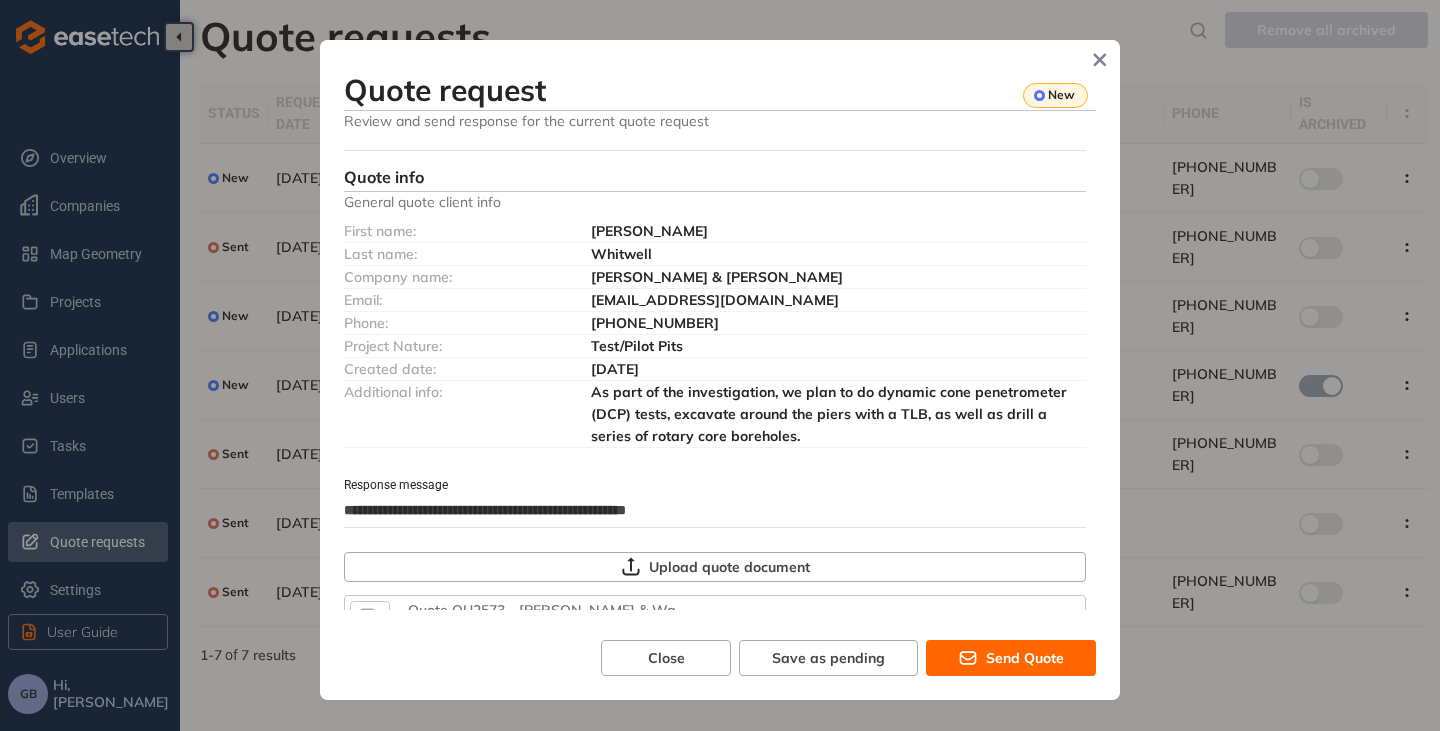 type on "**********" 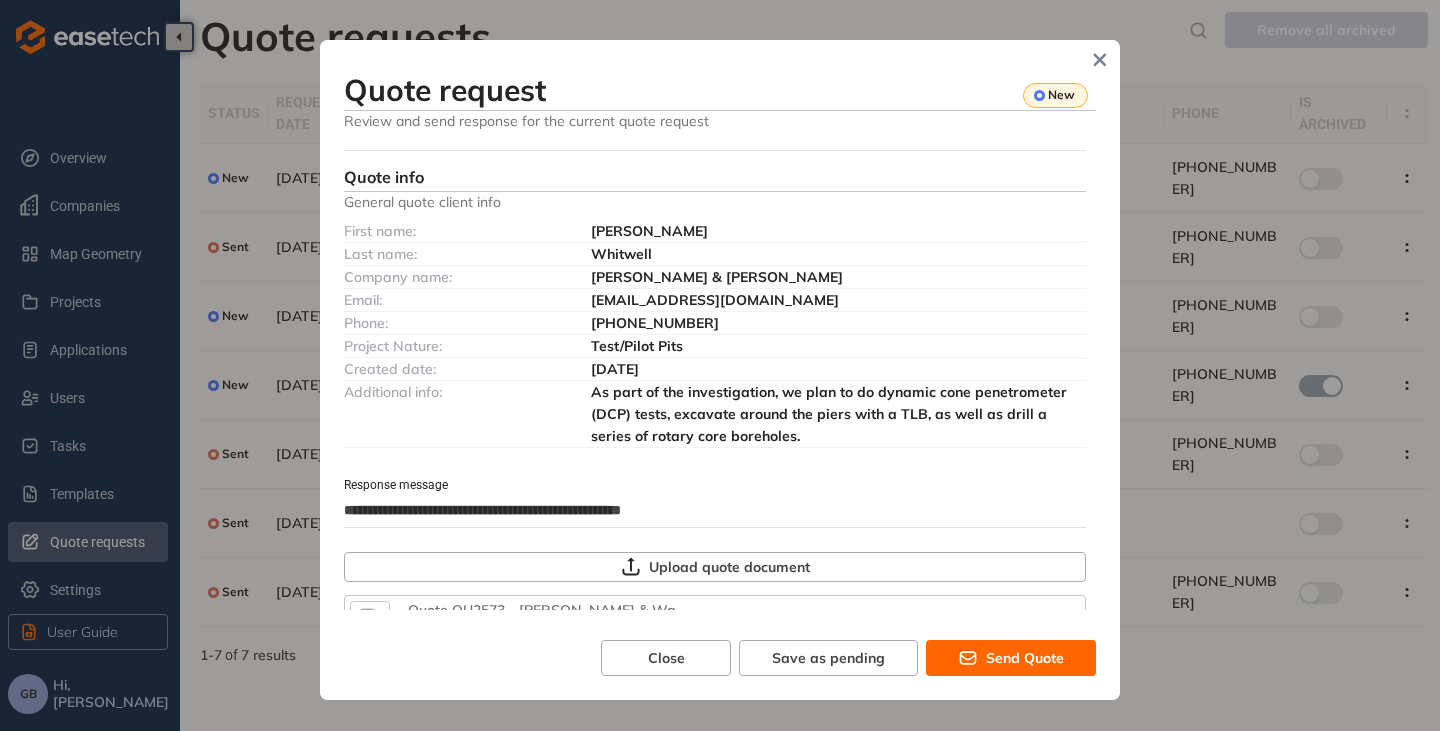 type on "**********" 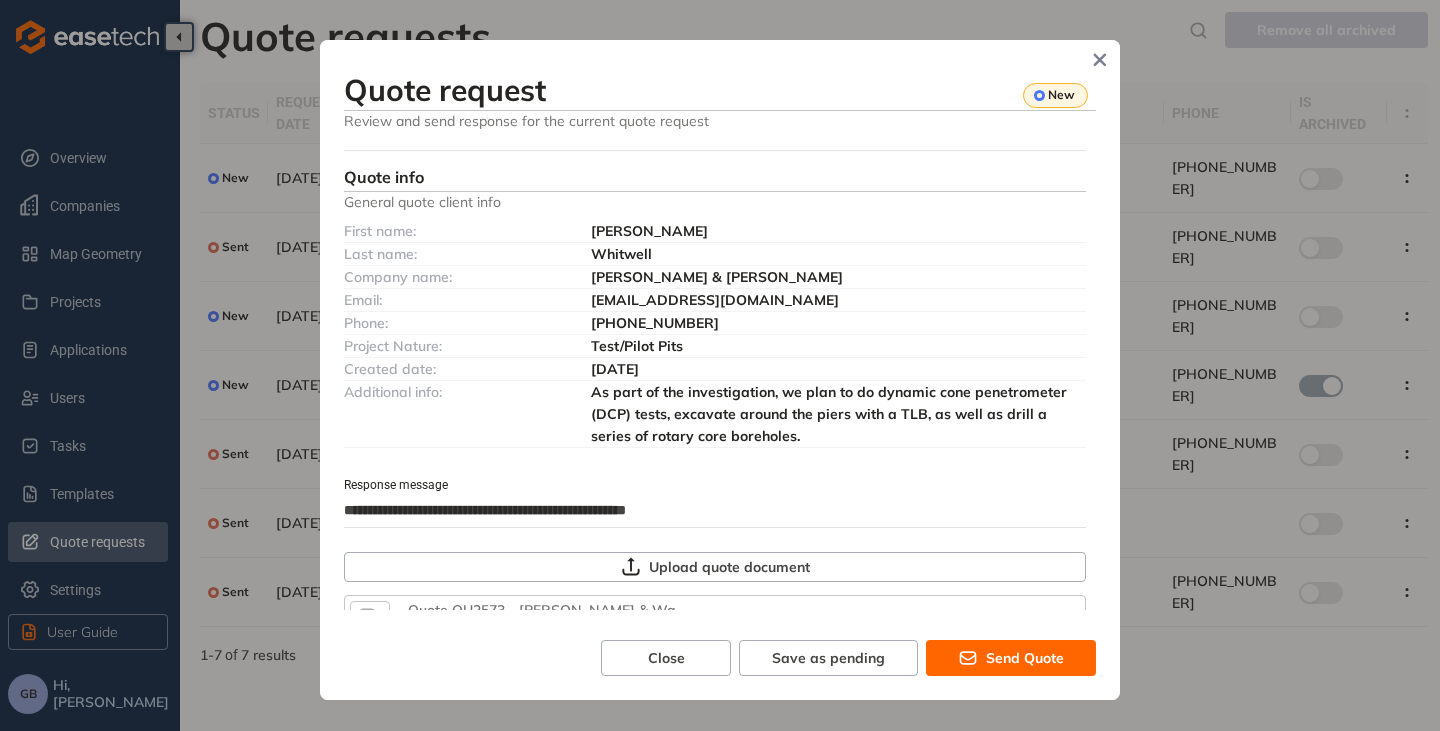 type on "**********" 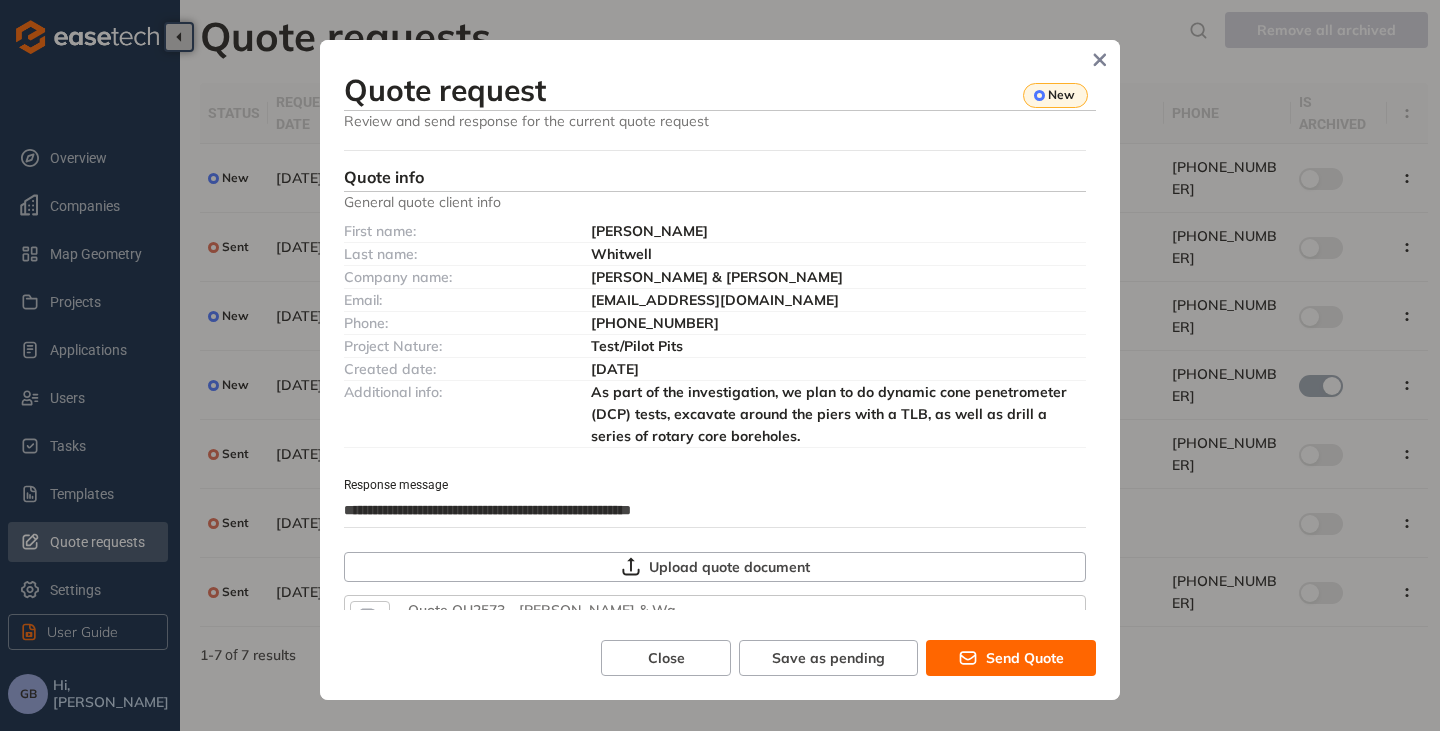 type on "**********" 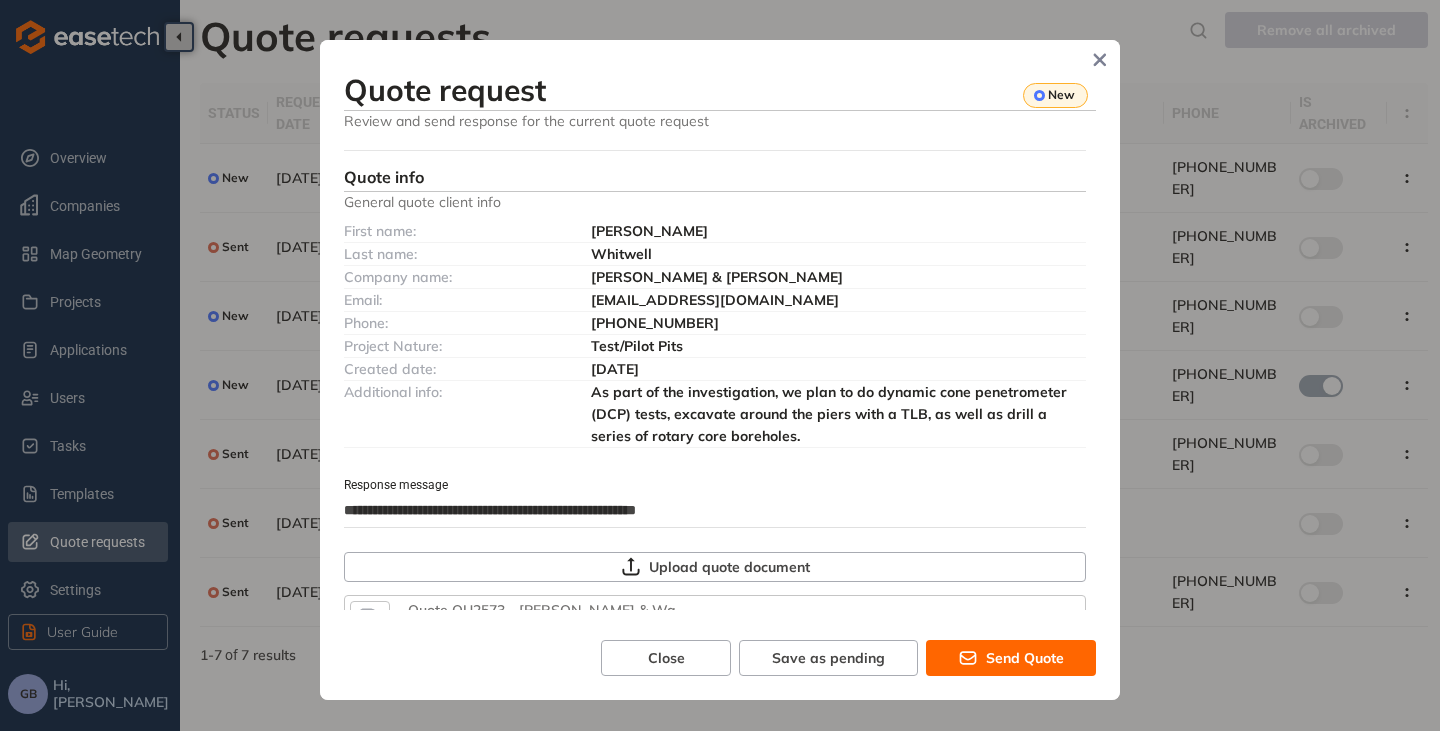 type on "**********" 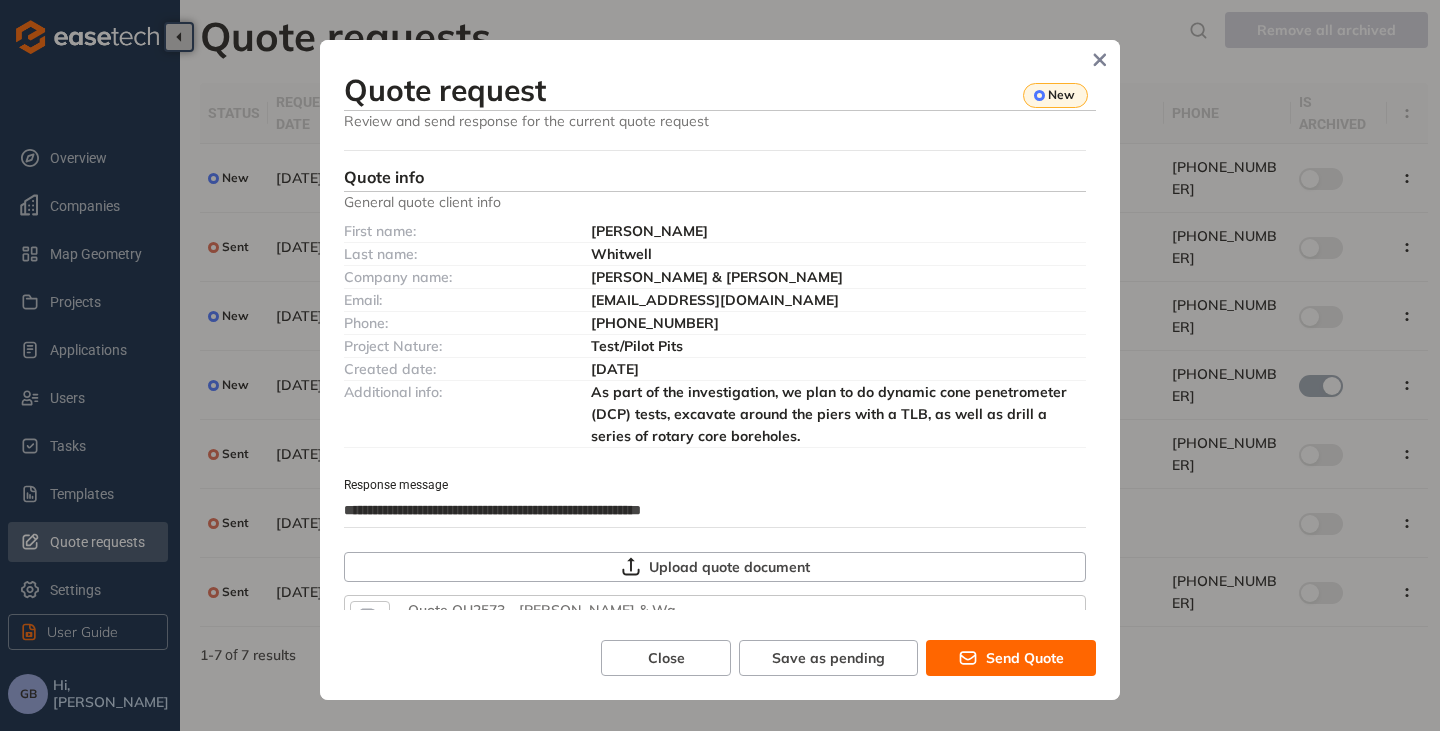 type on "**********" 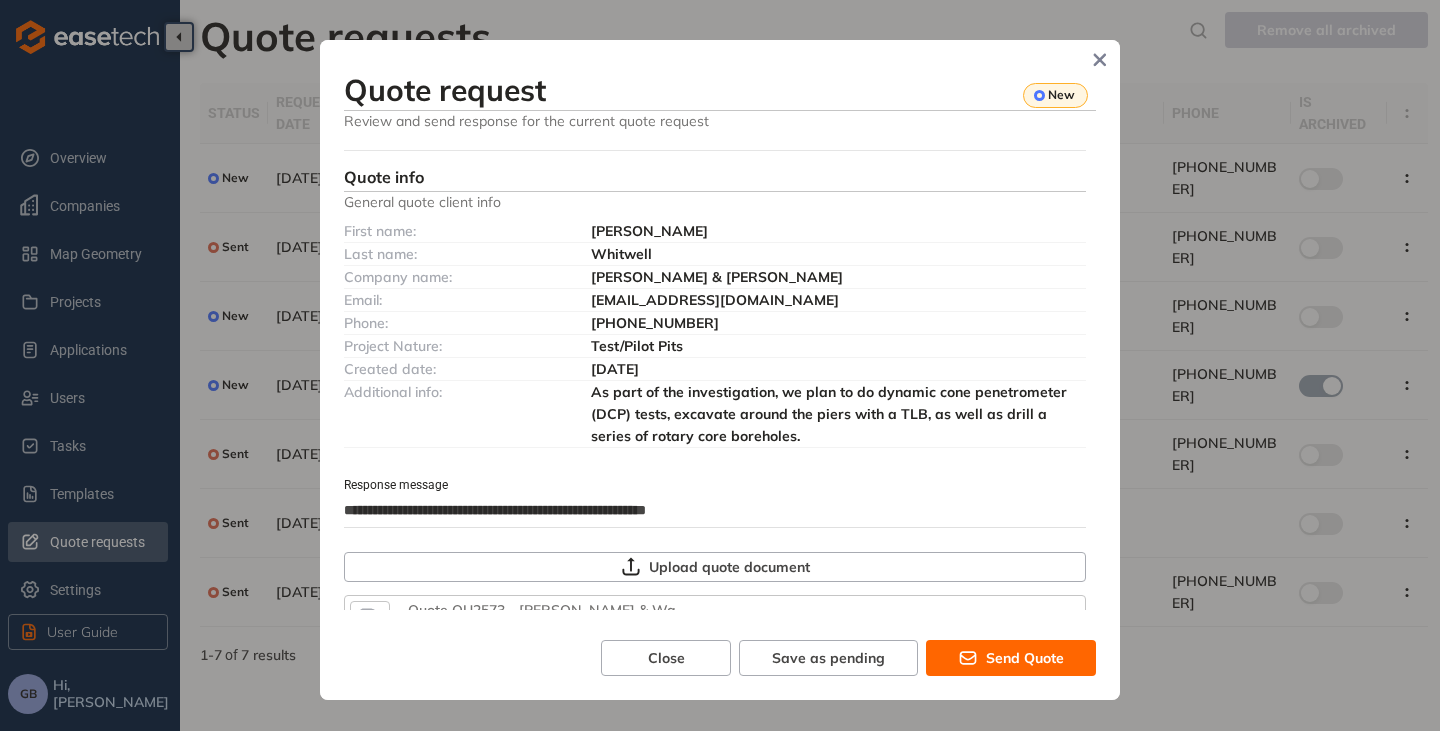 type on "**********" 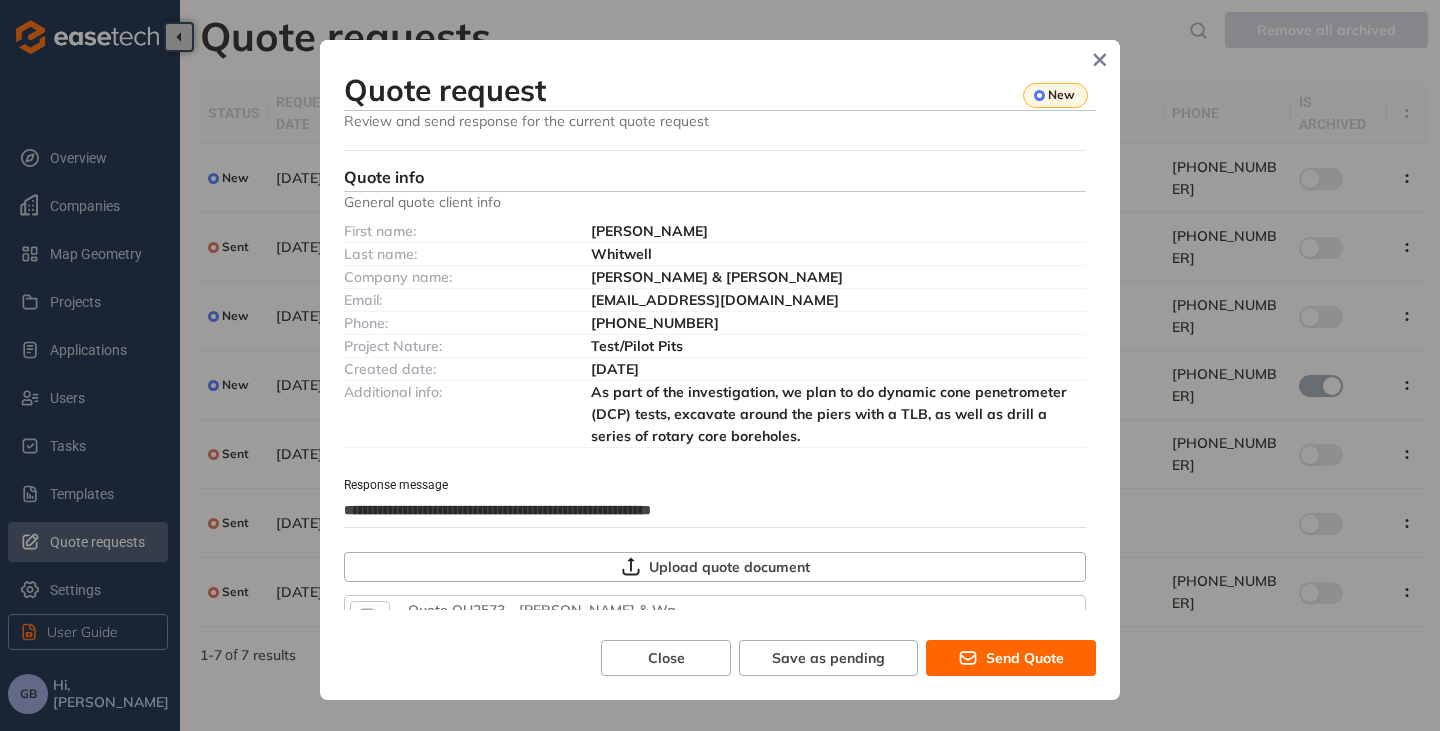 type on "**********" 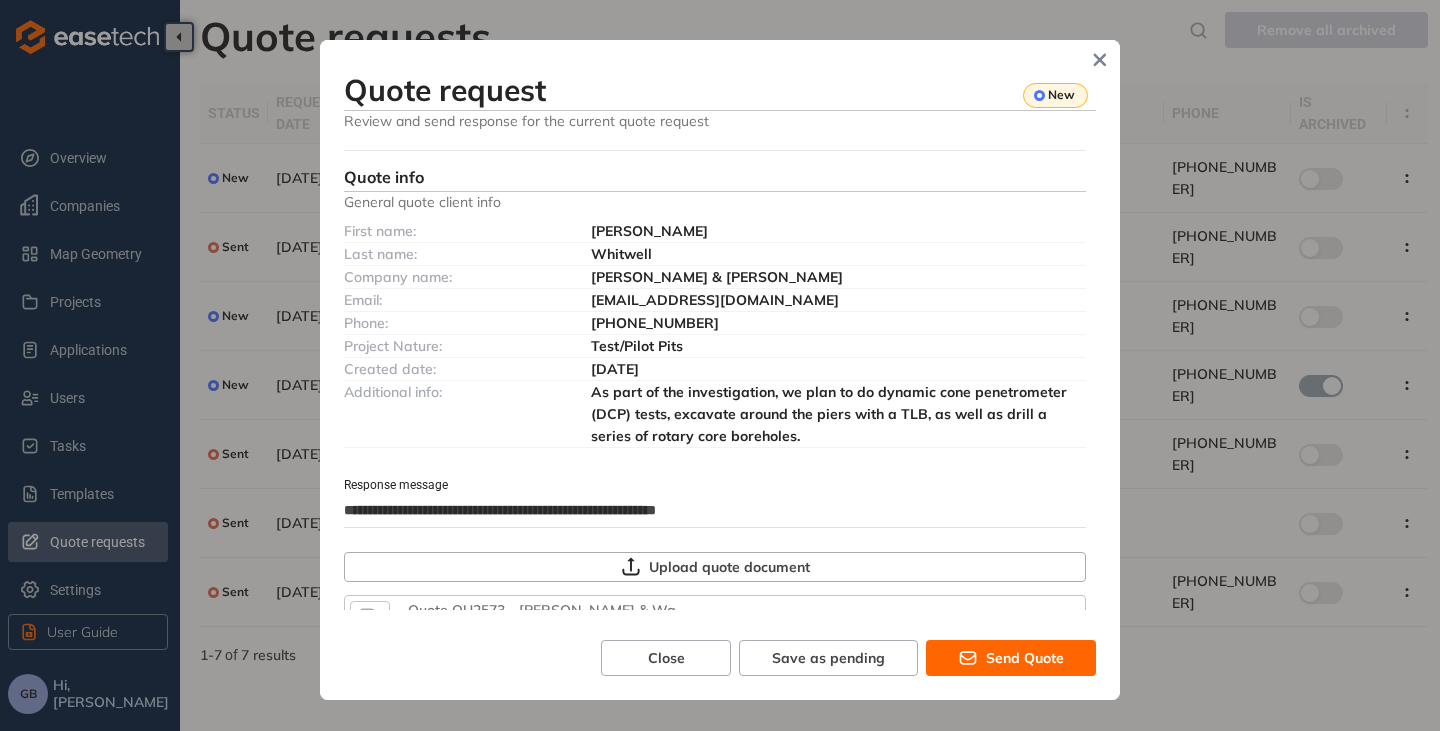type on "**********" 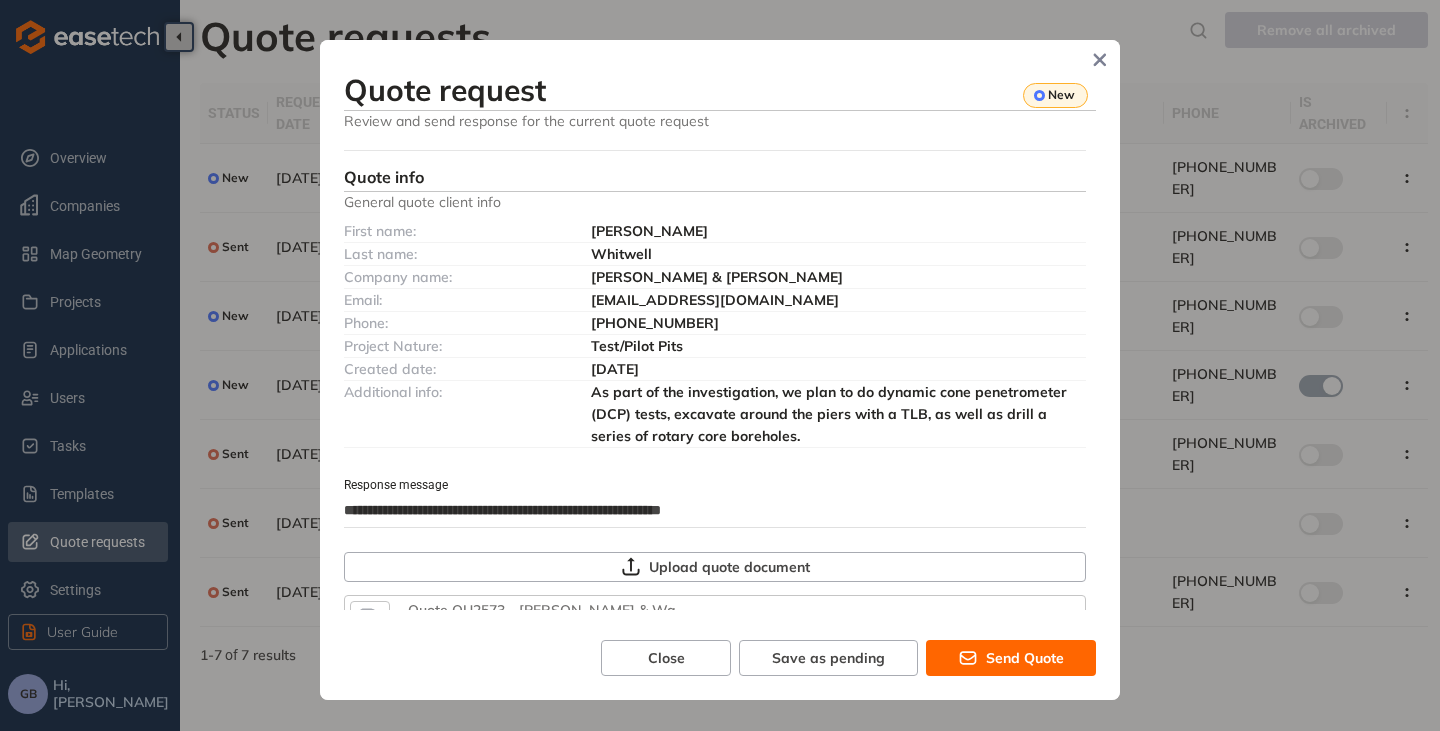 type on "**********" 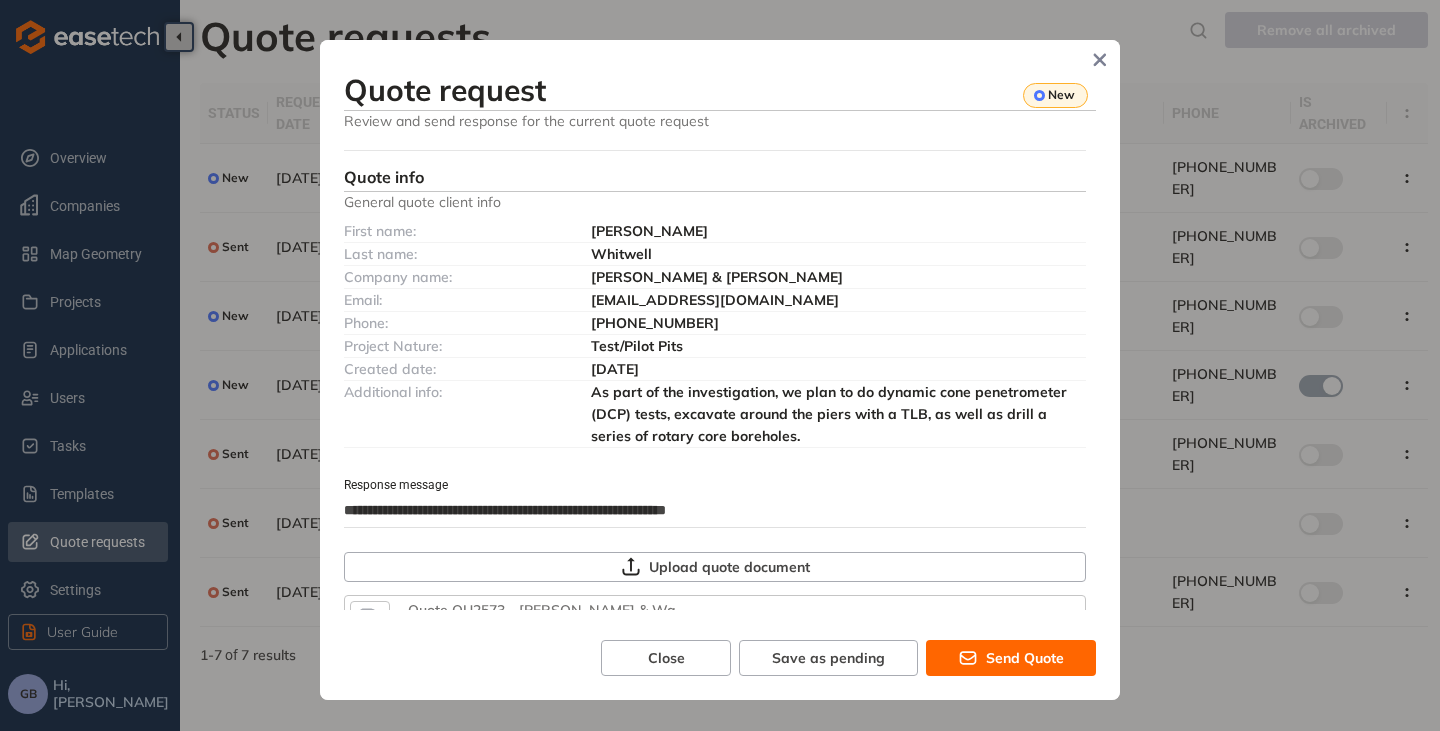 type on "**********" 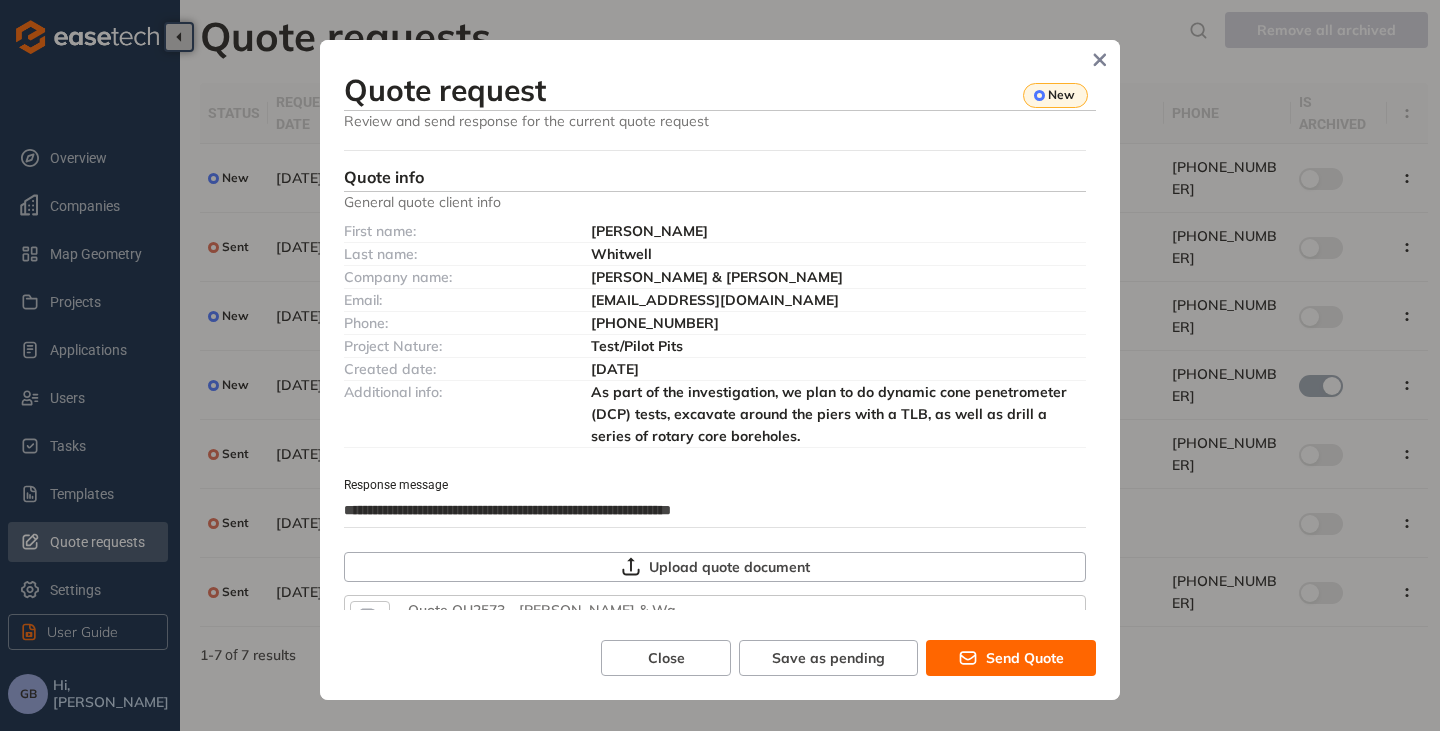 type on "**********" 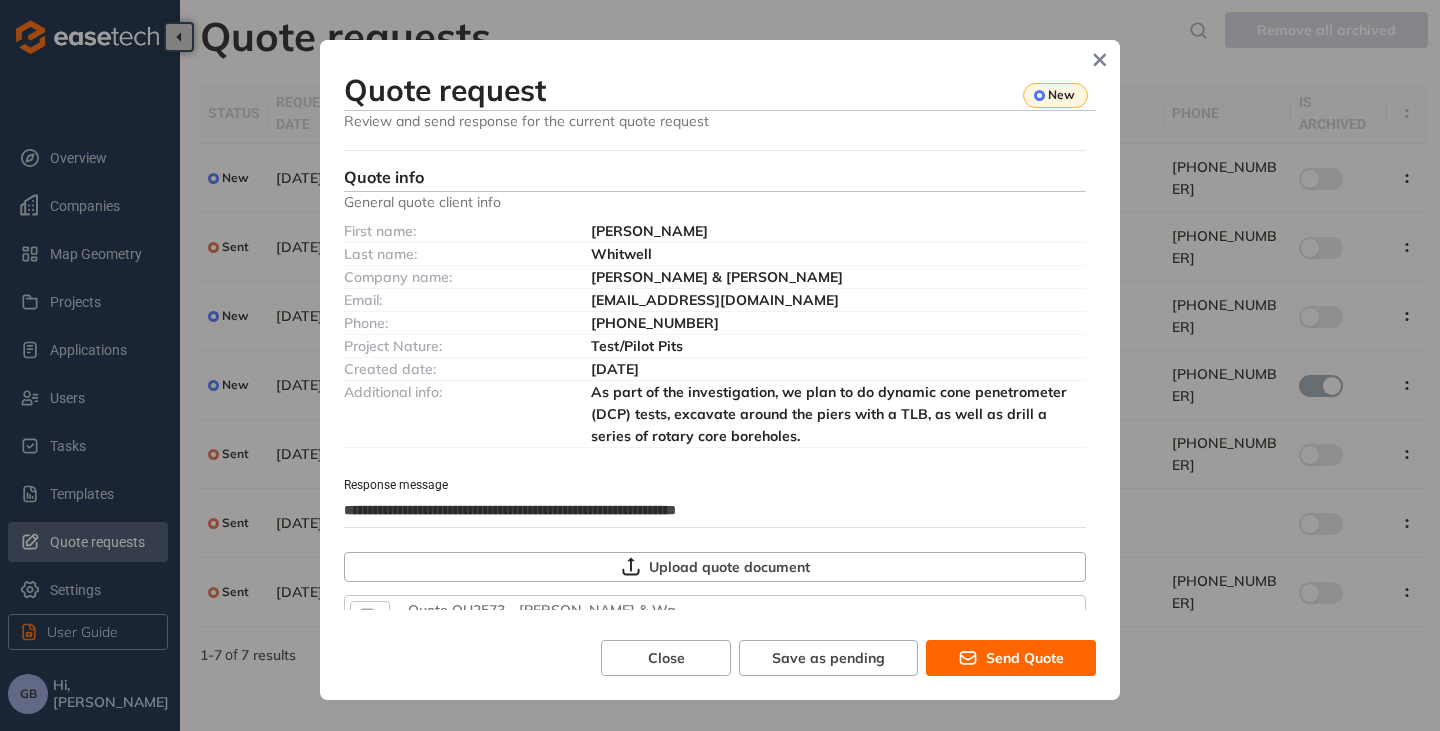 type 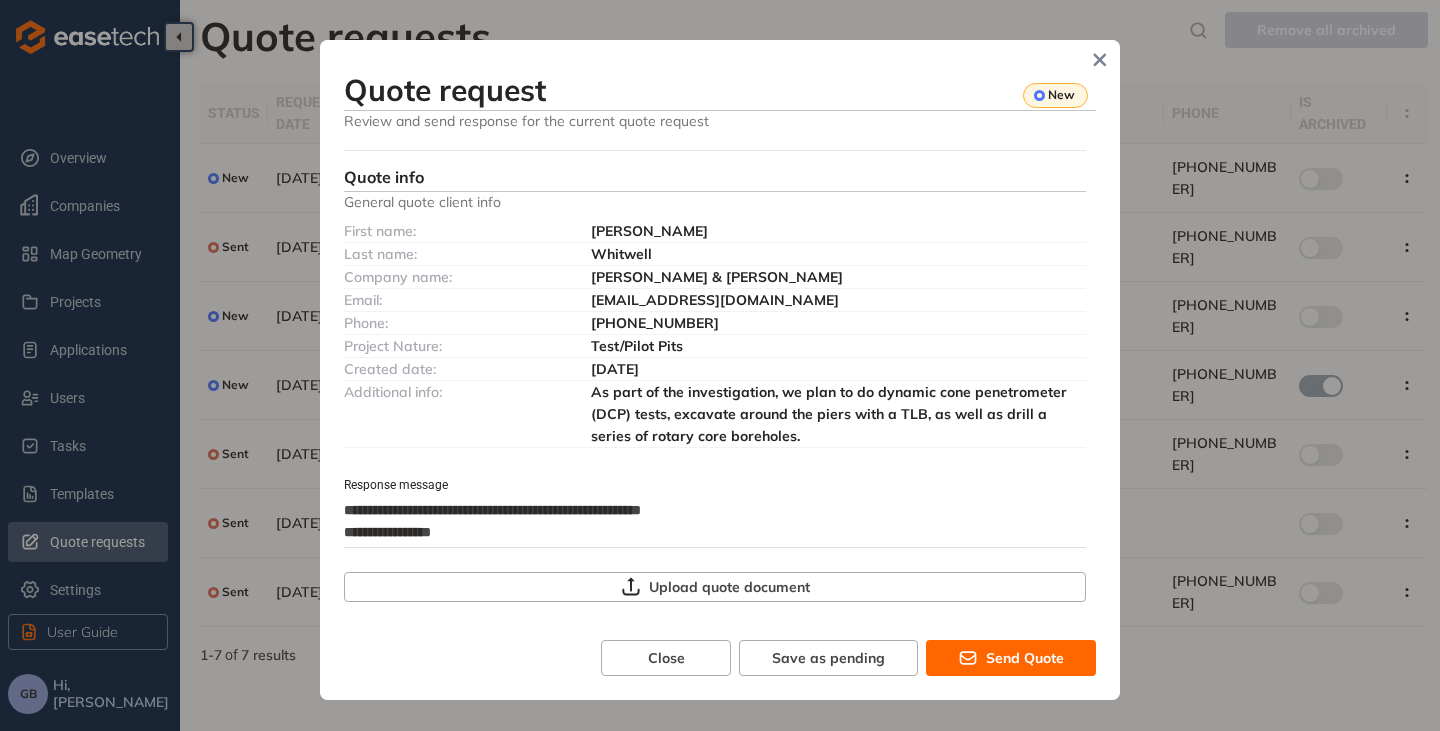 click on "**********" at bounding box center [709, 521] 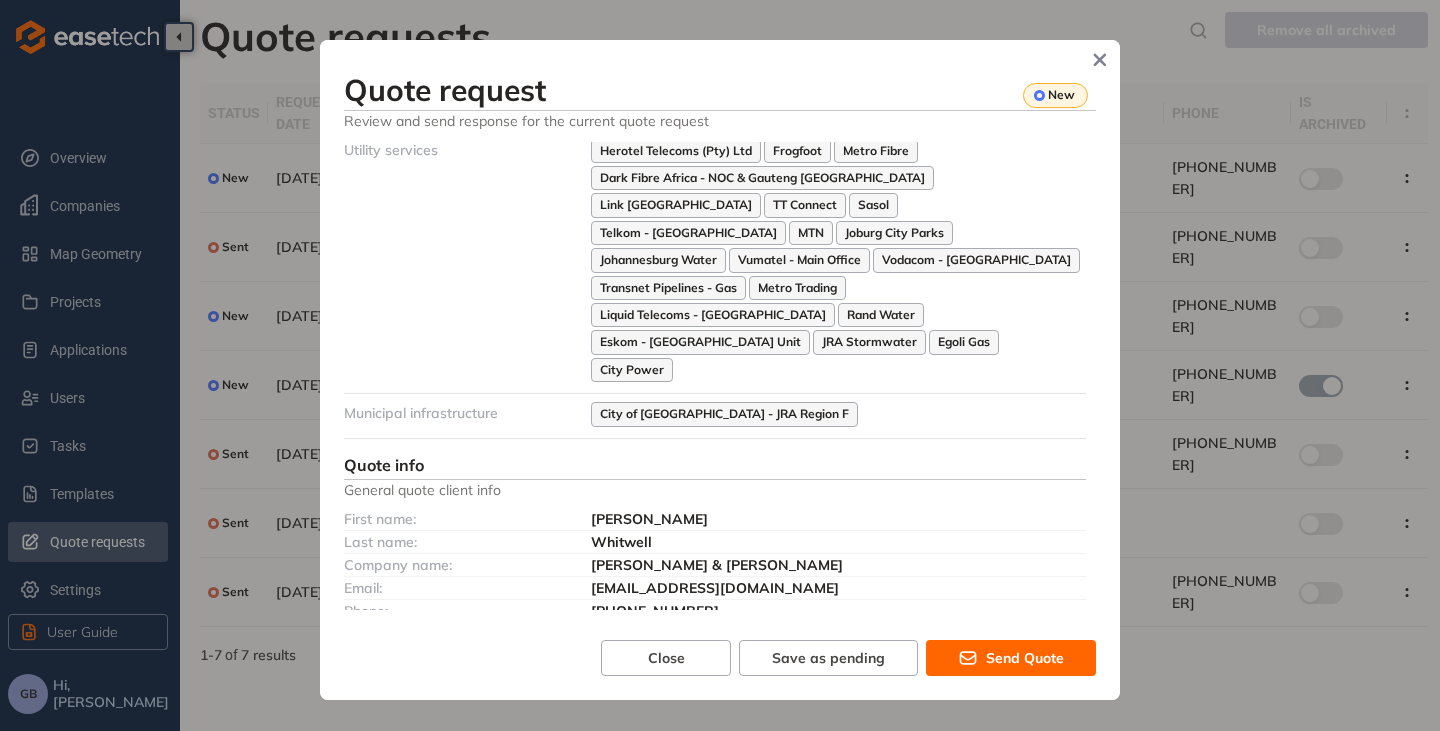 scroll, scrollTop: 1123, scrollLeft: 0, axis: vertical 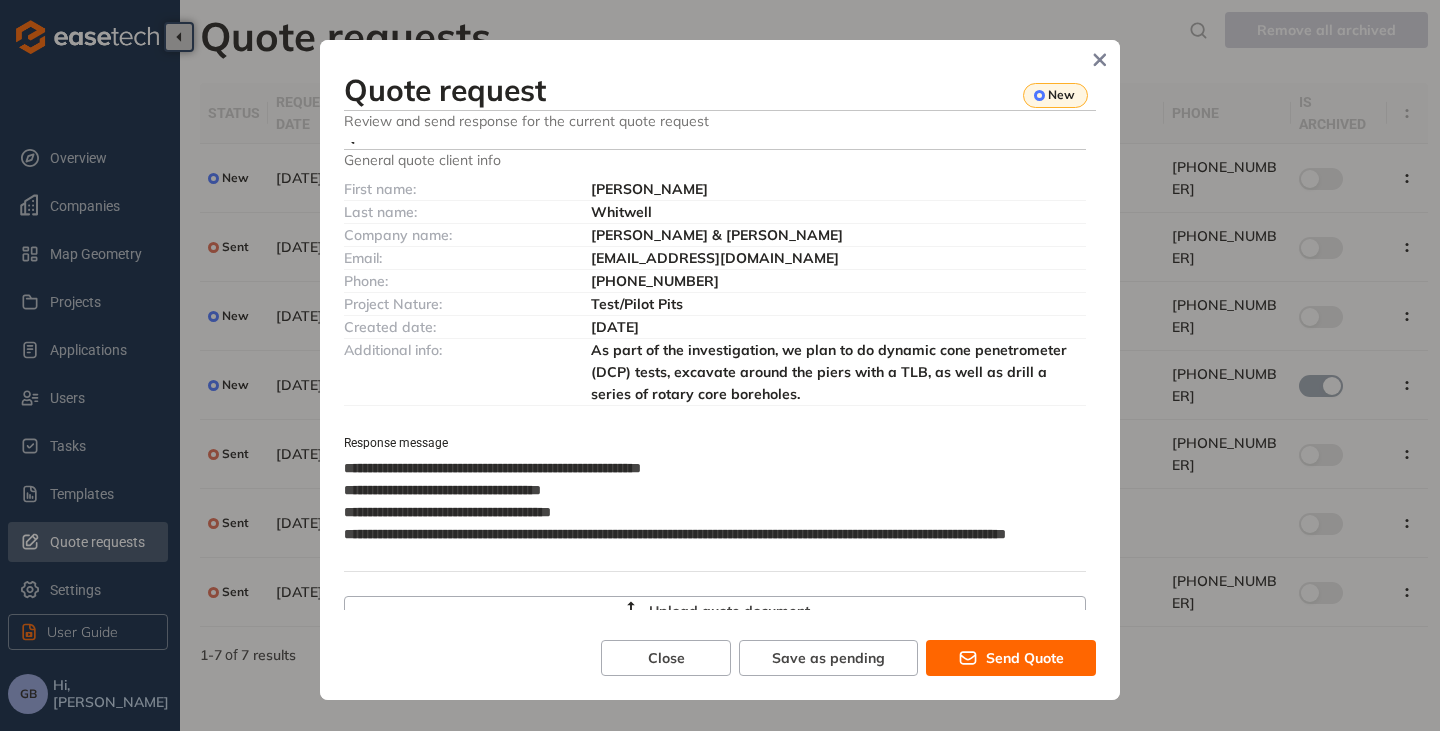 click on "**********" at bounding box center (709, 512) 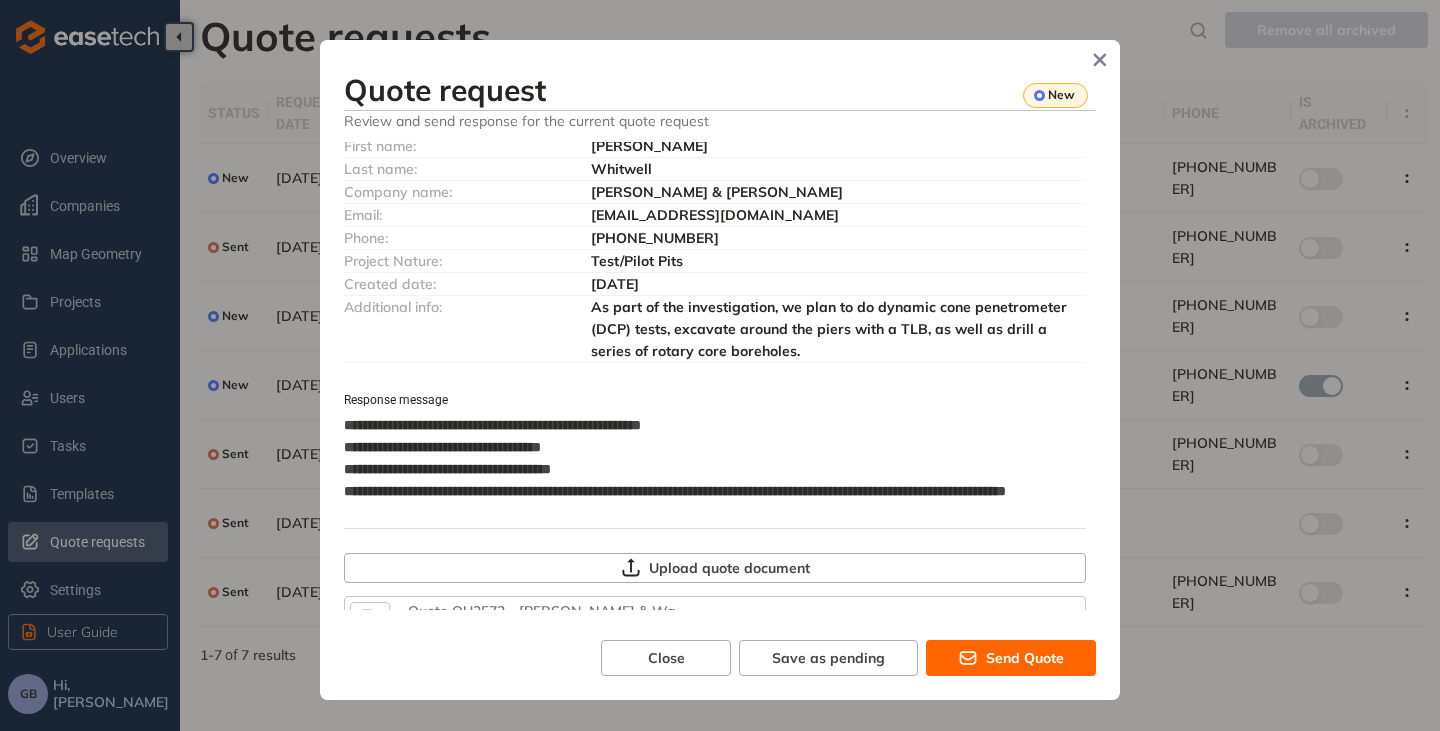 scroll, scrollTop: 1167, scrollLeft: 0, axis: vertical 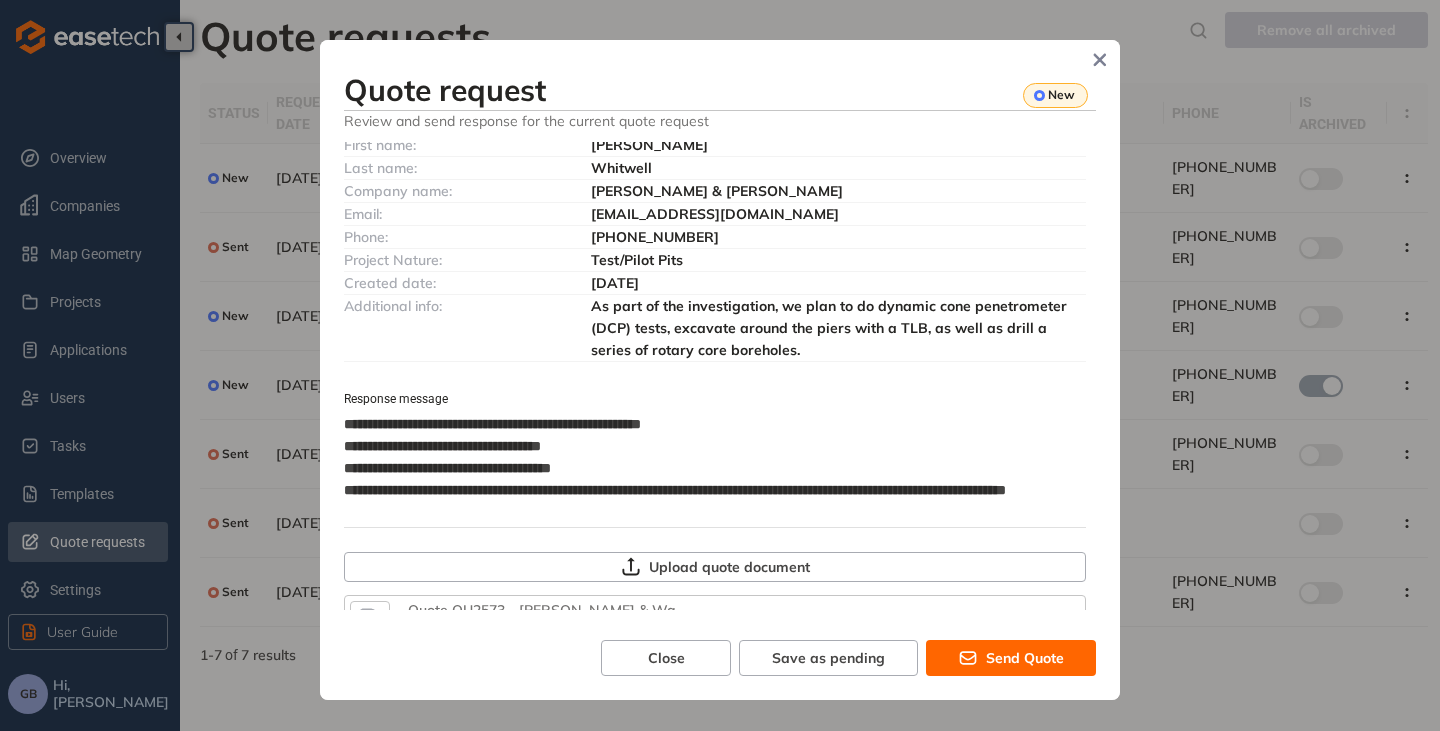 click 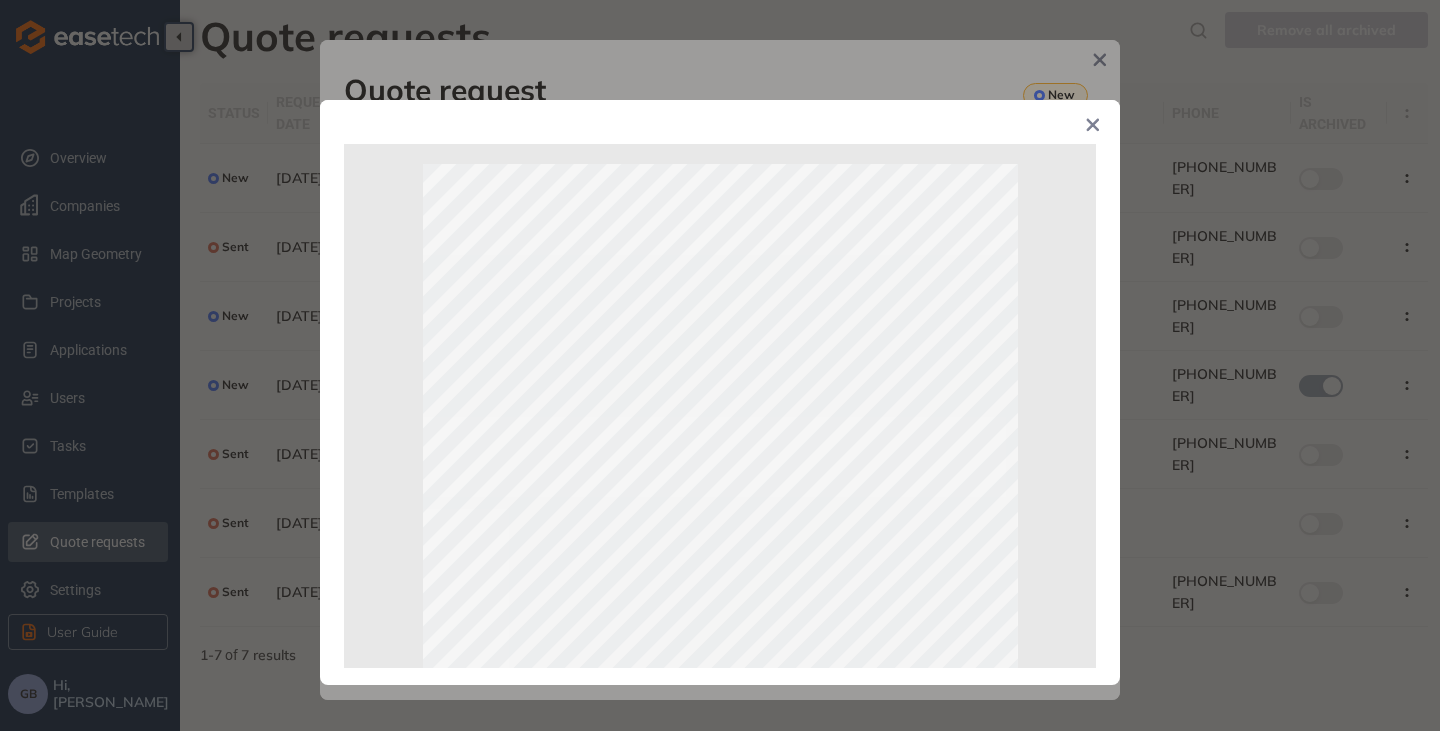 click 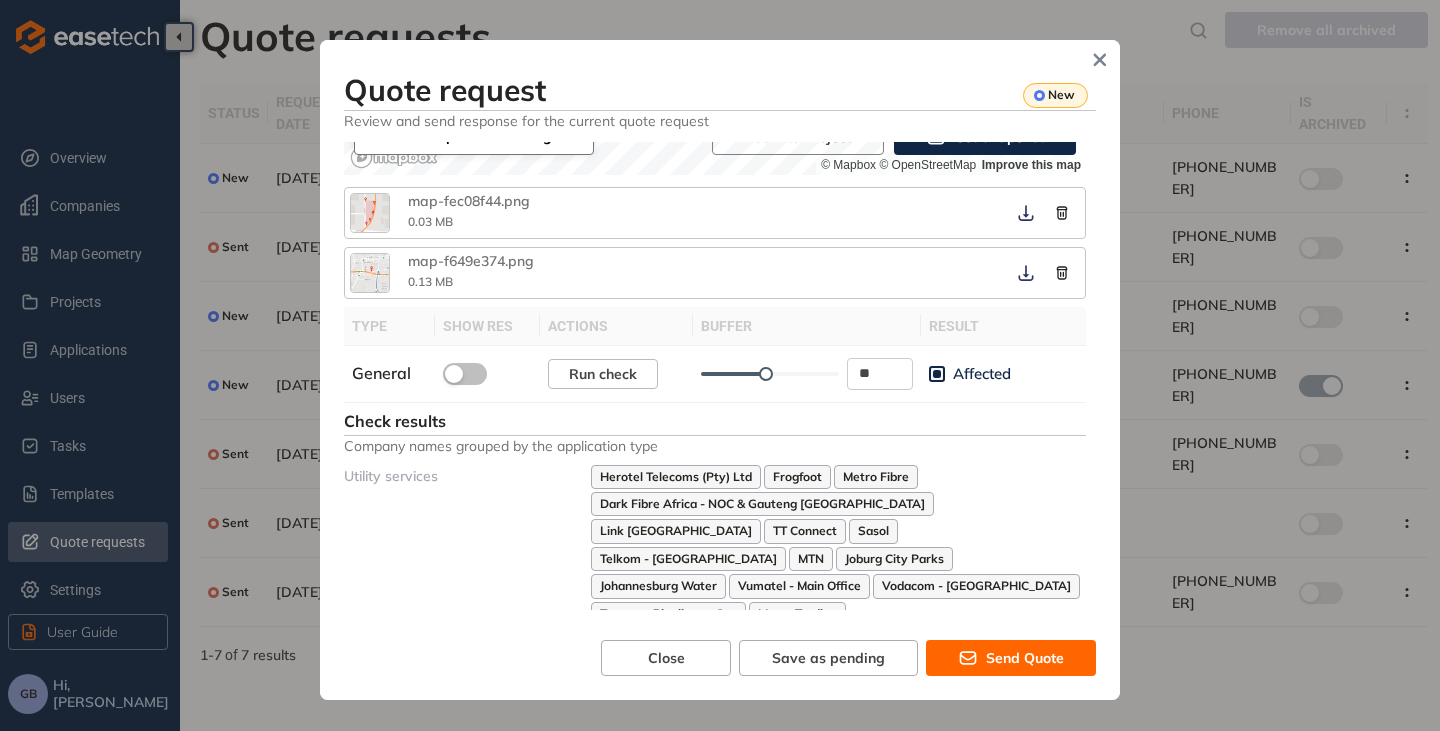 scroll, scrollTop: 167, scrollLeft: 0, axis: vertical 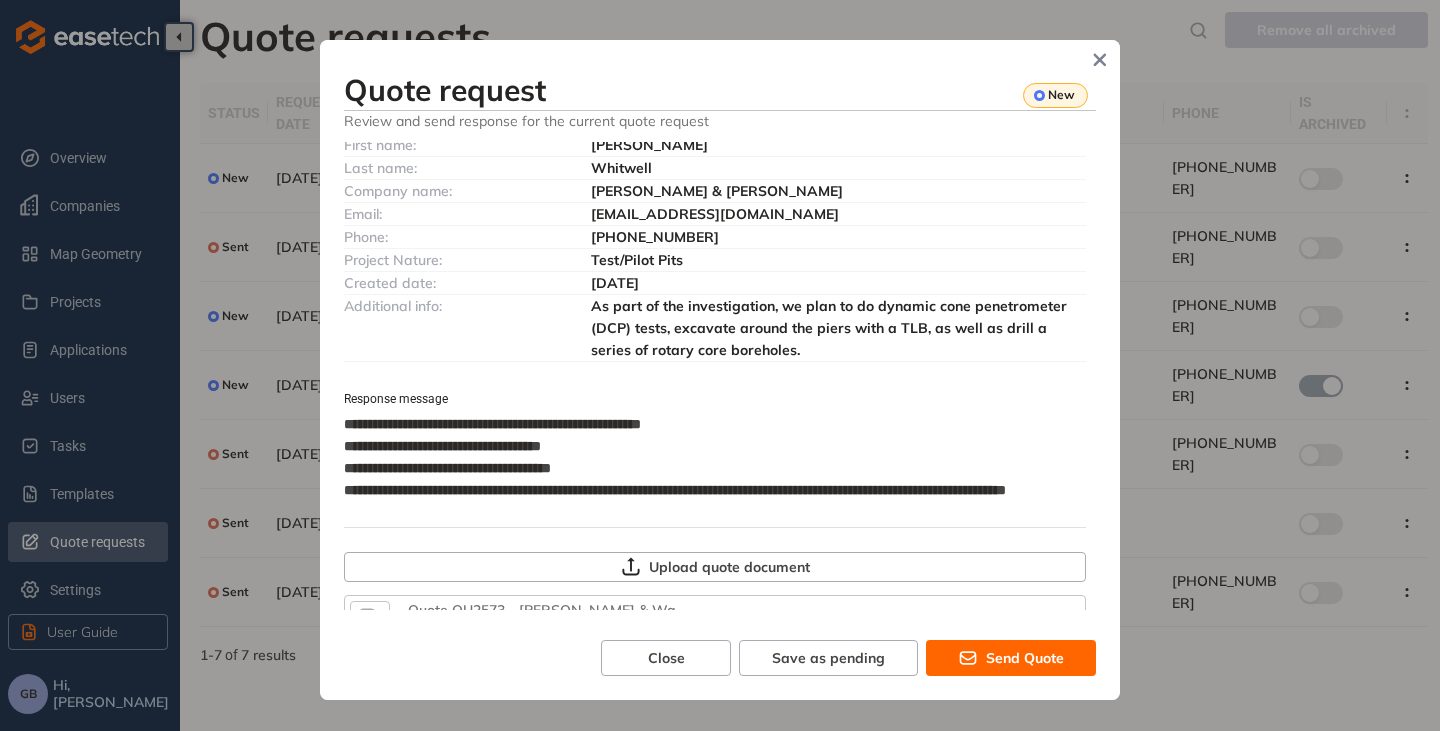 drag, startPoint x: 347, startPoint y: 362, endPoint x: 536, endPoint y: 457, distance: 211.5325 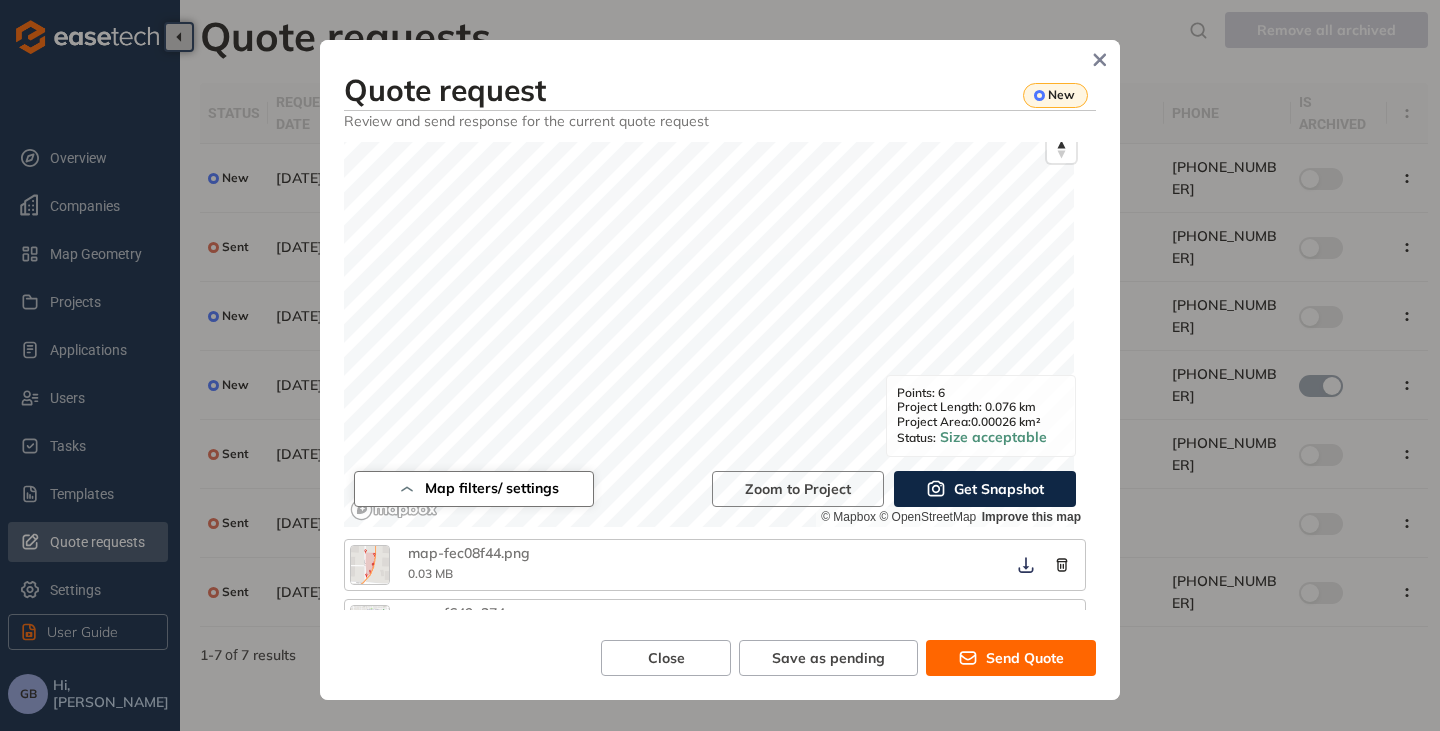 scroll, scrollTop: 67, scrollLeft: 0, axis: vertical 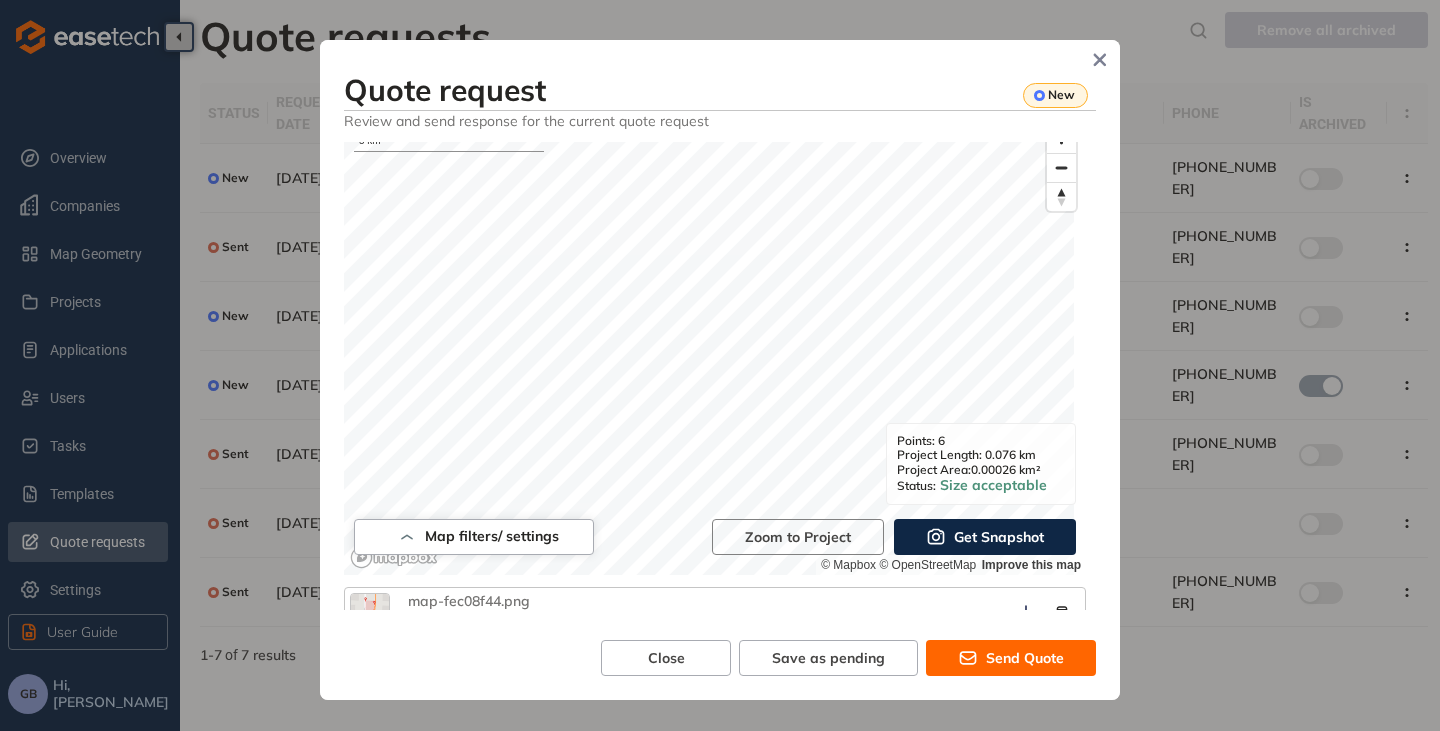 click on "Get Snapshot" at bounding box center [999, 537] 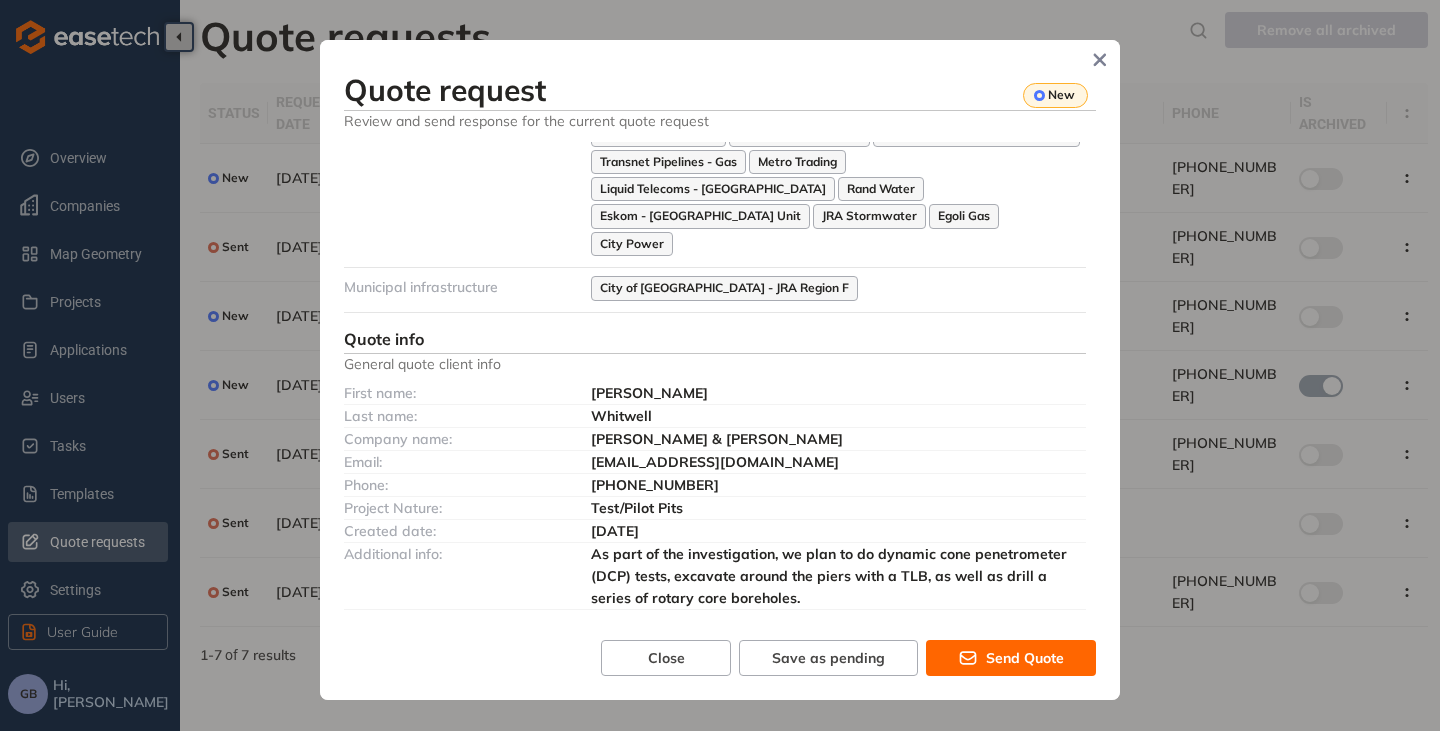 scroll, scrollTop: 1227, scrollLeft: 0, axis: vertical 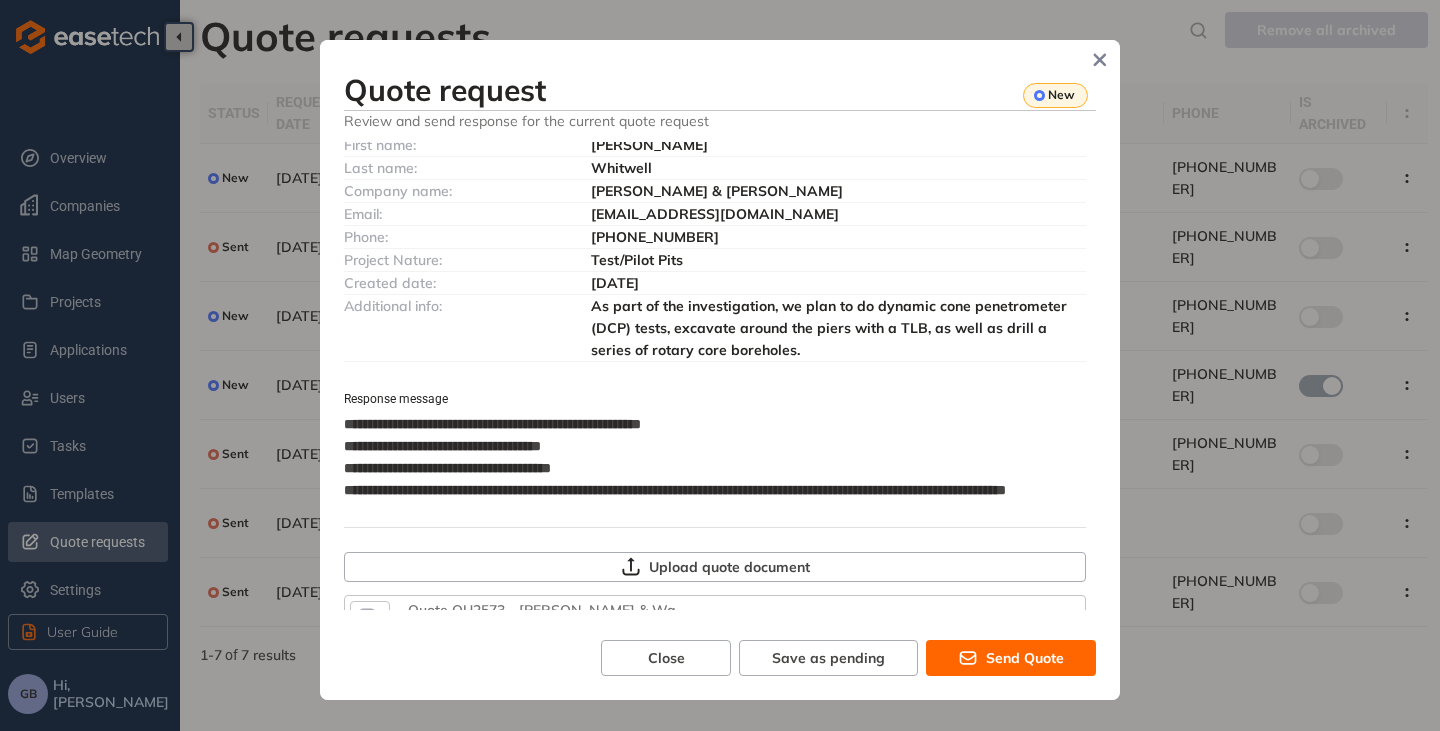 click on "Send Quote" at bounding box center (1011, 658) 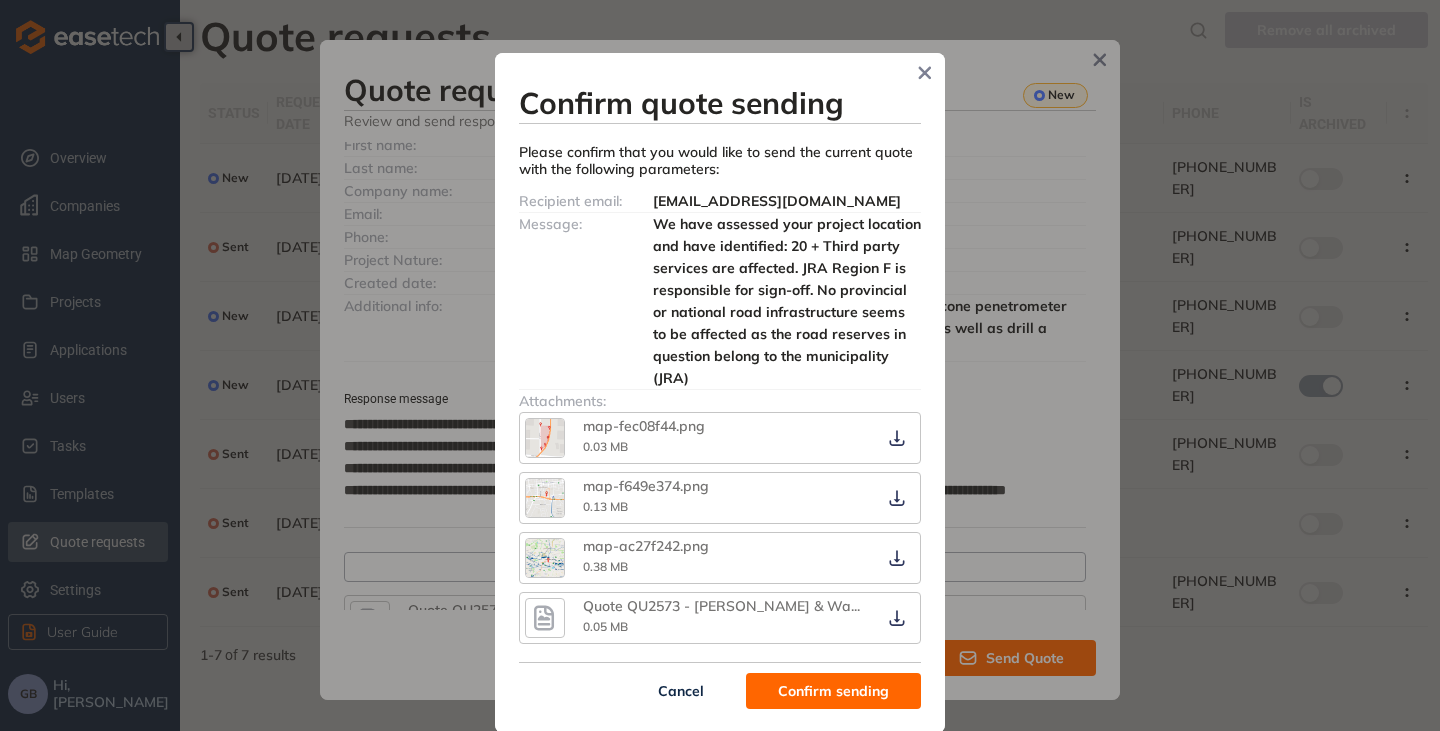 scroll, scrollTop: 48, scrollLeft: 0, axis: vertical 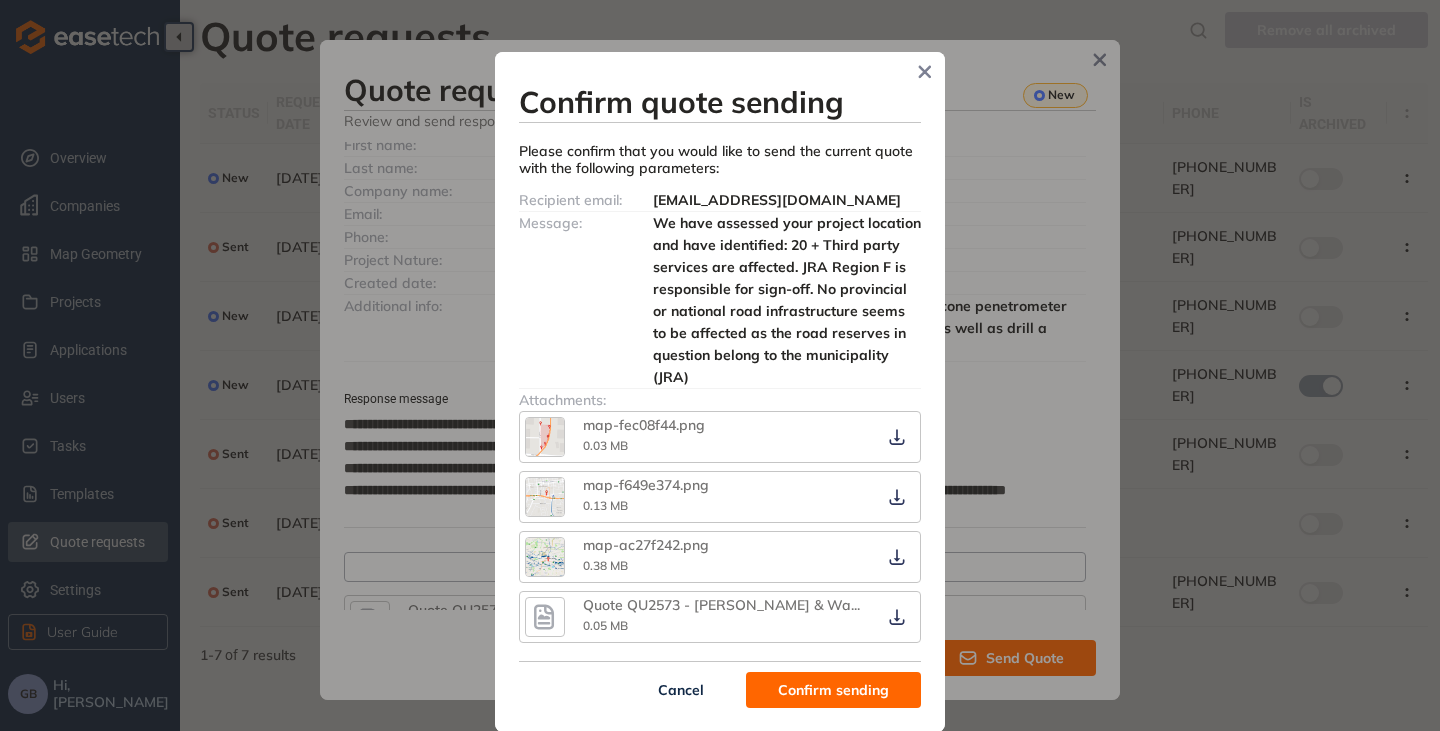 click on "Confirm sending" at bounding box center (833, 690) 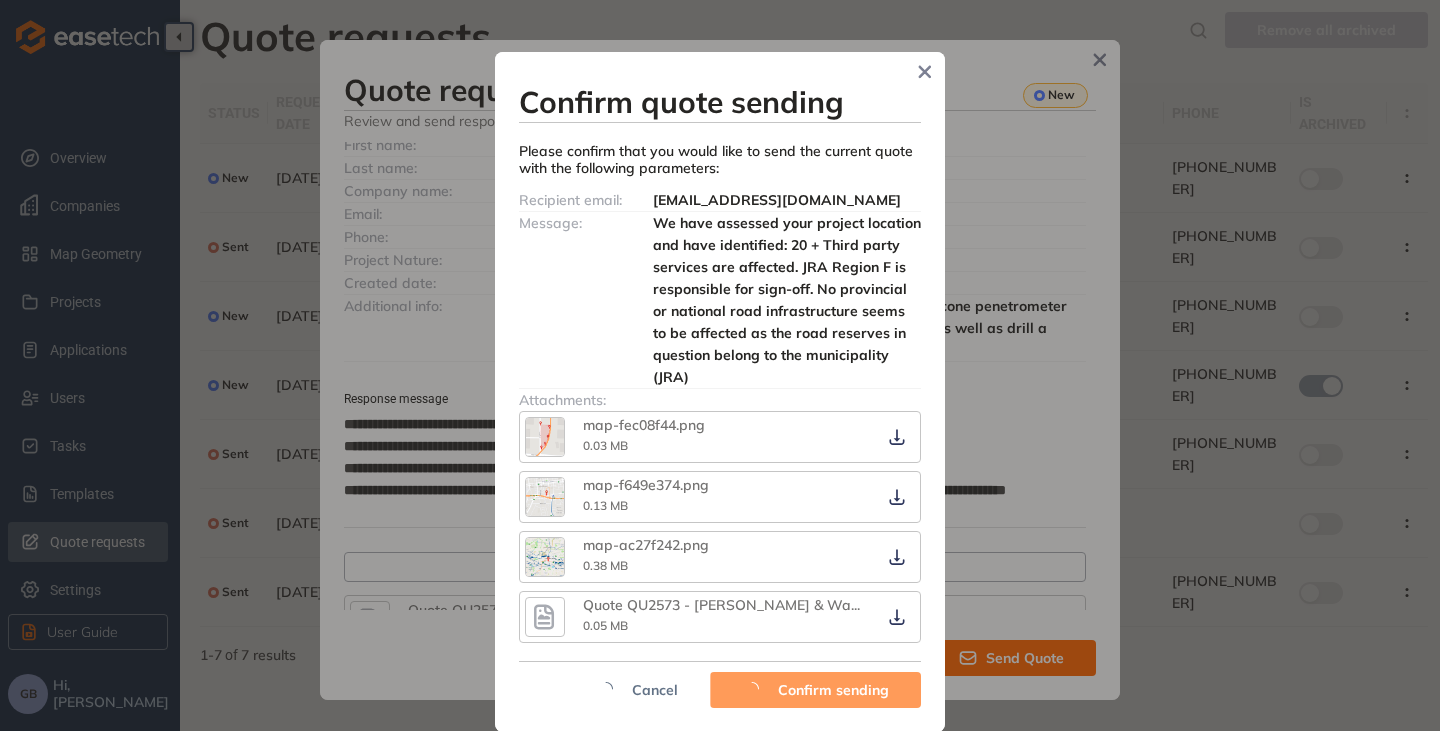 scroll, scrollTop: 0, scrollLeft: 0, axis: both 